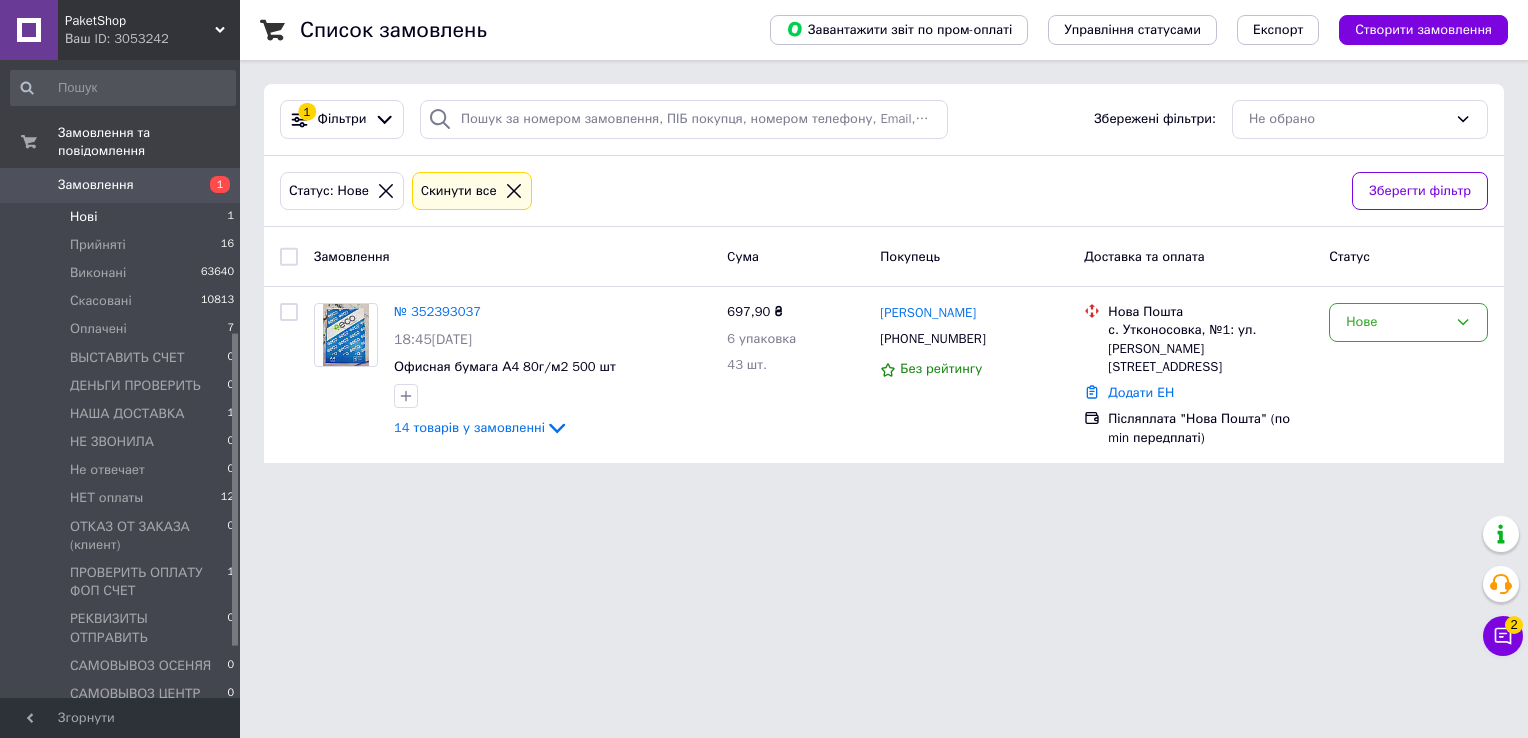scroll, scrollTop: 0, scrollLeft: 0, axis: both 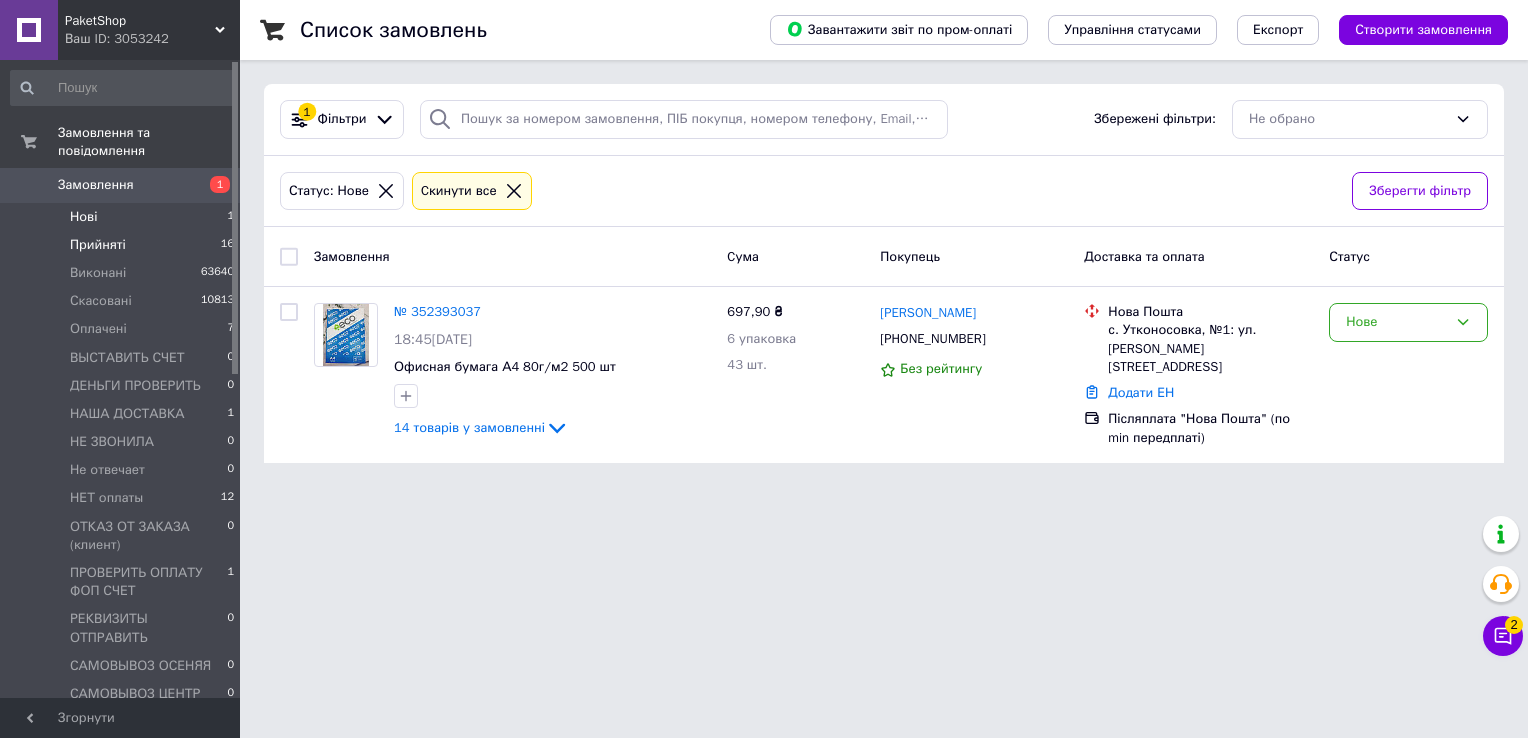 click on "Прийняті" at bounding box center [98, 245] 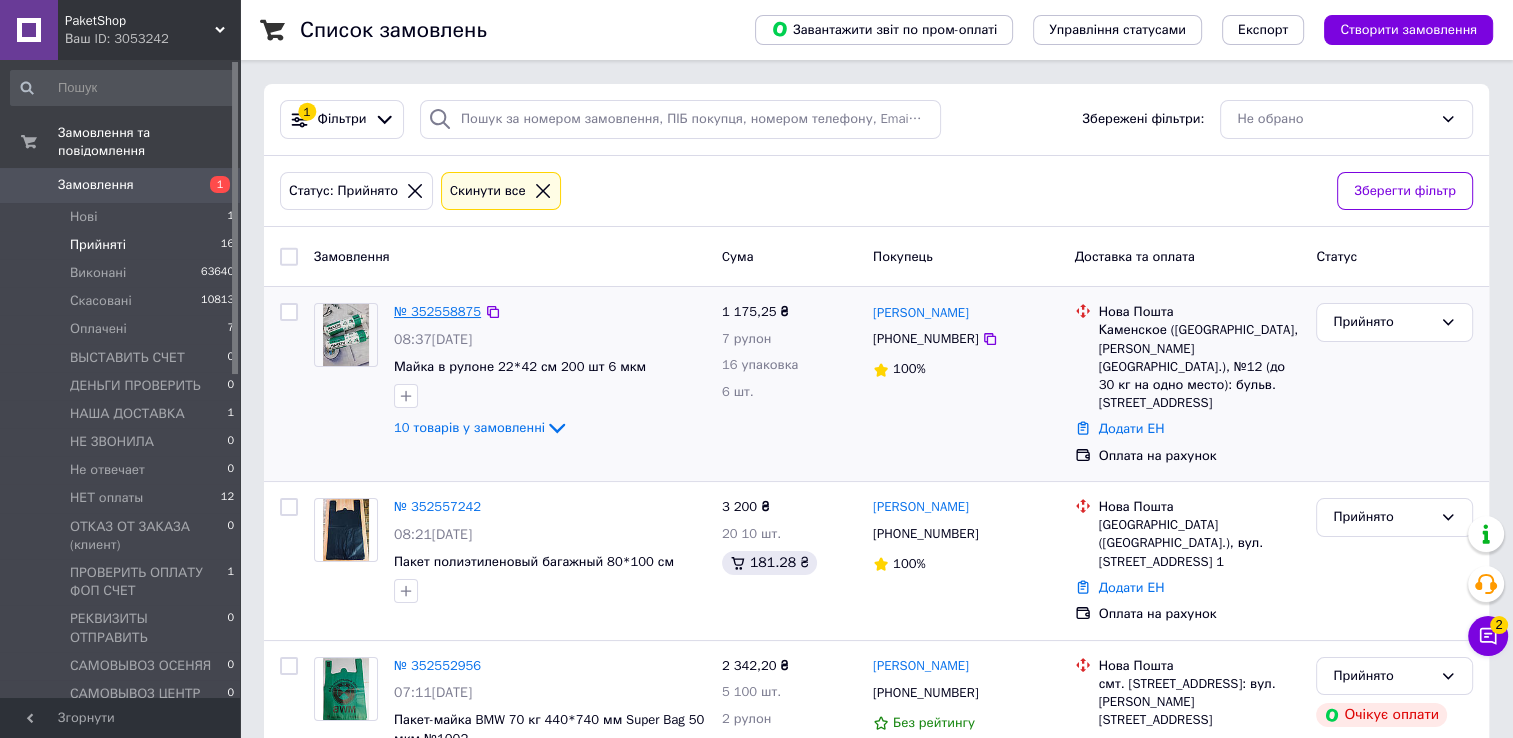 click on "№ 352558875" at bounding box center (437, 311) 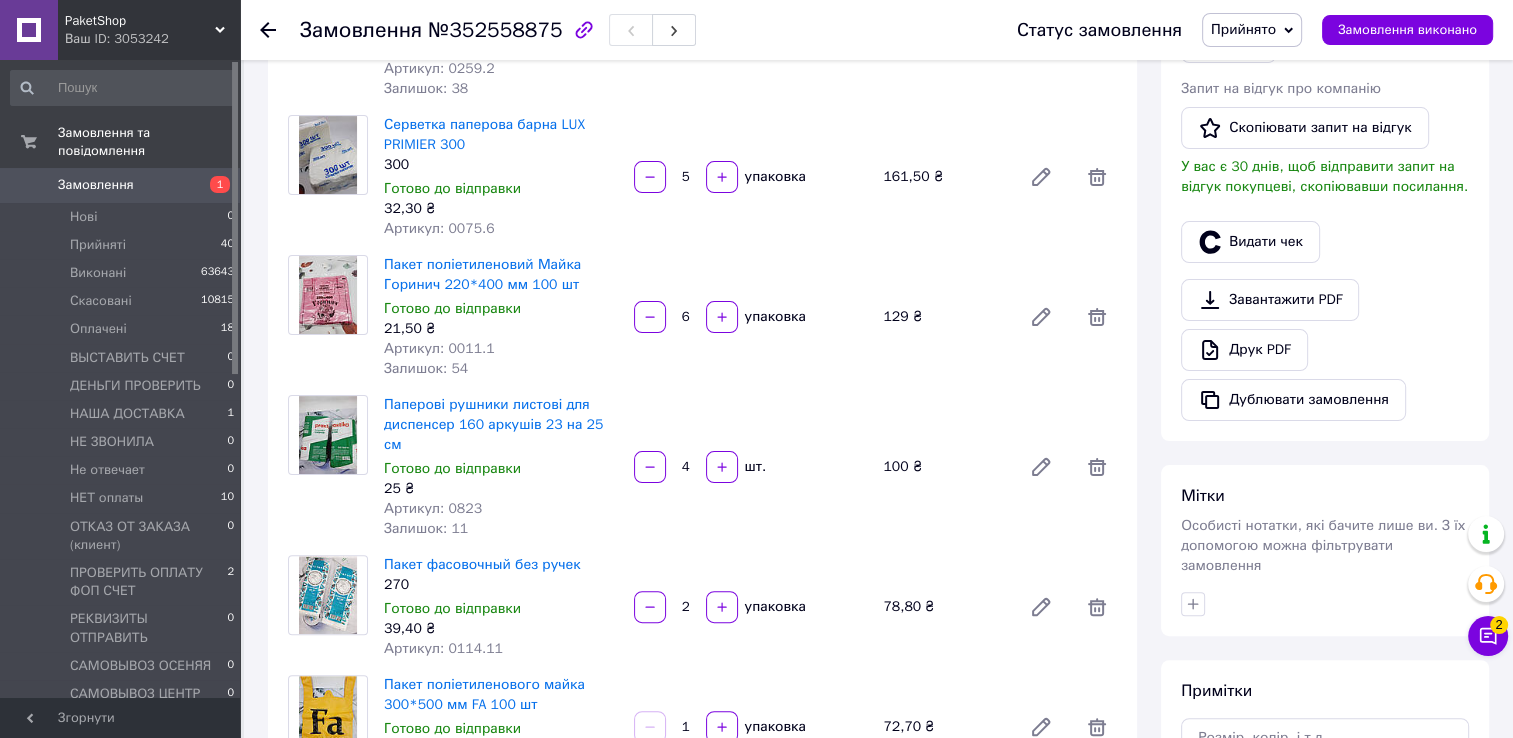 scroll, scrollTop: 200, scrollLeft: 0, axis: vertical 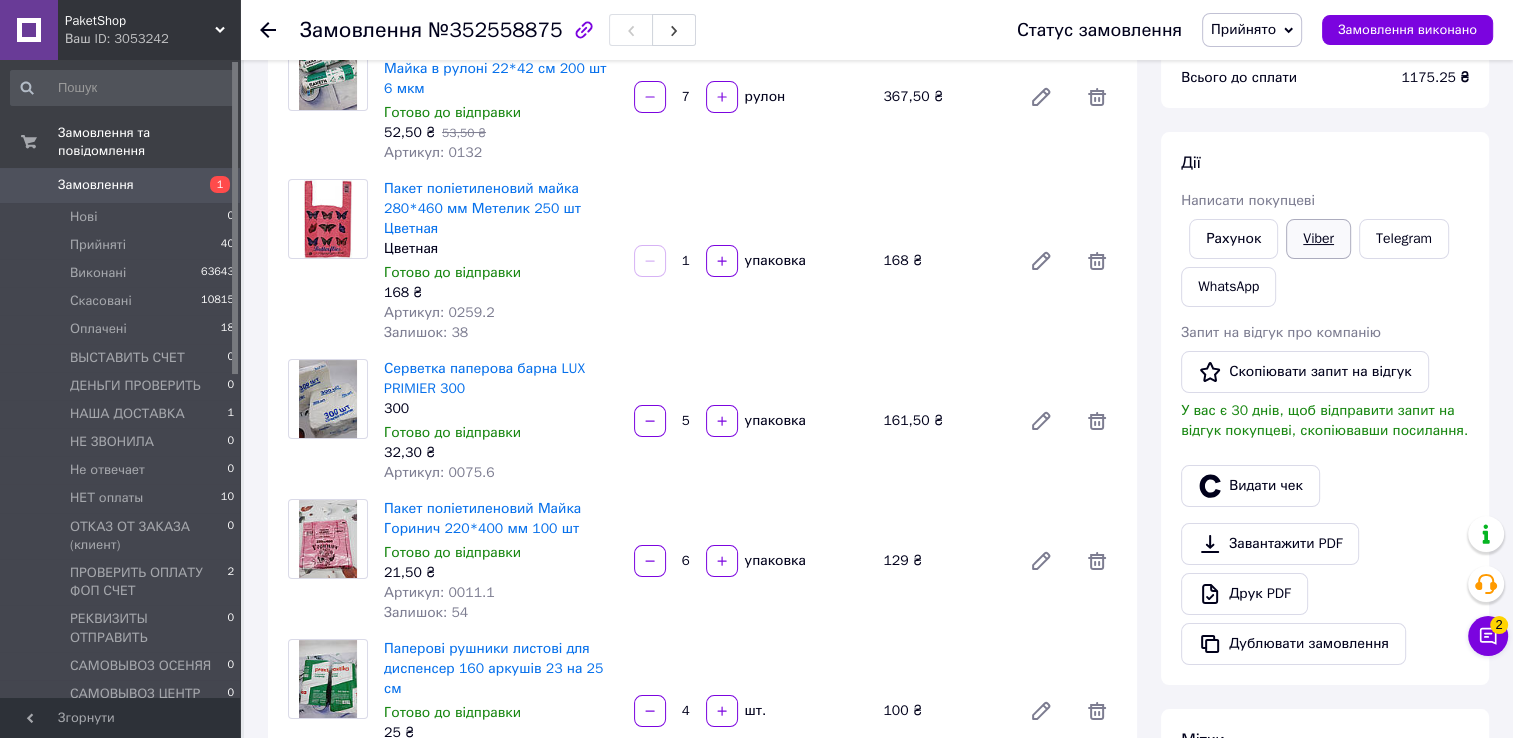 click on "Viber" at bounding box center [1318, 239] 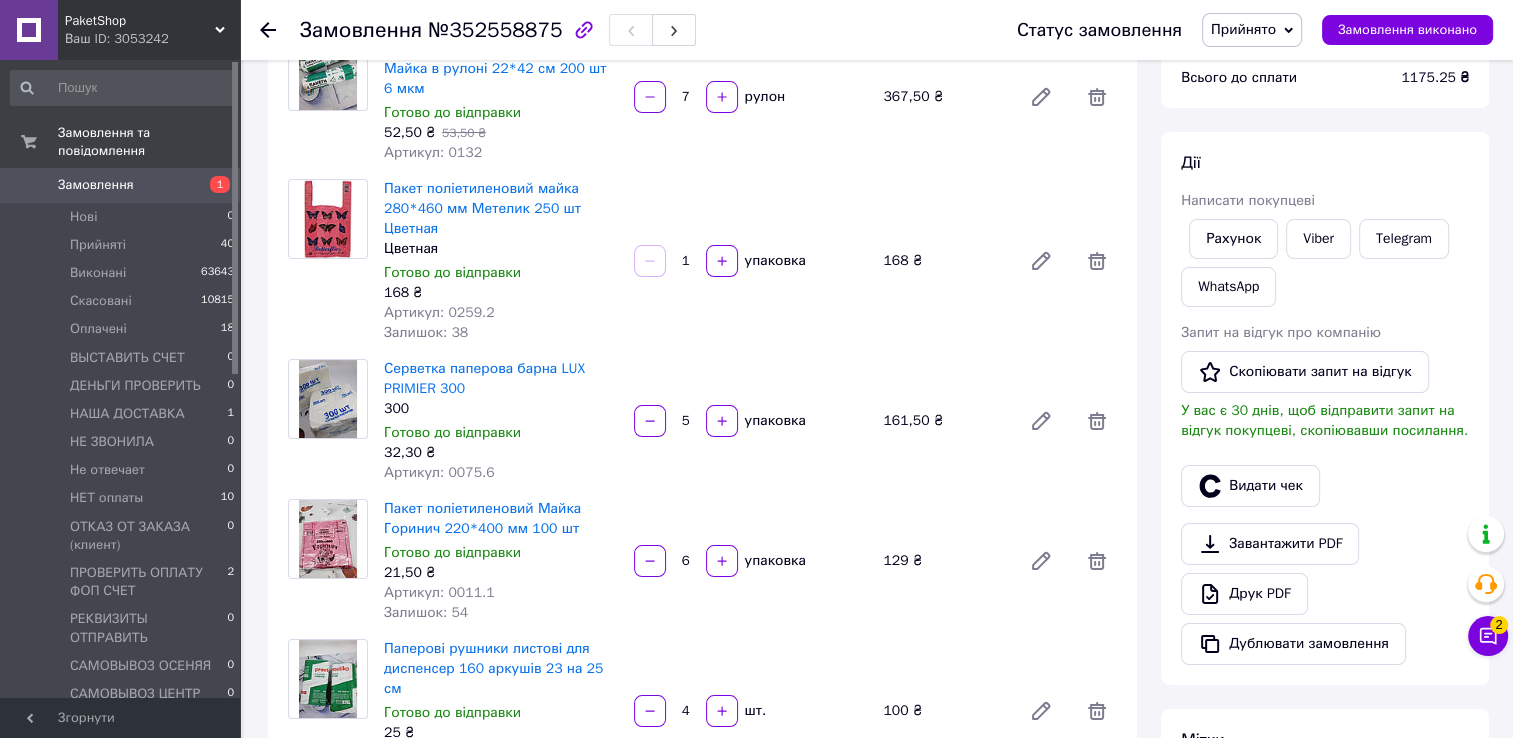 click 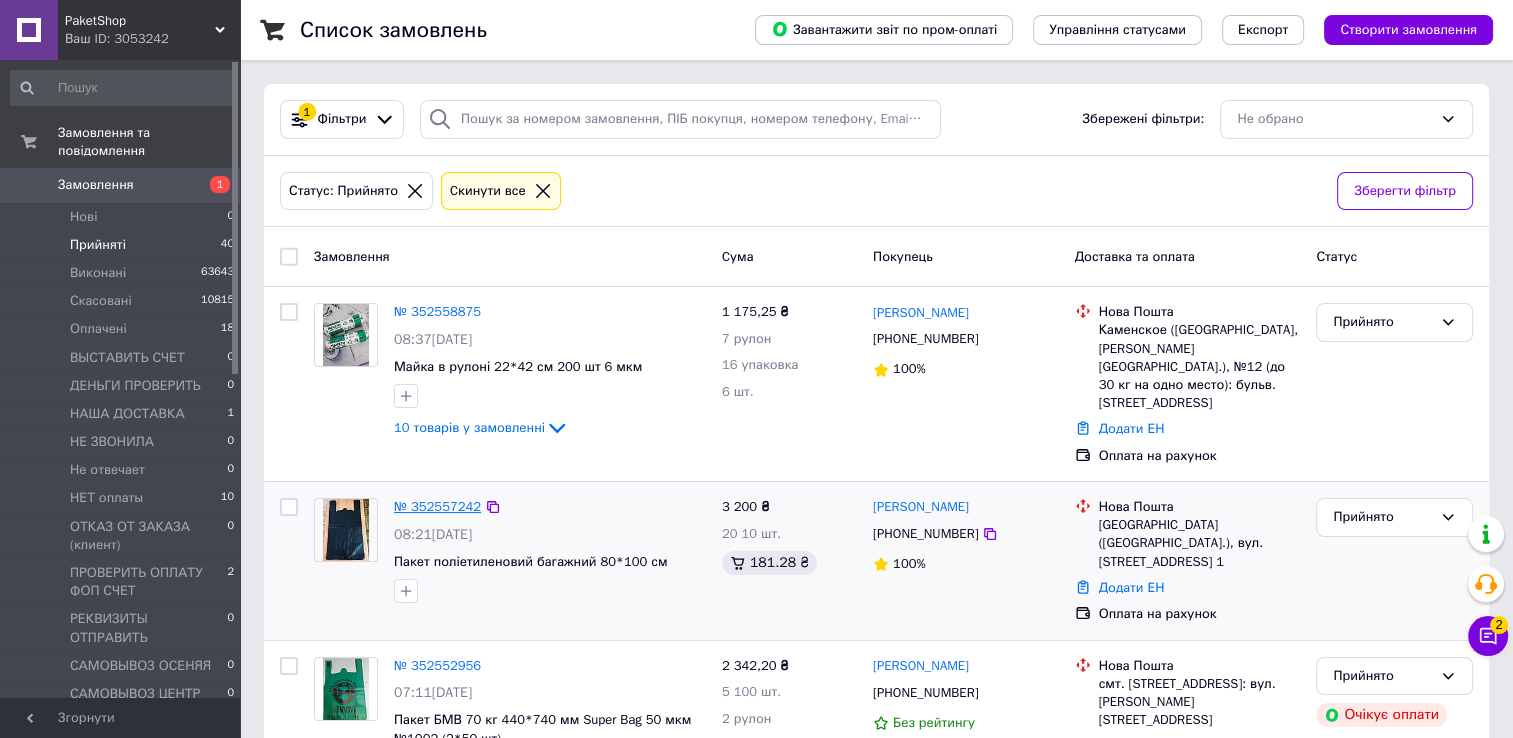 click on "№ 352557242" at bounding box center [437, 506] 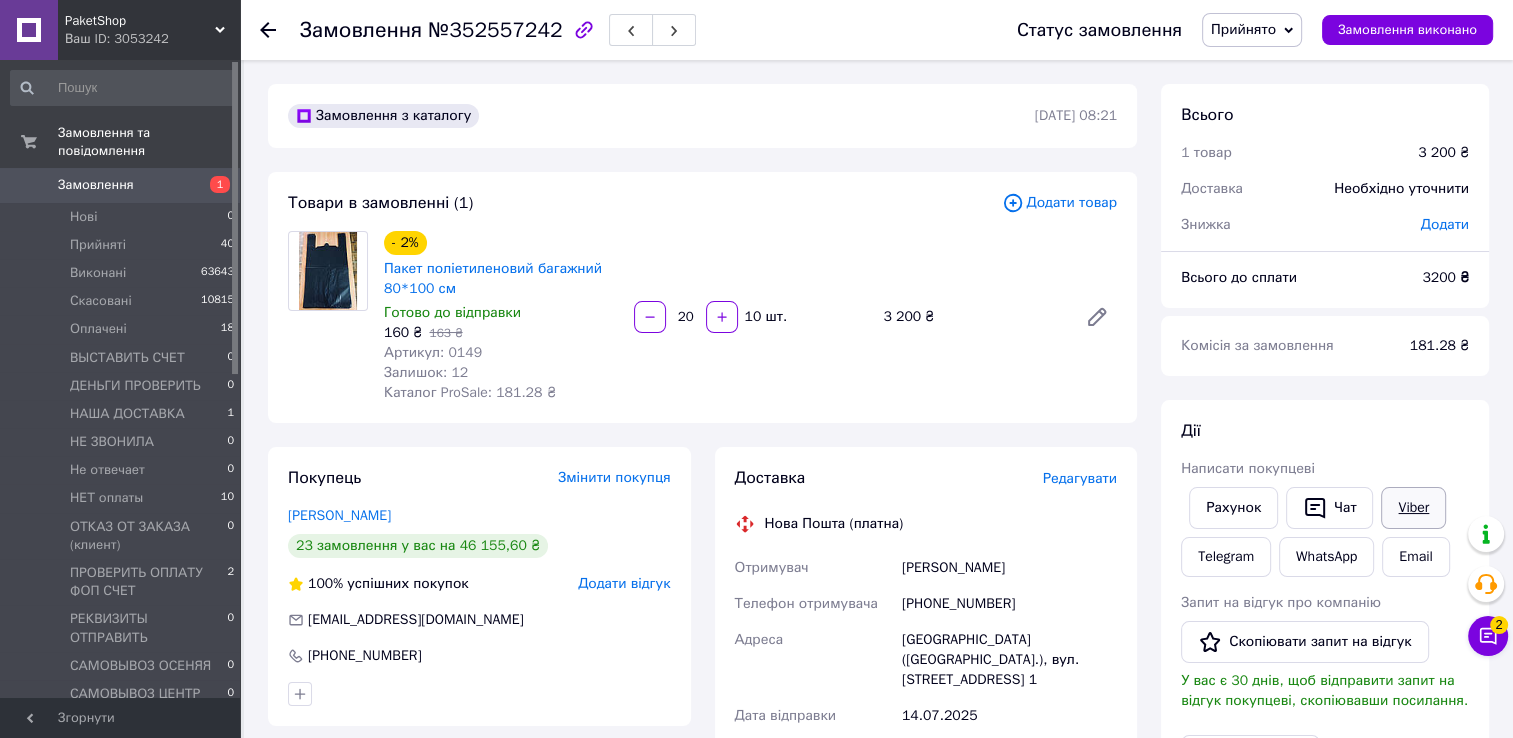 click on "Viber" at bounding box center [1413, 508] 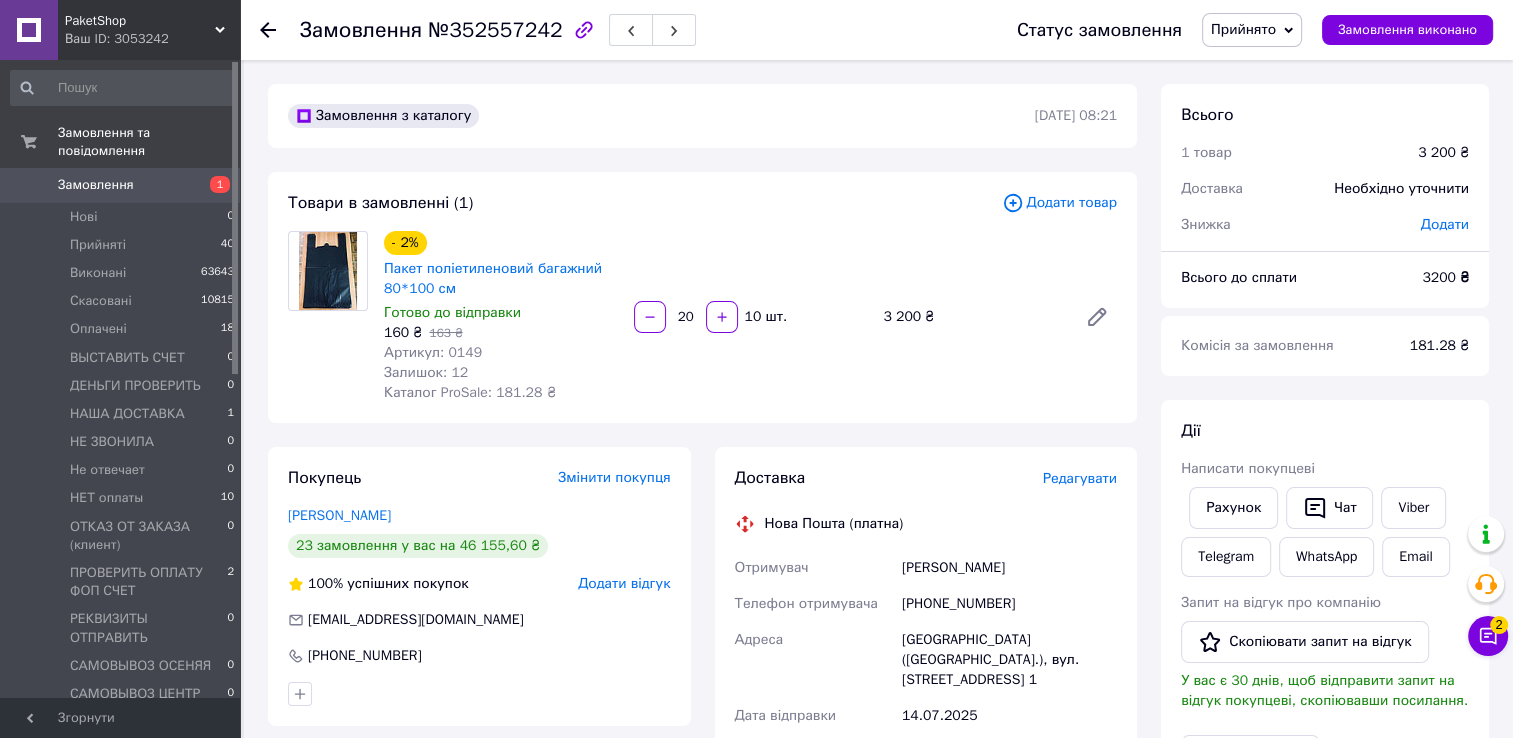 click on "Товари в замовленні (1)" at bounding box center [645, 203] 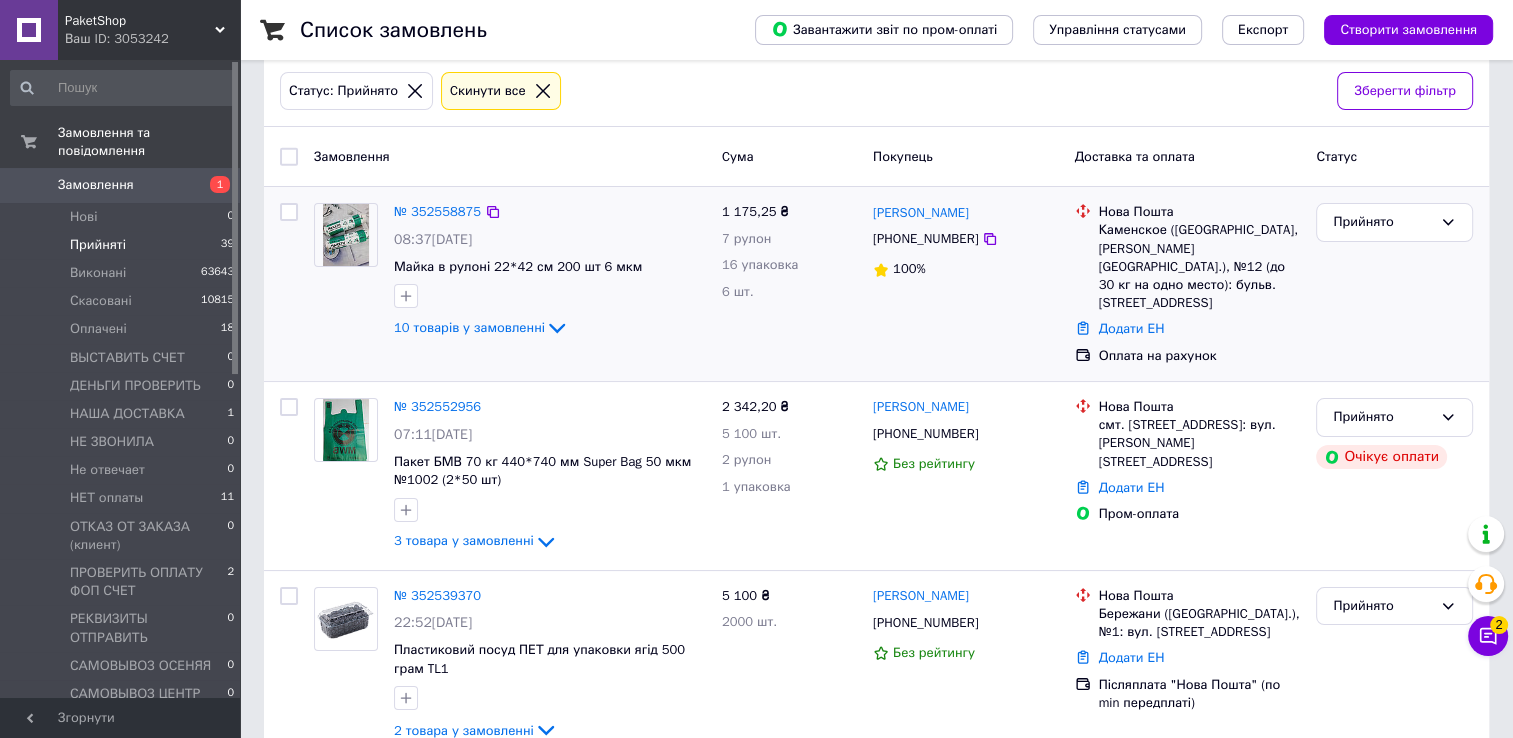 scroll, scrollTop: 200, scrollLeft: 0, axis: vertical 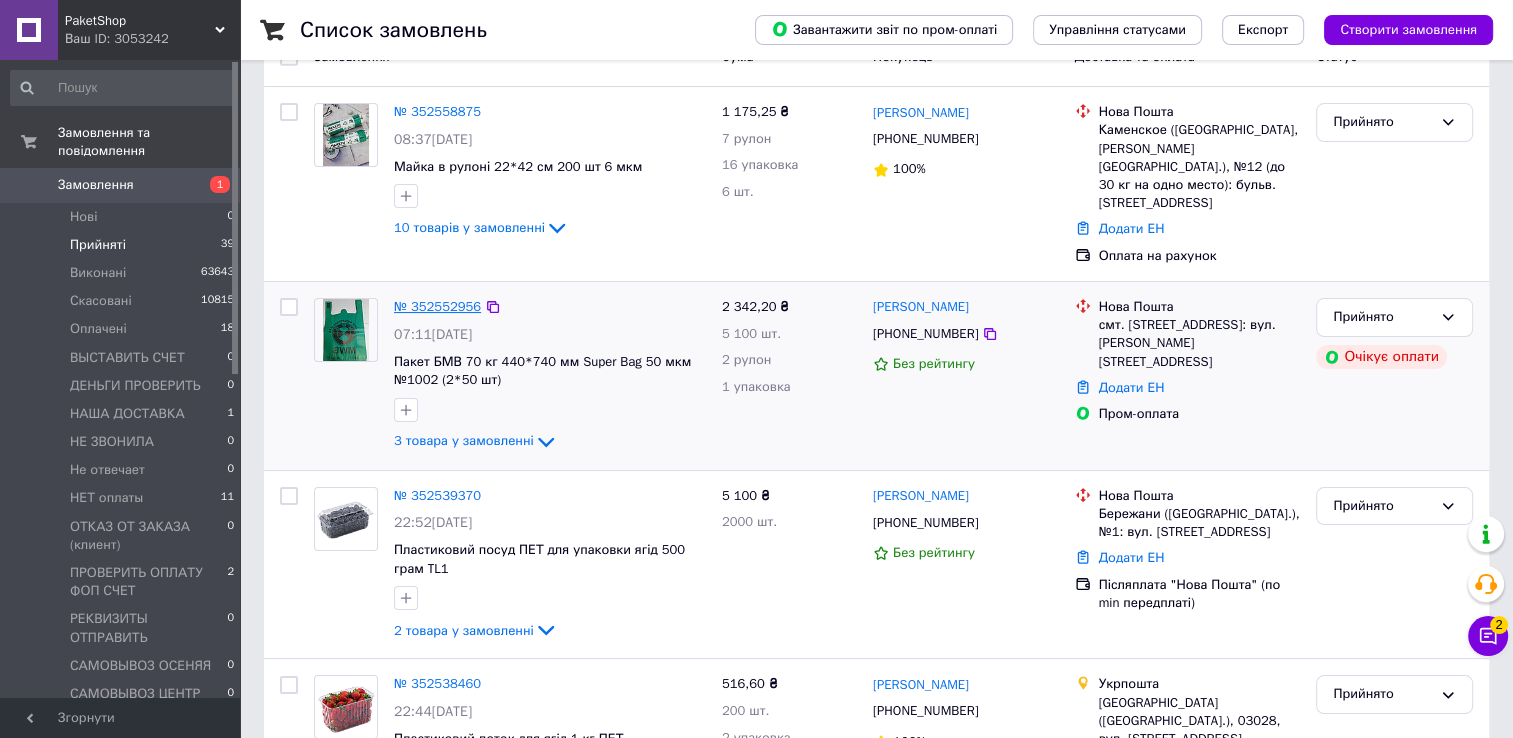 click on "№ 352552956" at bounding box center [437, 306] 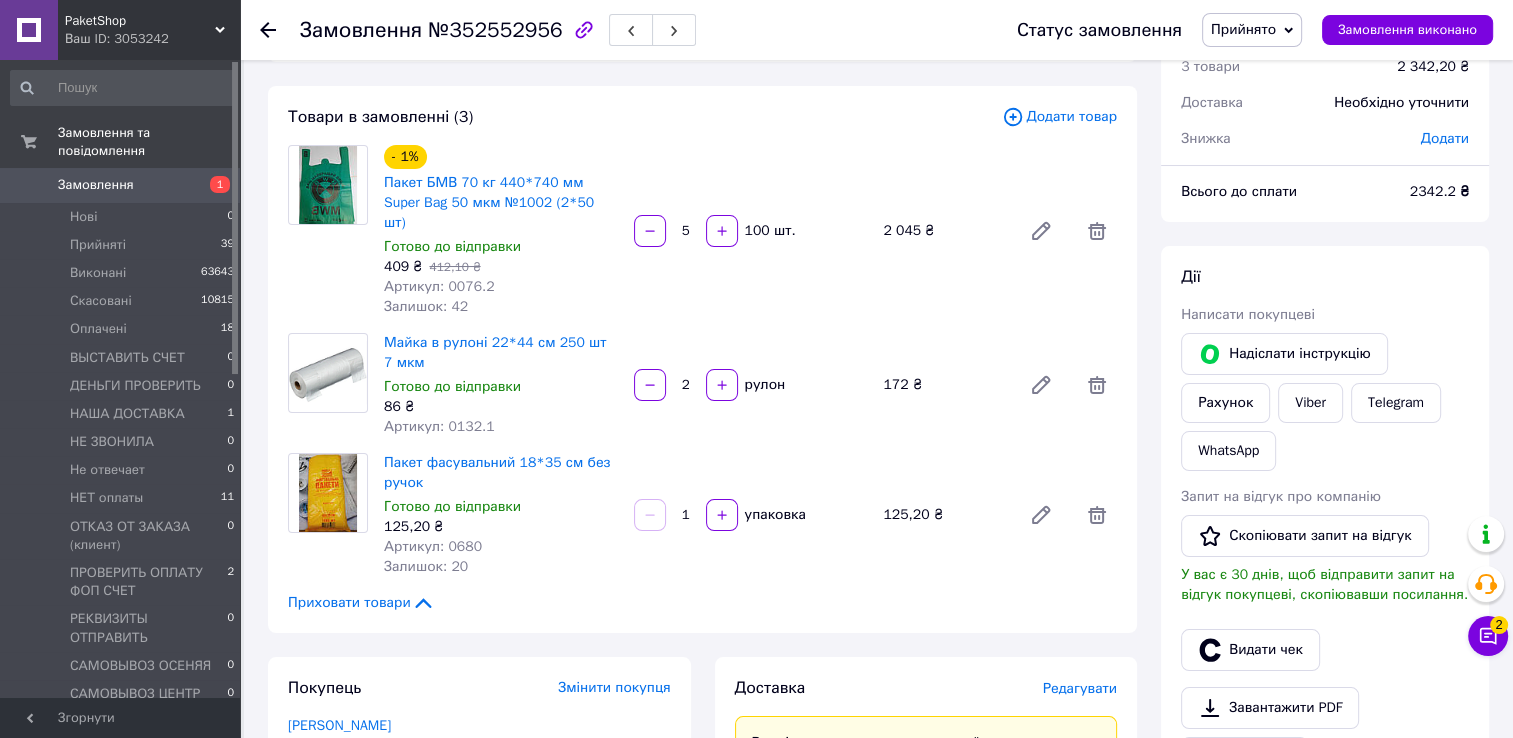 scroll, scrollTop: 0, scrollLeft: 0, axis: both 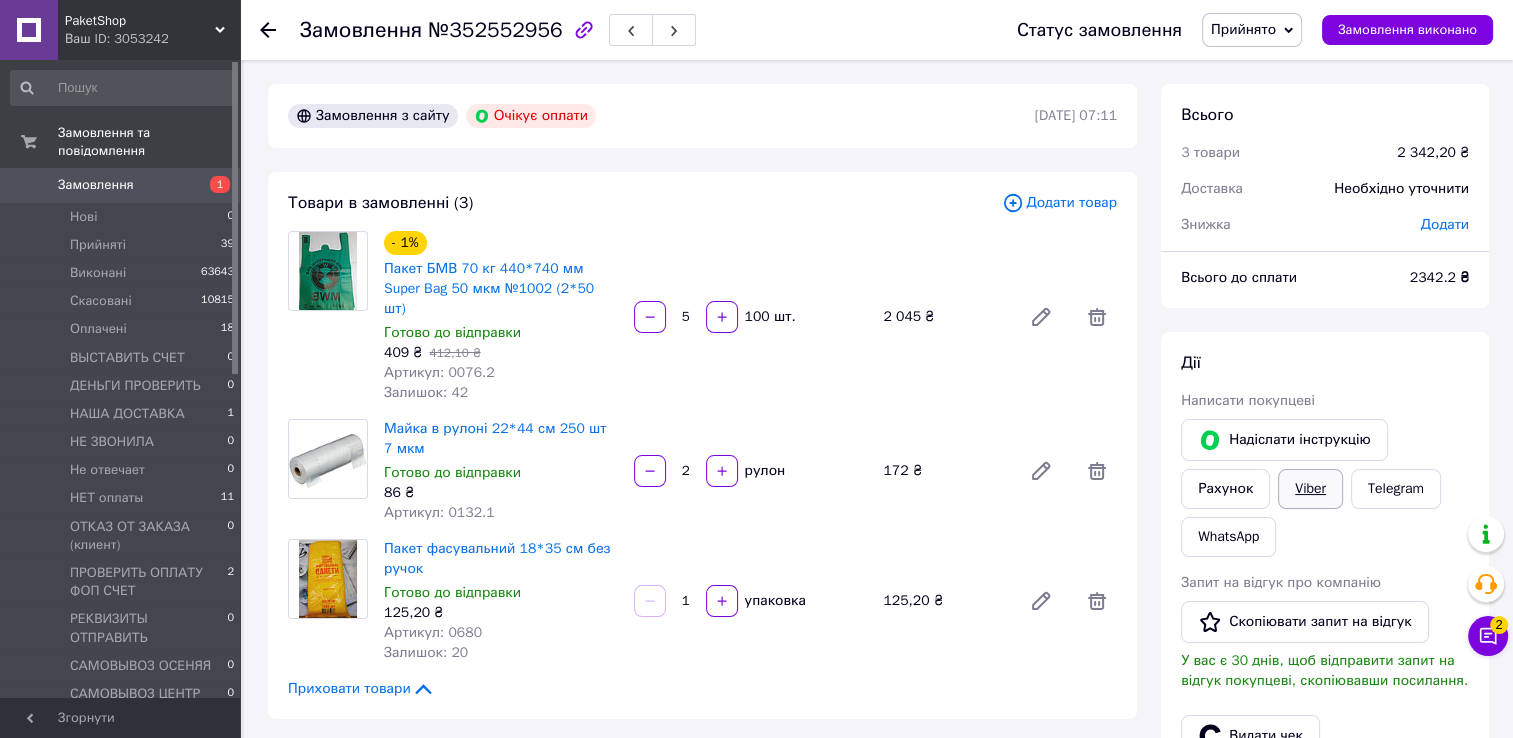 click on "Viber" at bounding box center [1310, 489] 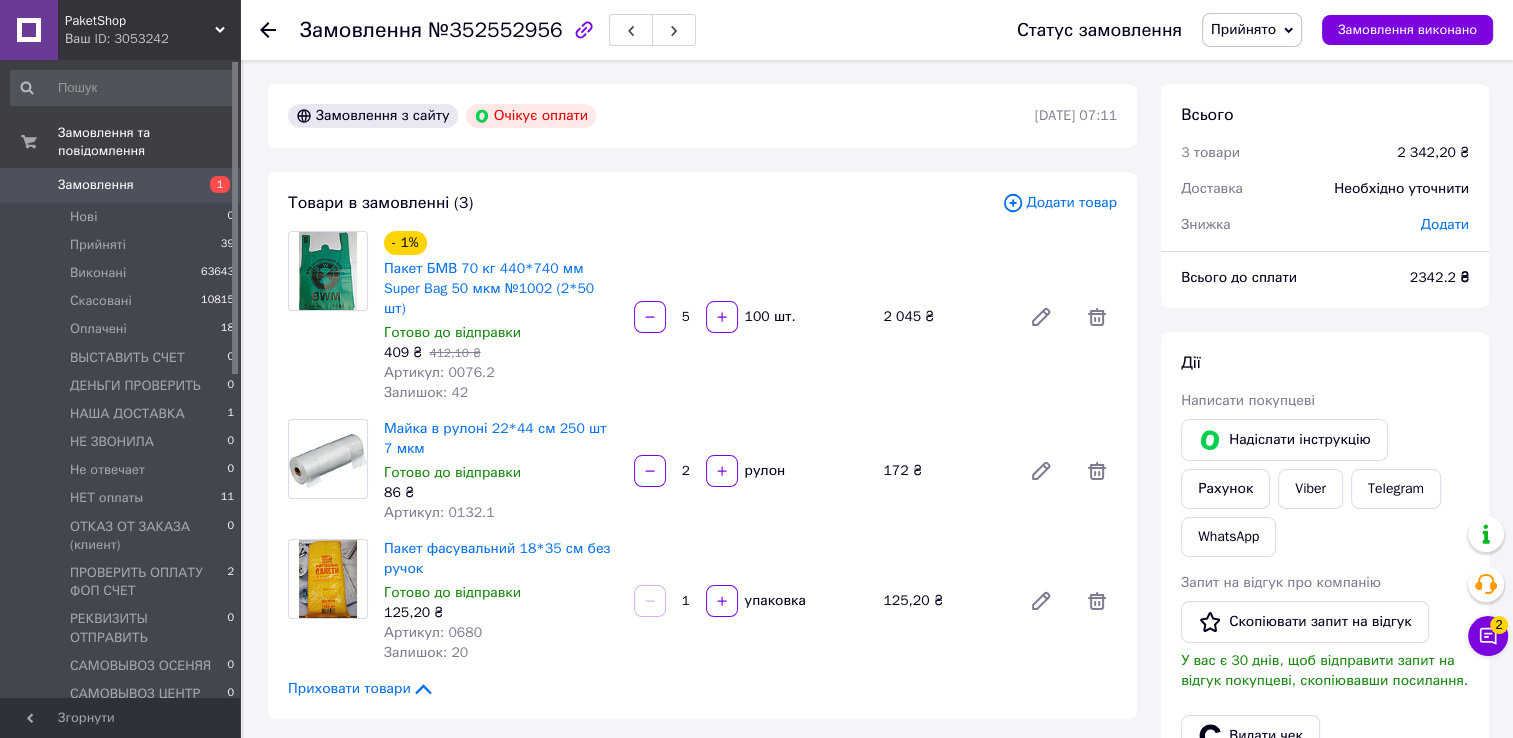 click 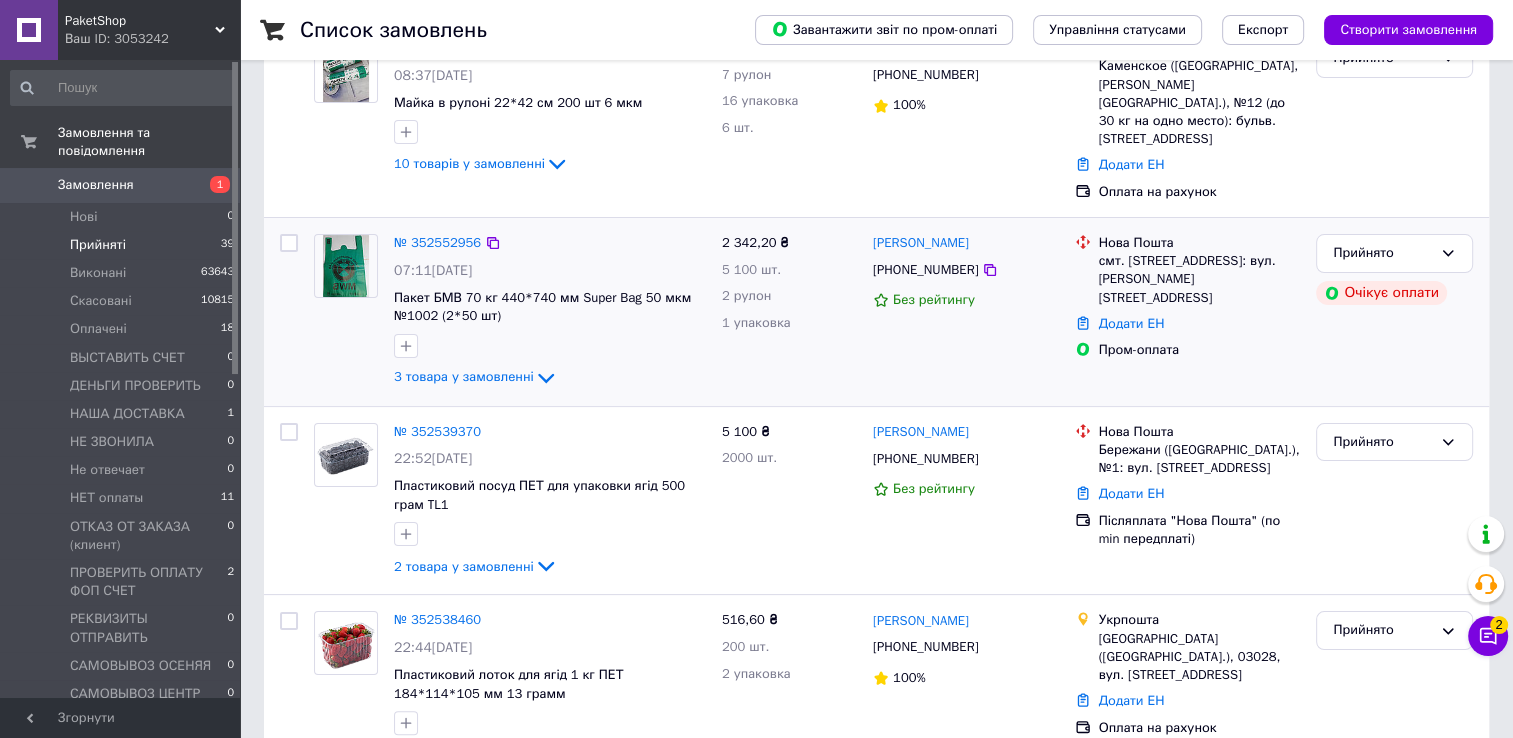 scroll, scrollTop: 300, scrollLeft: 0, axis: vertical 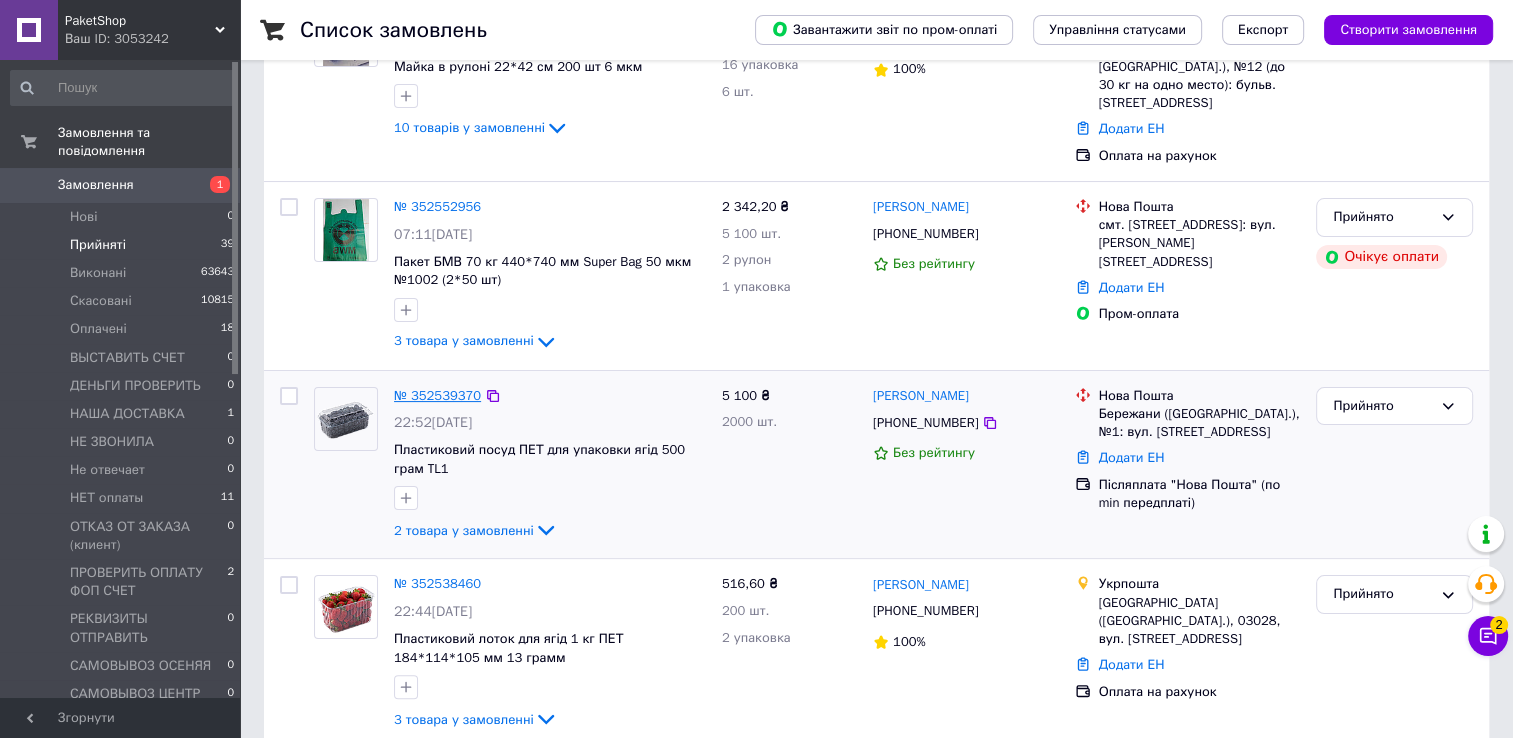 click on "№ 352539370" at bounding box center (437, 395) 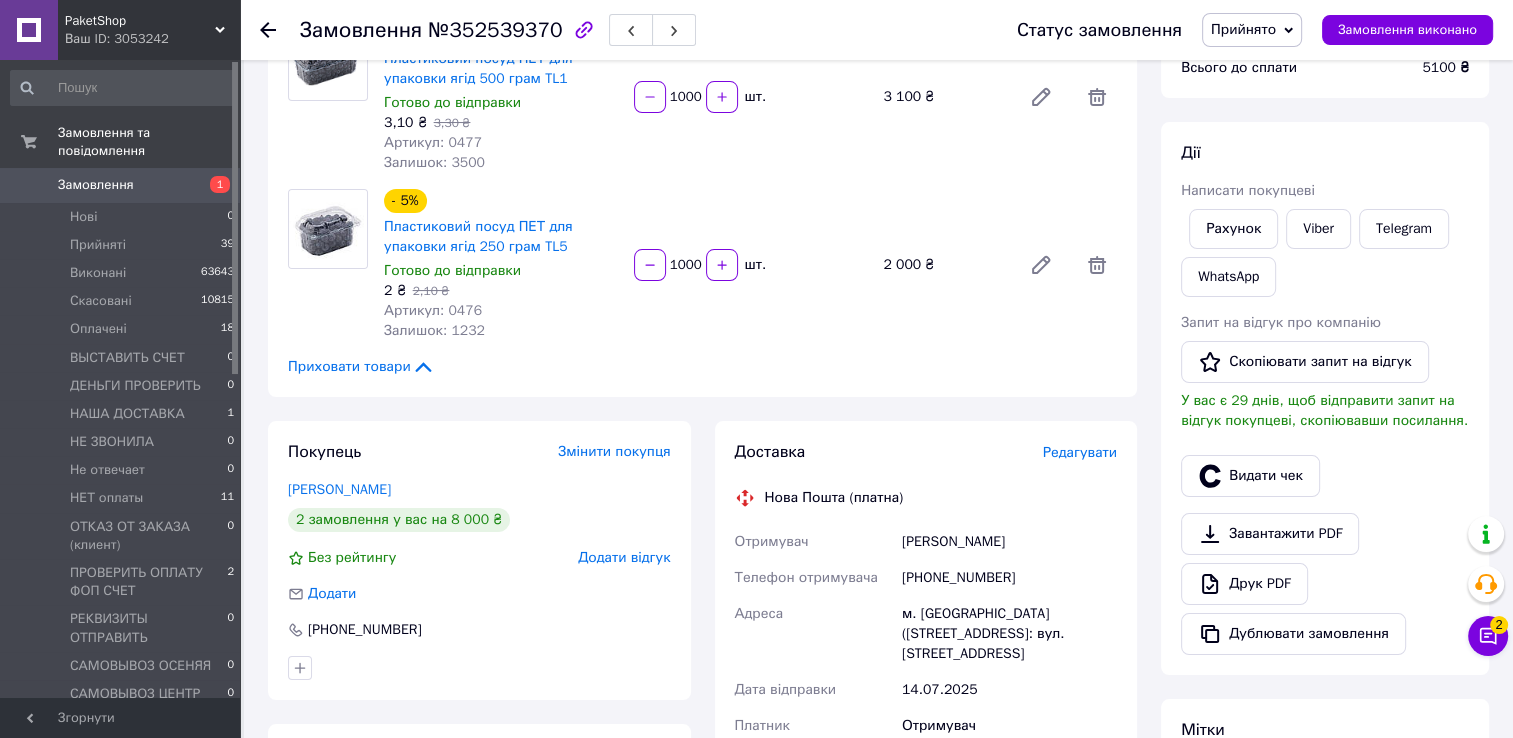 scroll, scrollTop: 0, scrollLeft: 0, axis: both 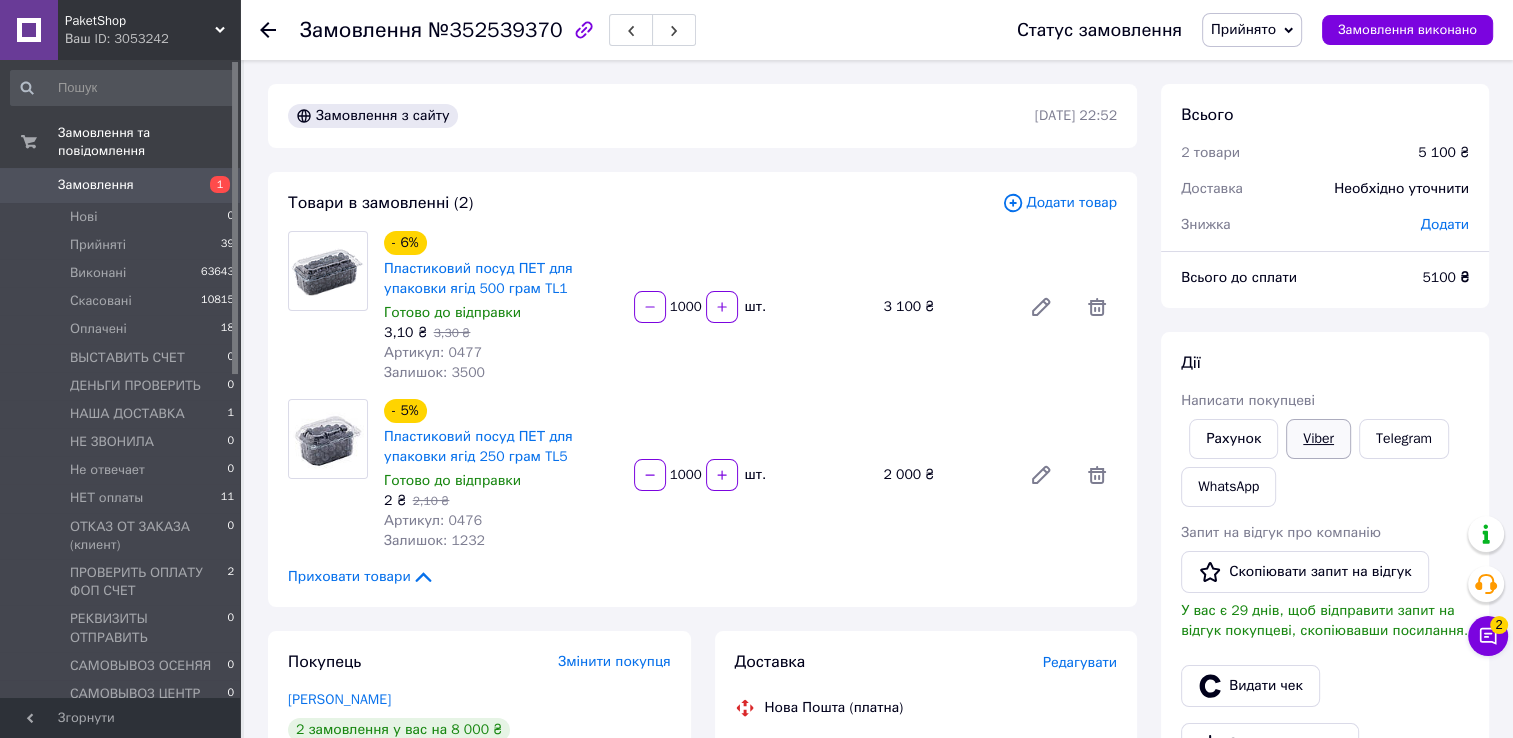 click on "Viber" at bounding box center [1318, 439] 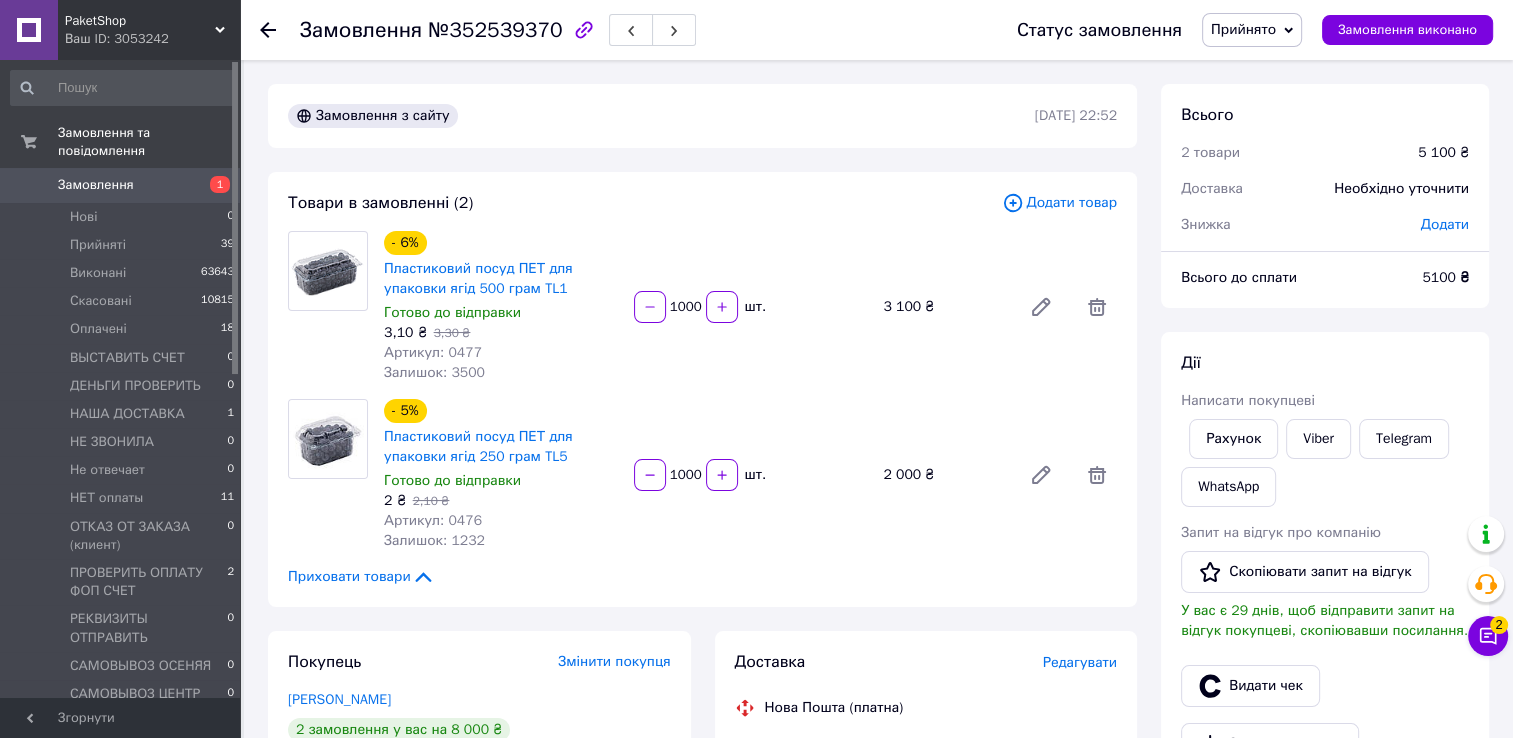 click 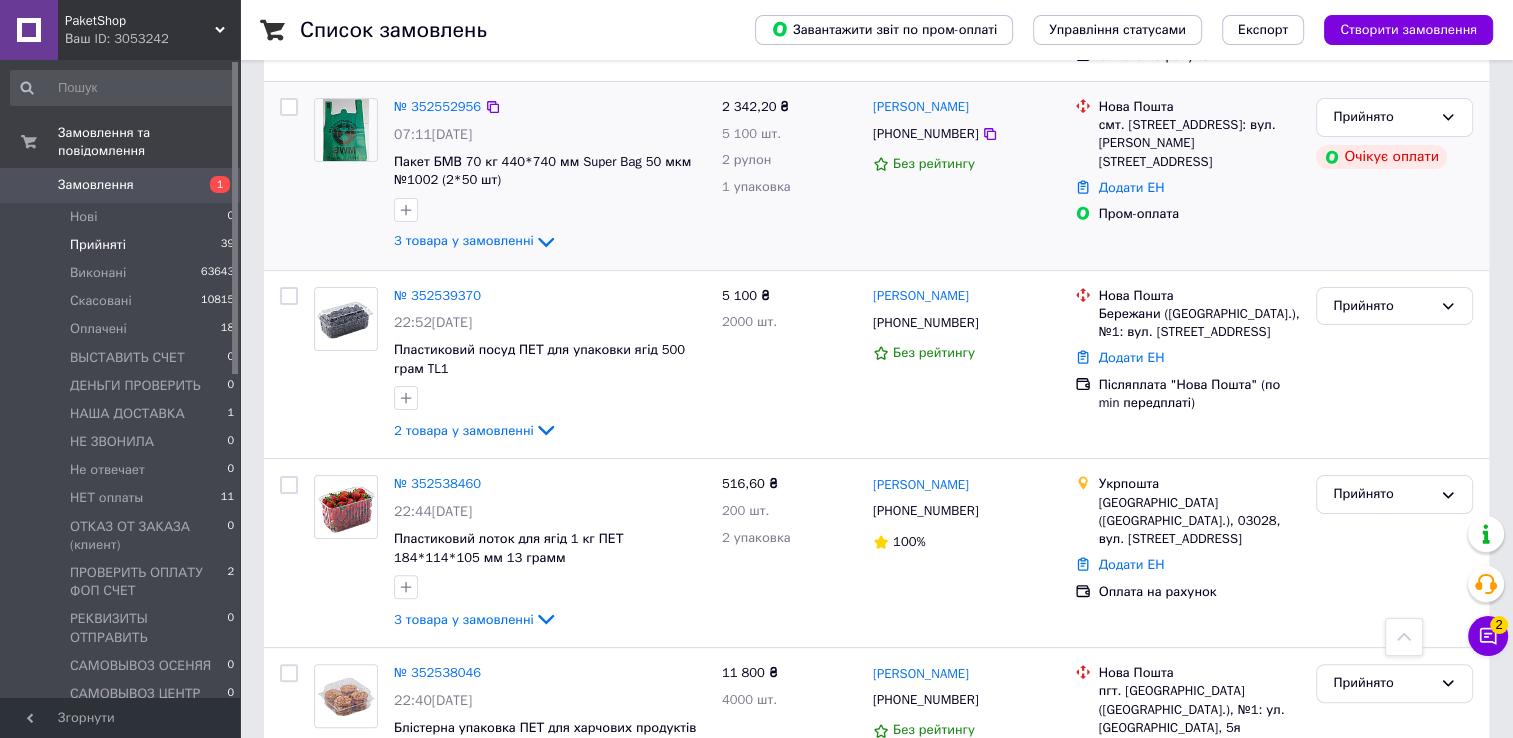 scroll, scrollTop: 500, scrollLeft: 0, axis: vertical 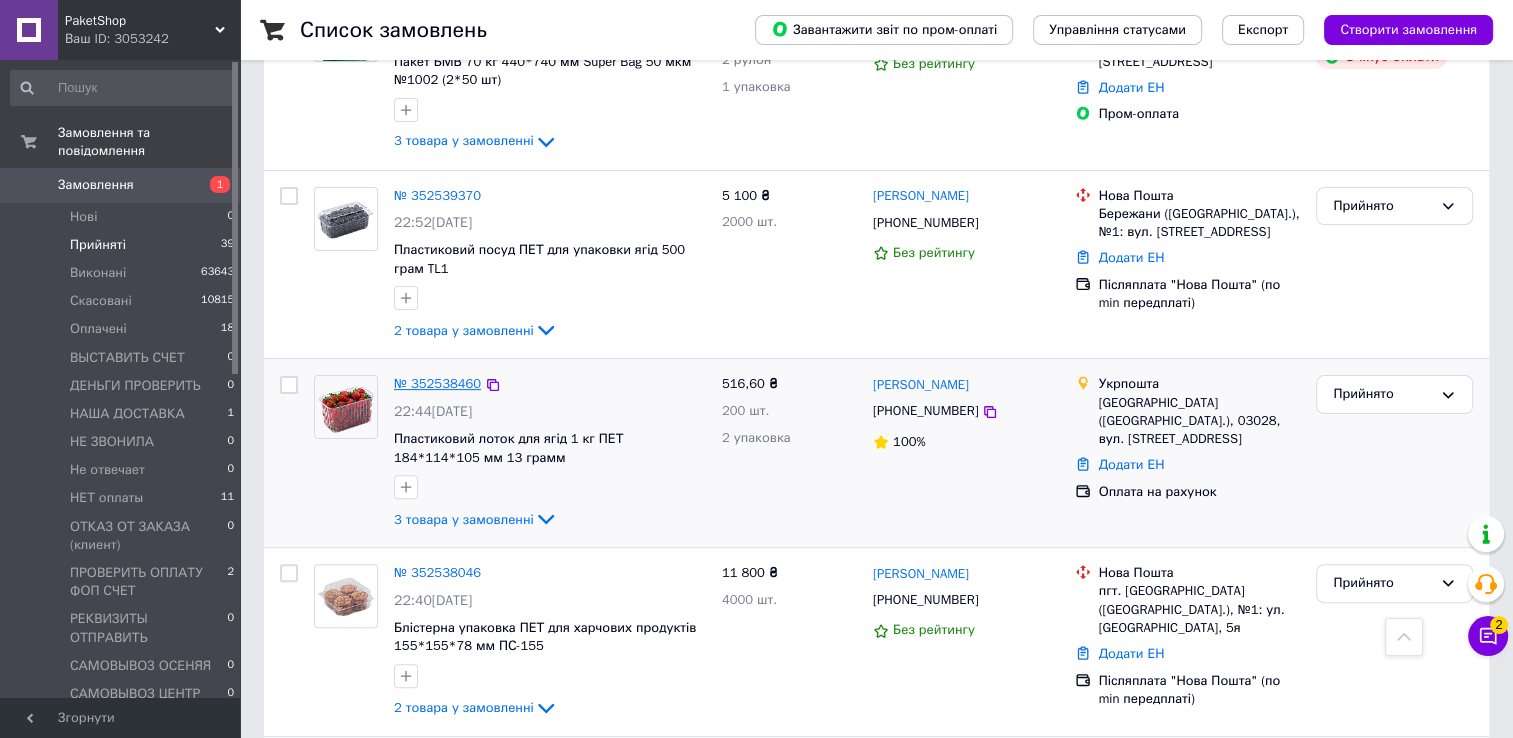 click on "№ 352538460" at bounding box center (437, 383) 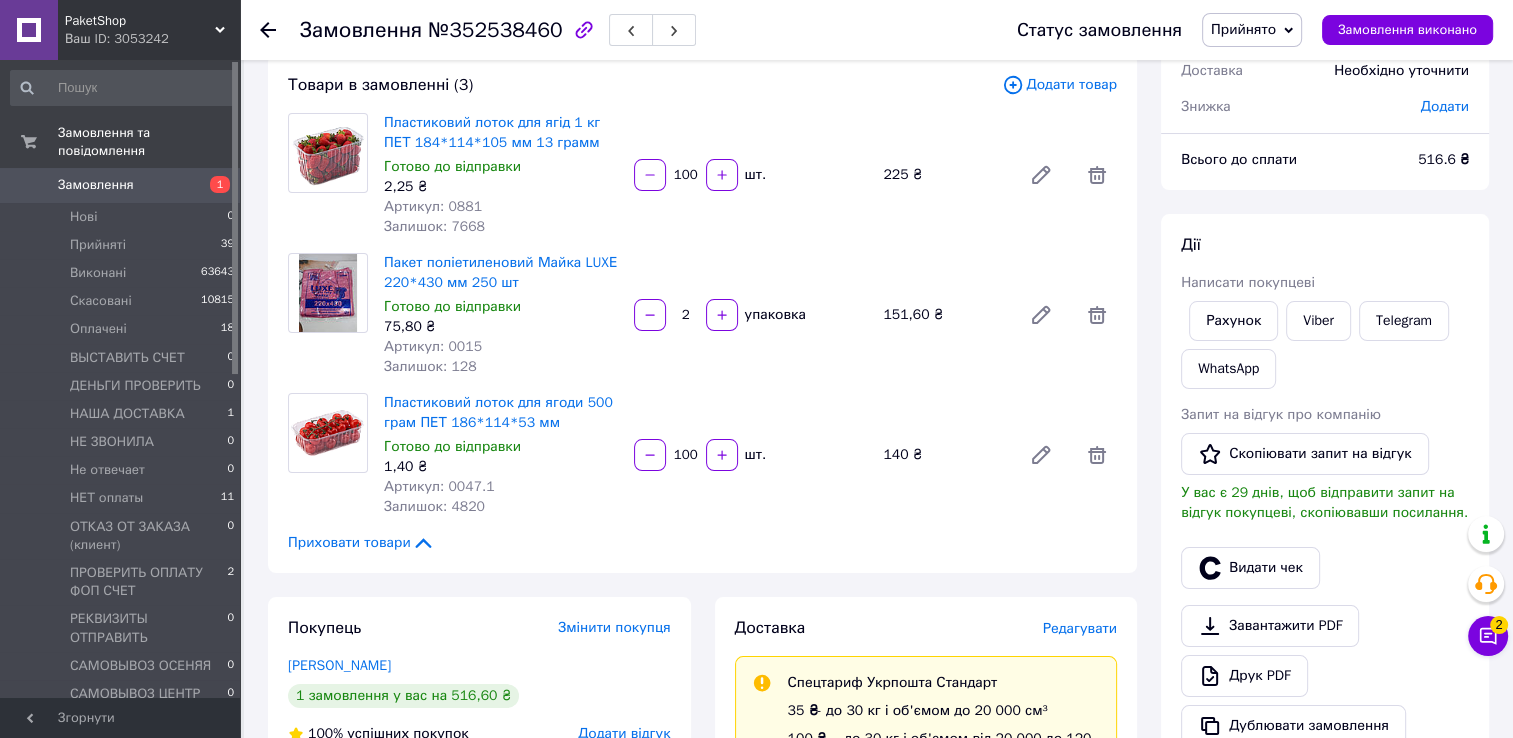 scroll, scrollTop: 0, scrollLeft: 0, axis: both 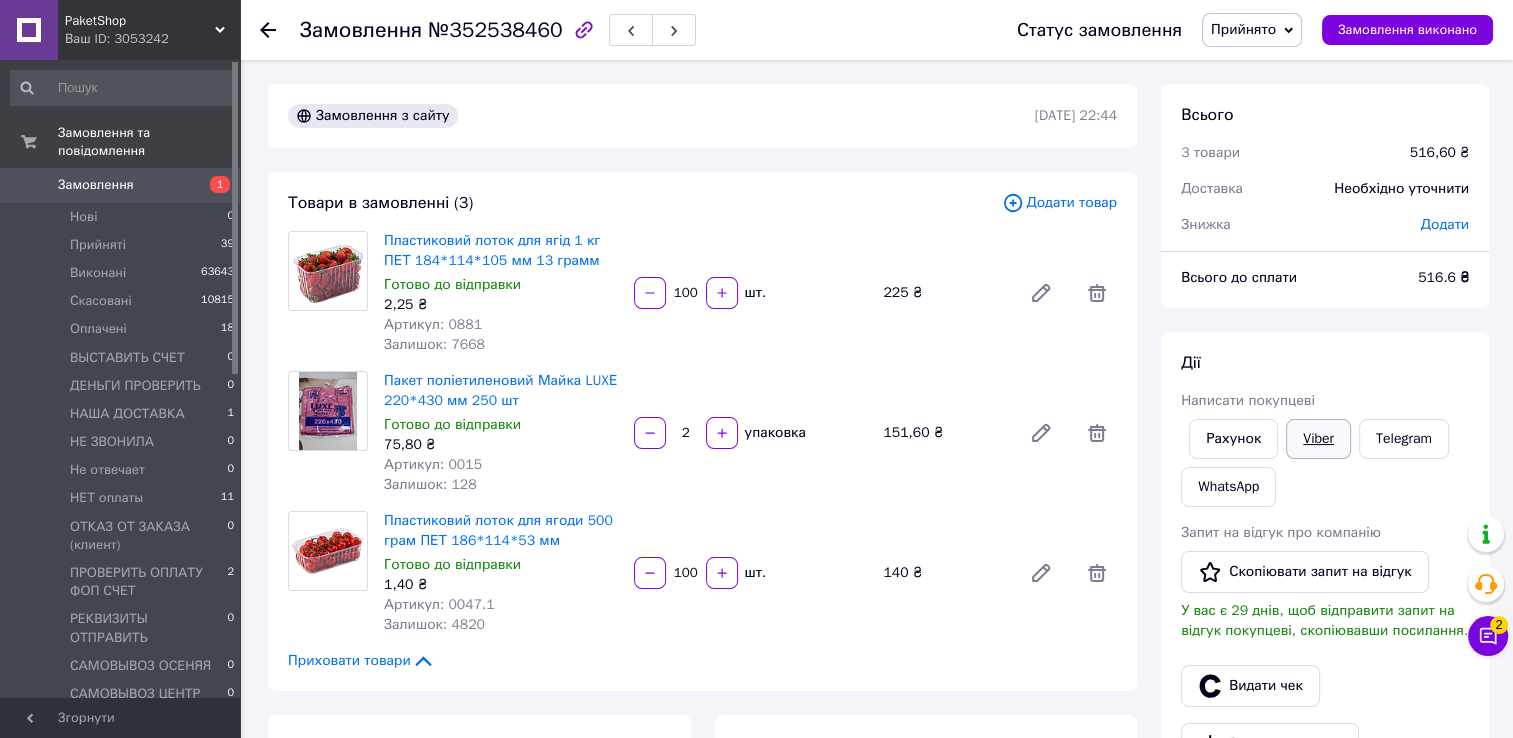 click on "Viber" at bounding box center [1318, 439] 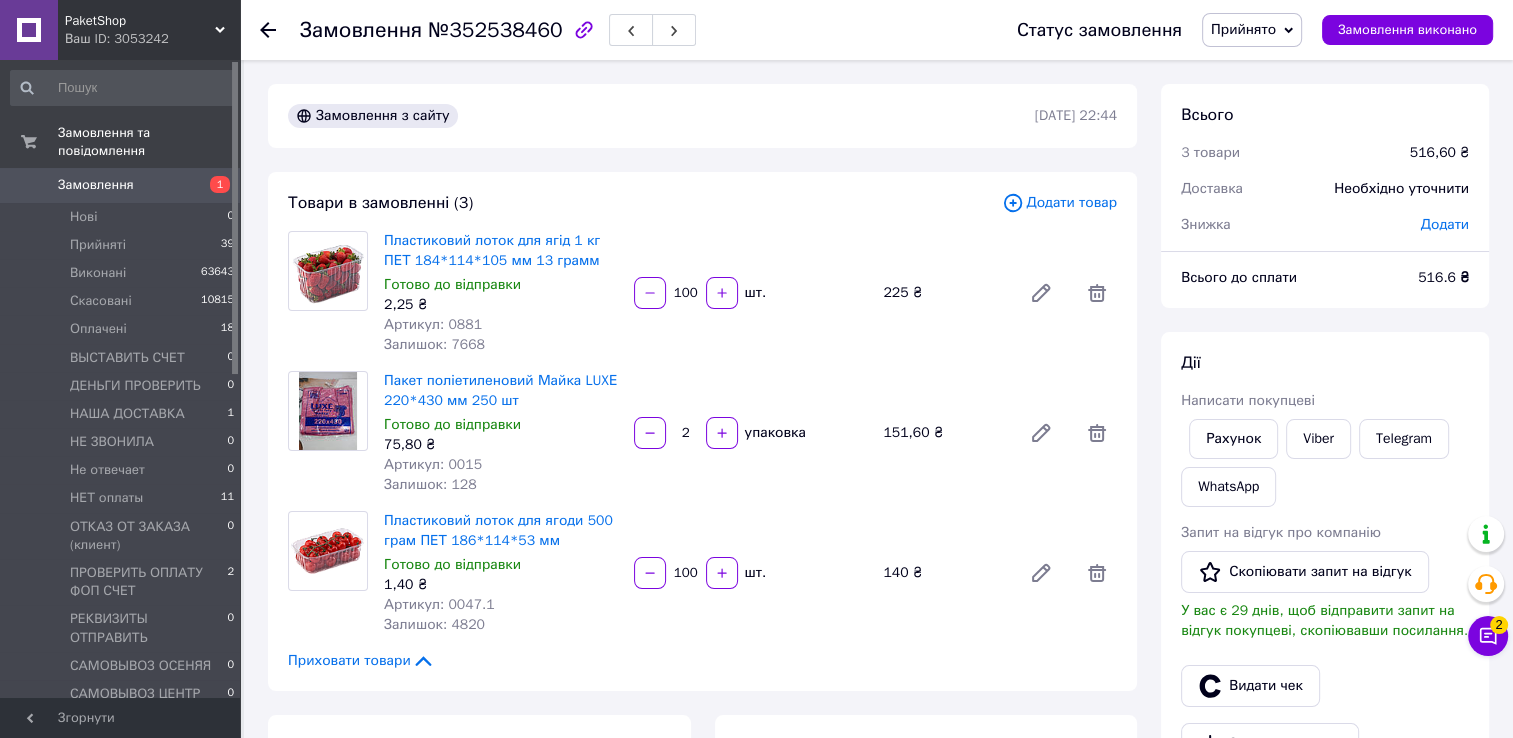 click 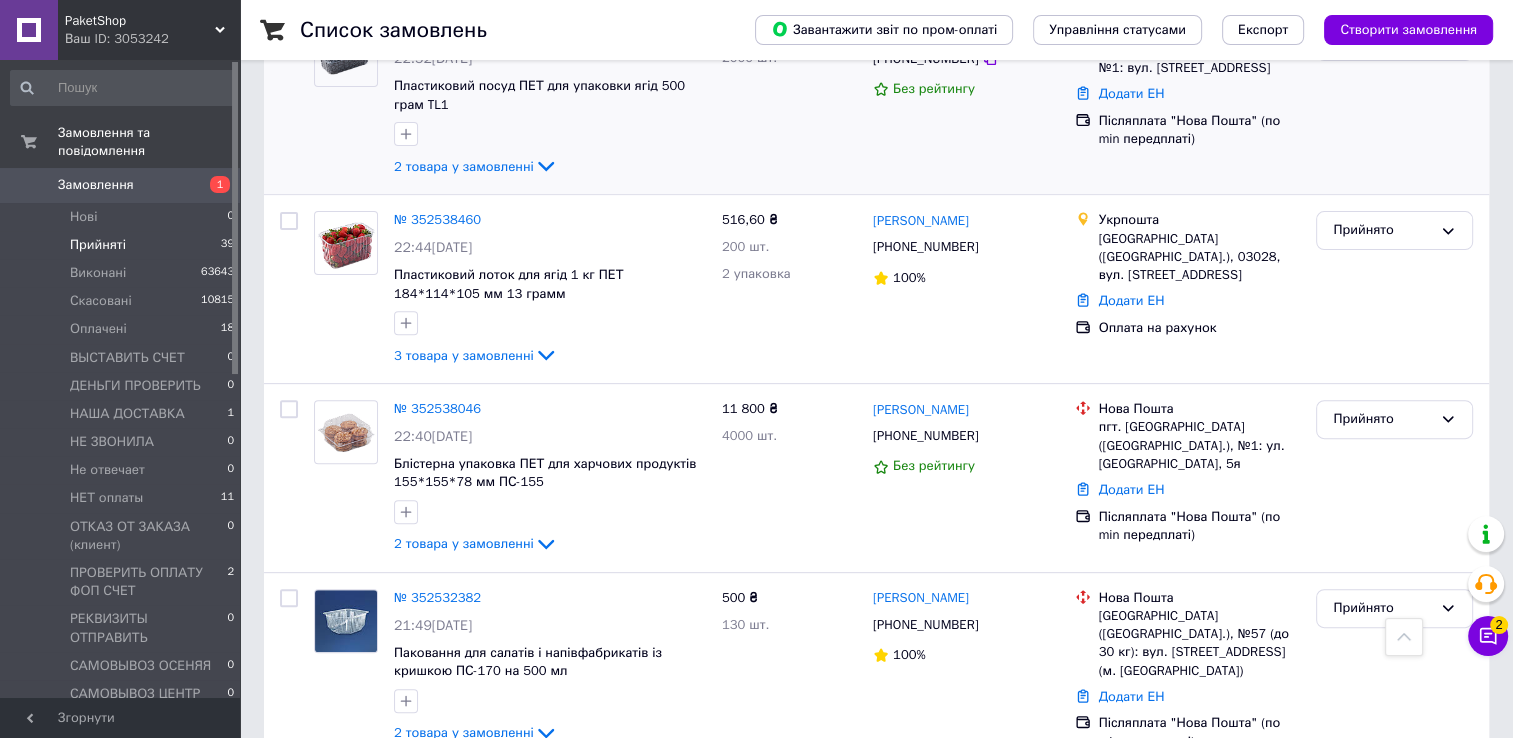 scroll, scrollTop: 700, scrollLeft: 0, axis: vertical 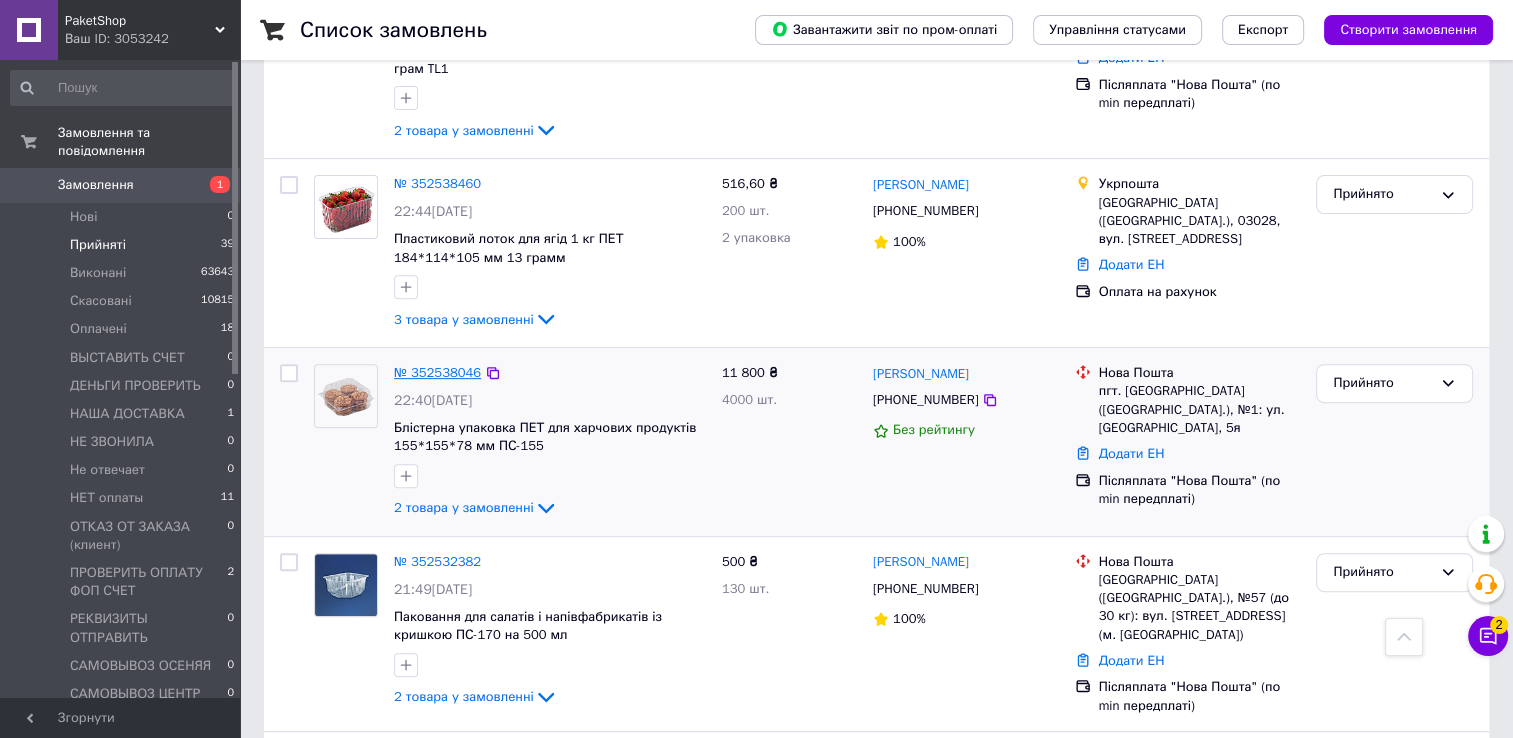 click on "№ 352538046" at bounding box center [437, 372] 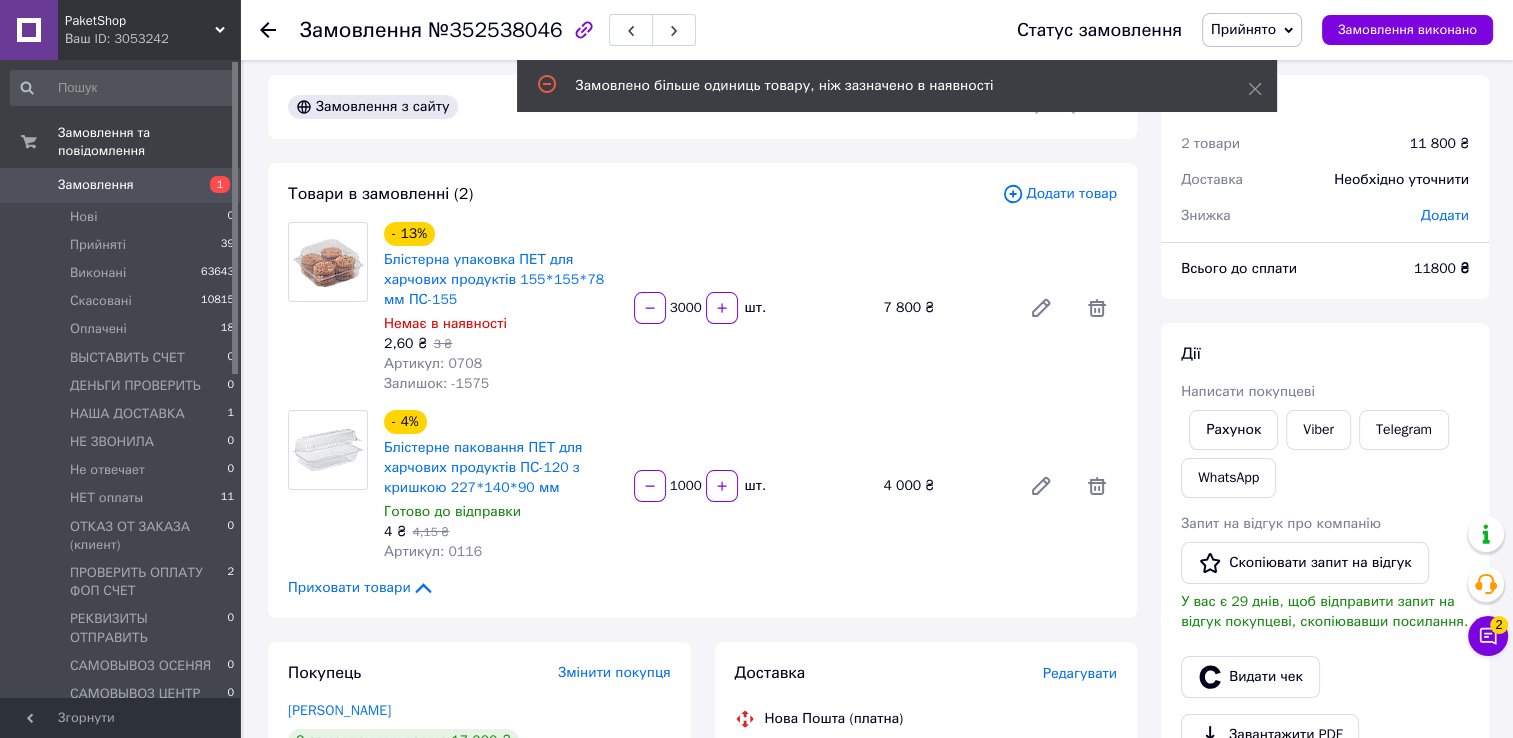 scroll, scrollTop: 0, scrollLeft: 0, axis: both 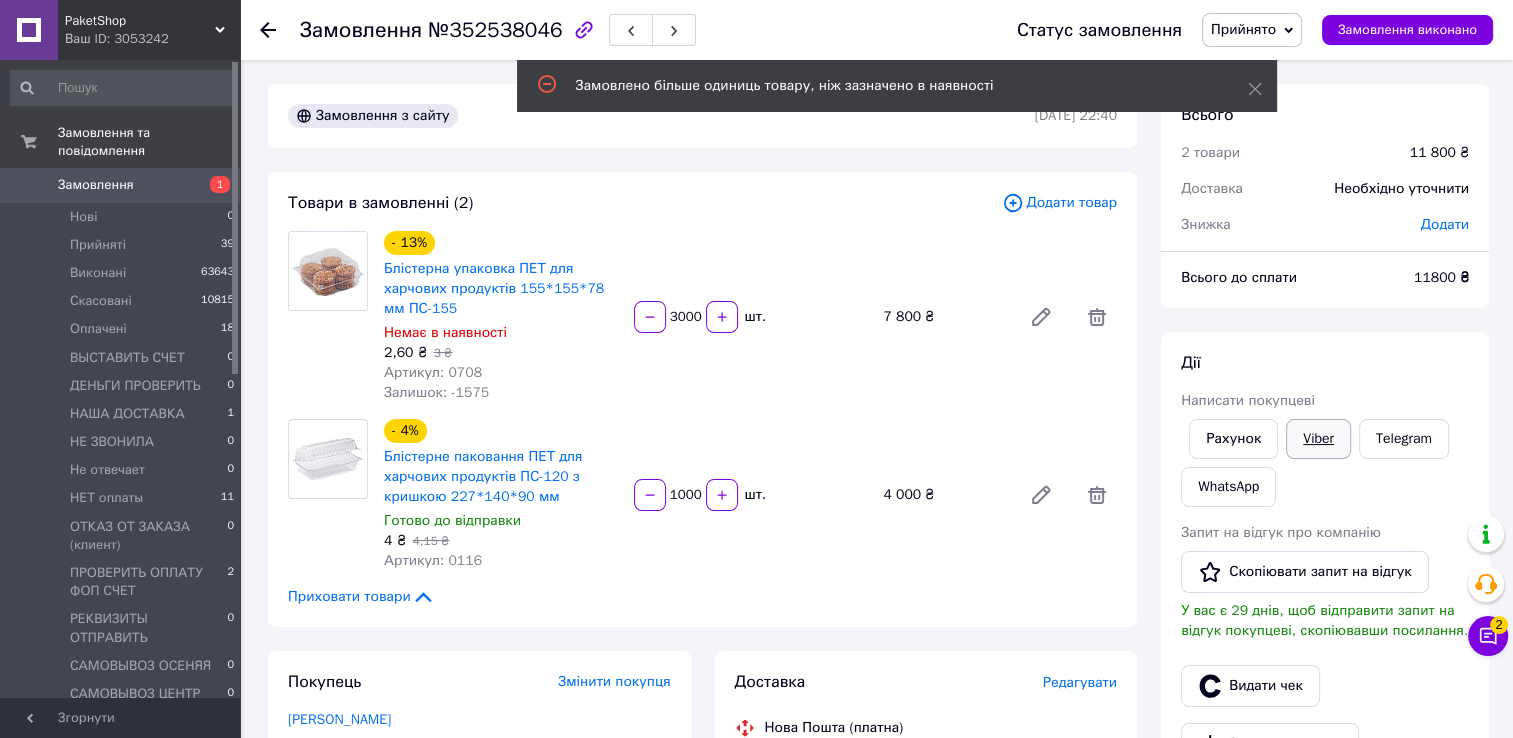 click on "Viber" at bounding box center (1318, 439) 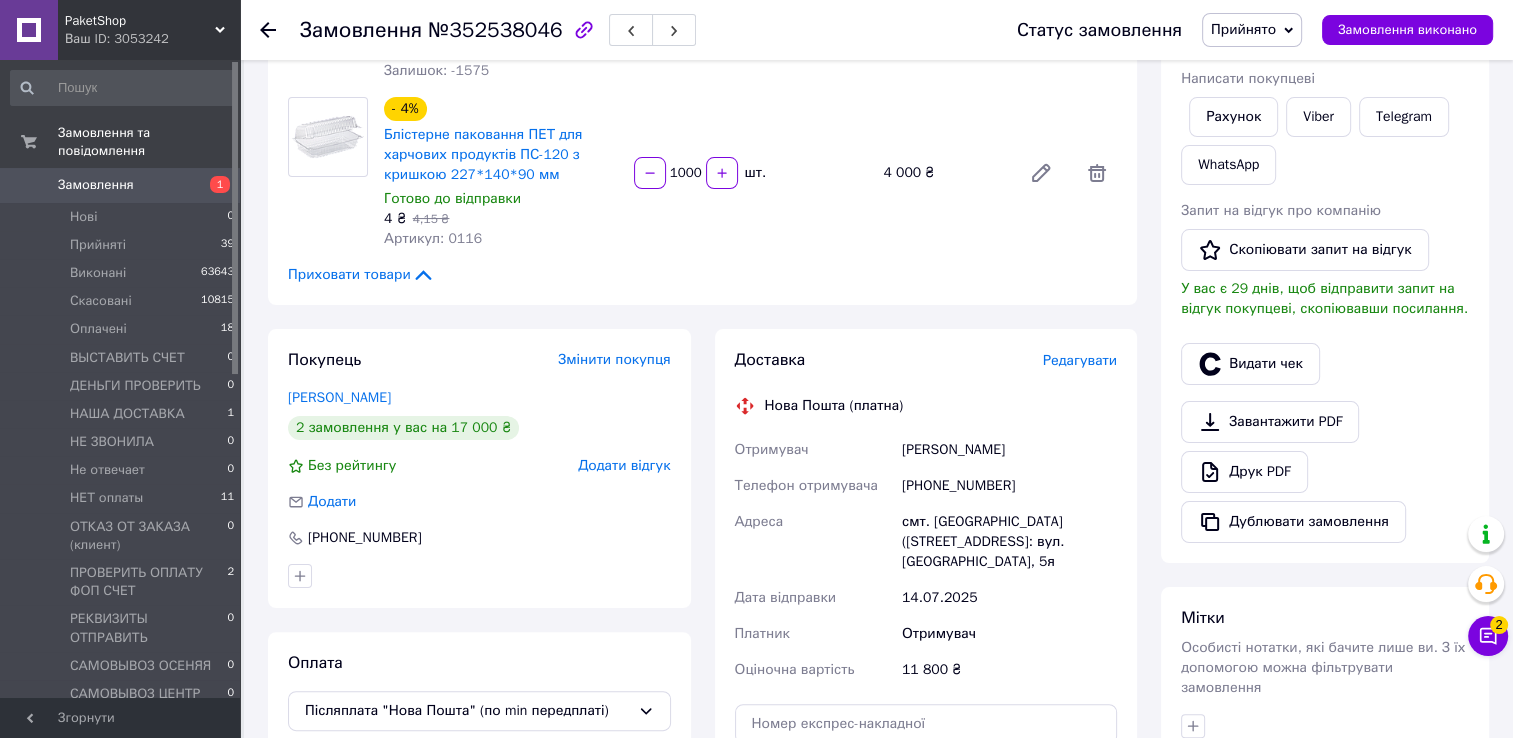 scroll, scrollTop: 0, scrollLeft: 0, axis: both 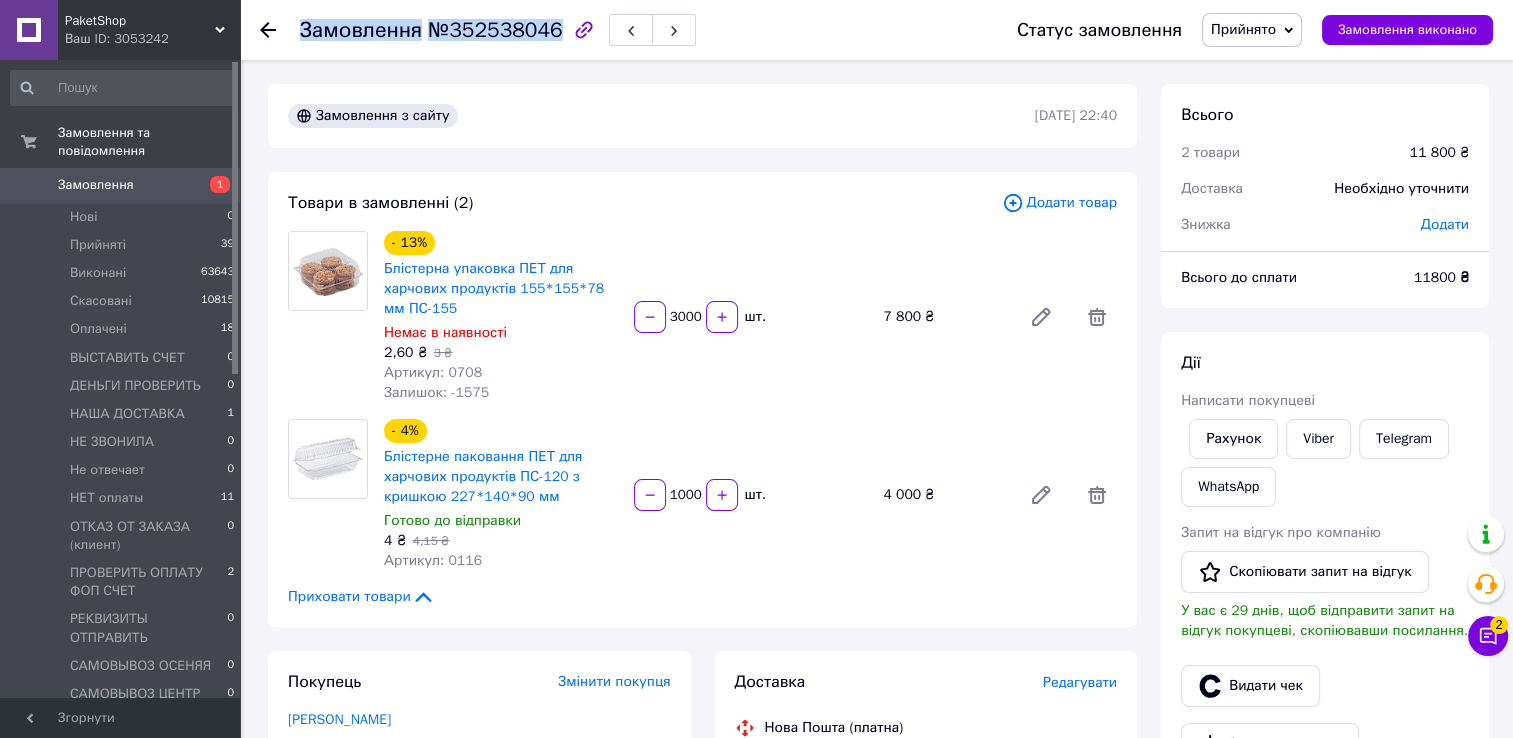drag, startPoint x: 297, startPoint y: 37, endPoint x: 451, endPoint y: 47, distance: 154.32434 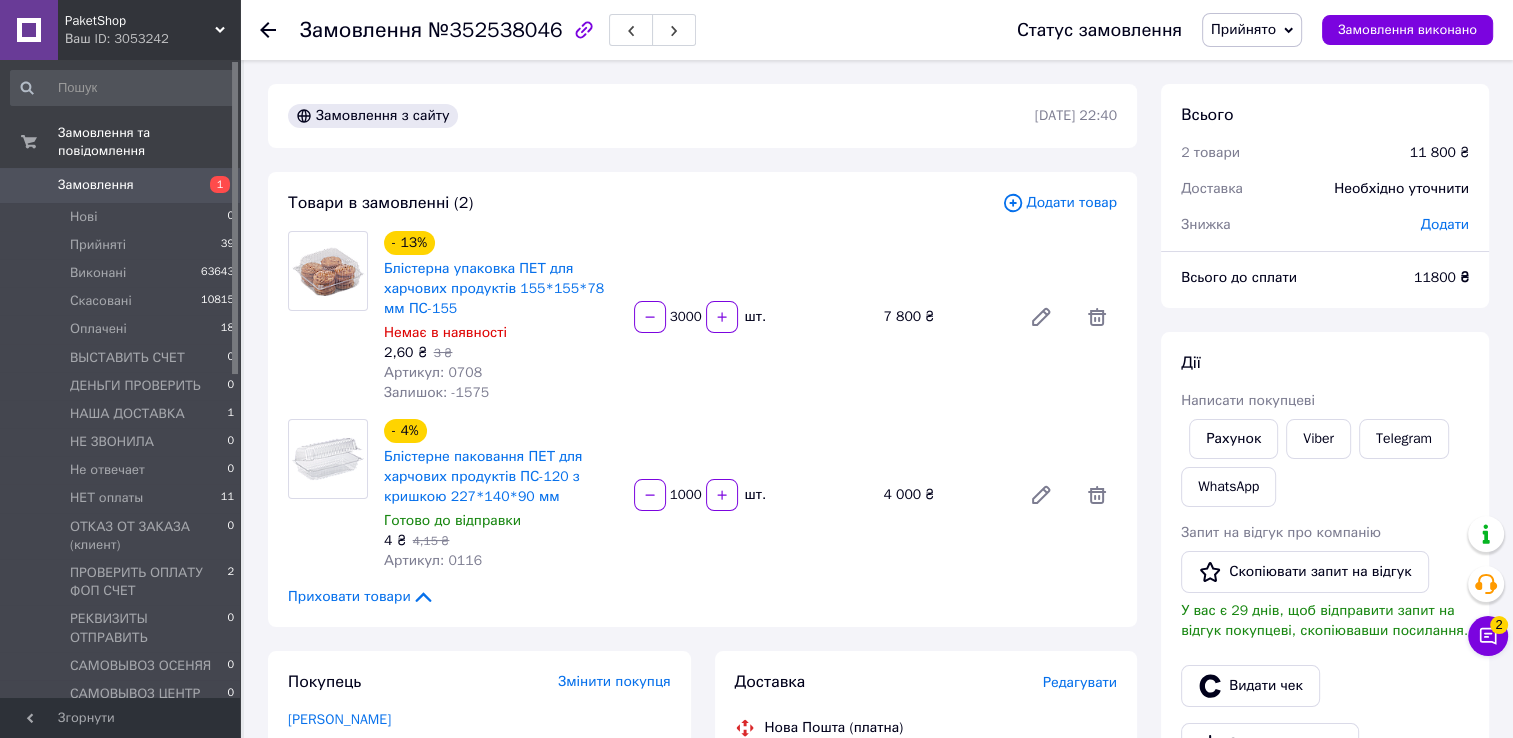 click 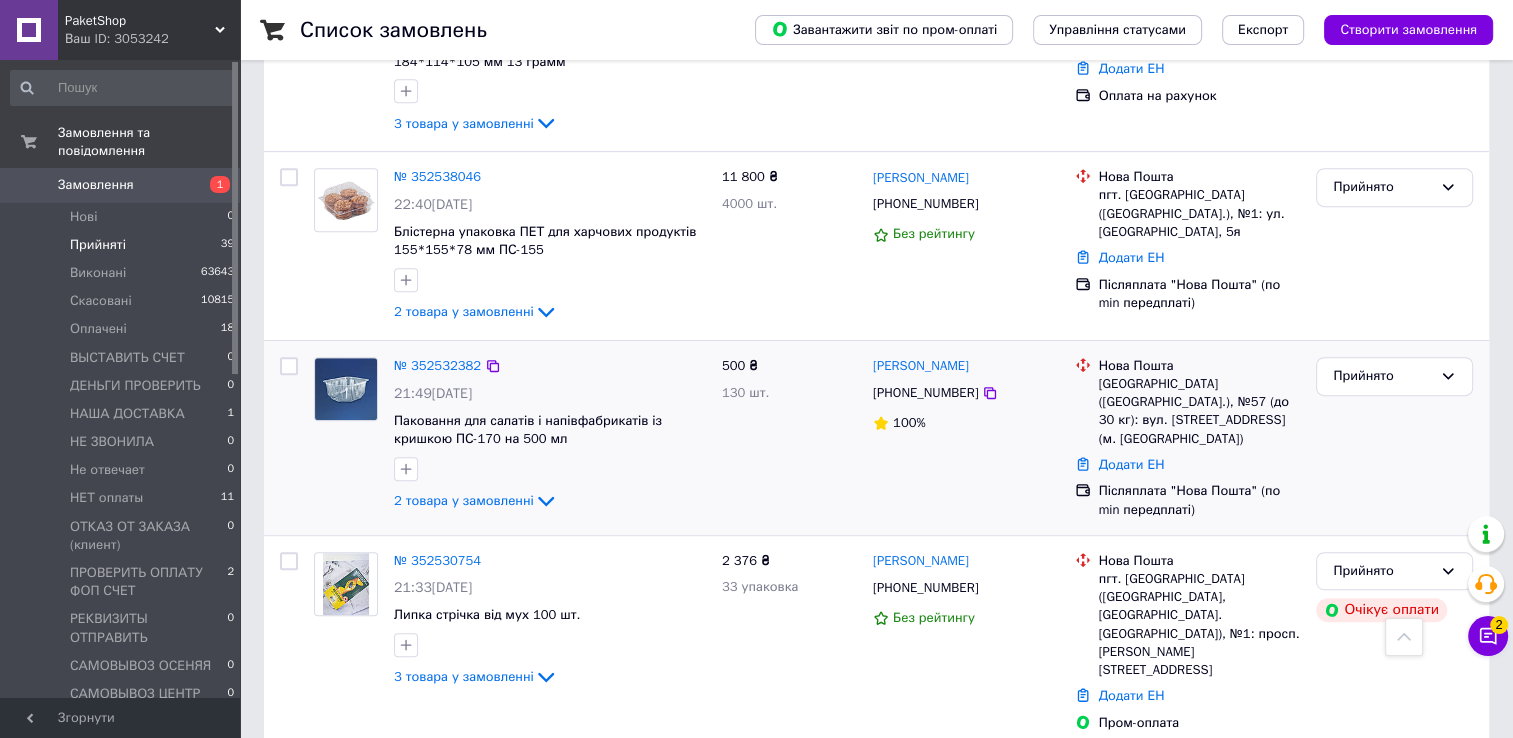 scroll, scrollTop: 900, scrollLeft: 0, axis: vertical 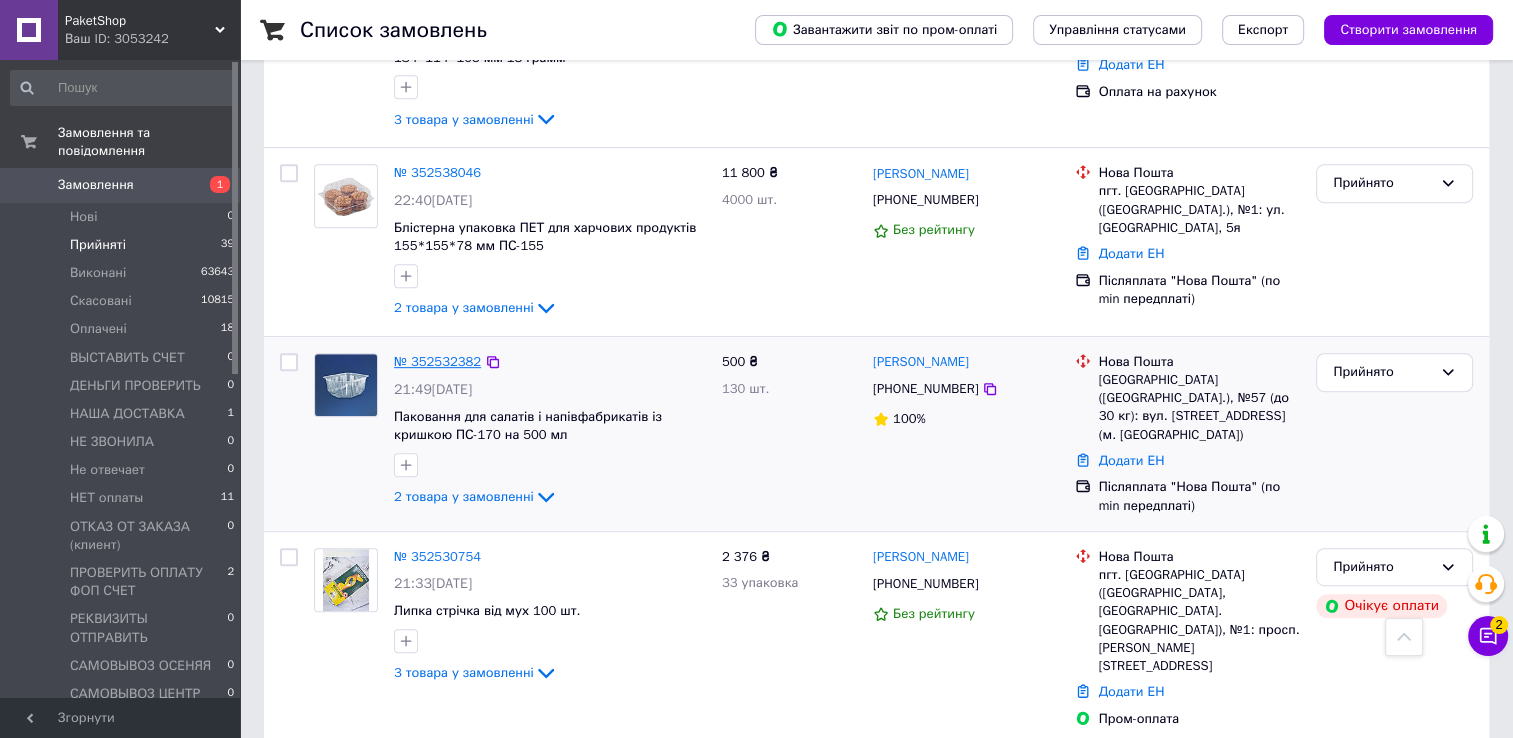 click on "№ 352532382" at bounding box center (437, 361) 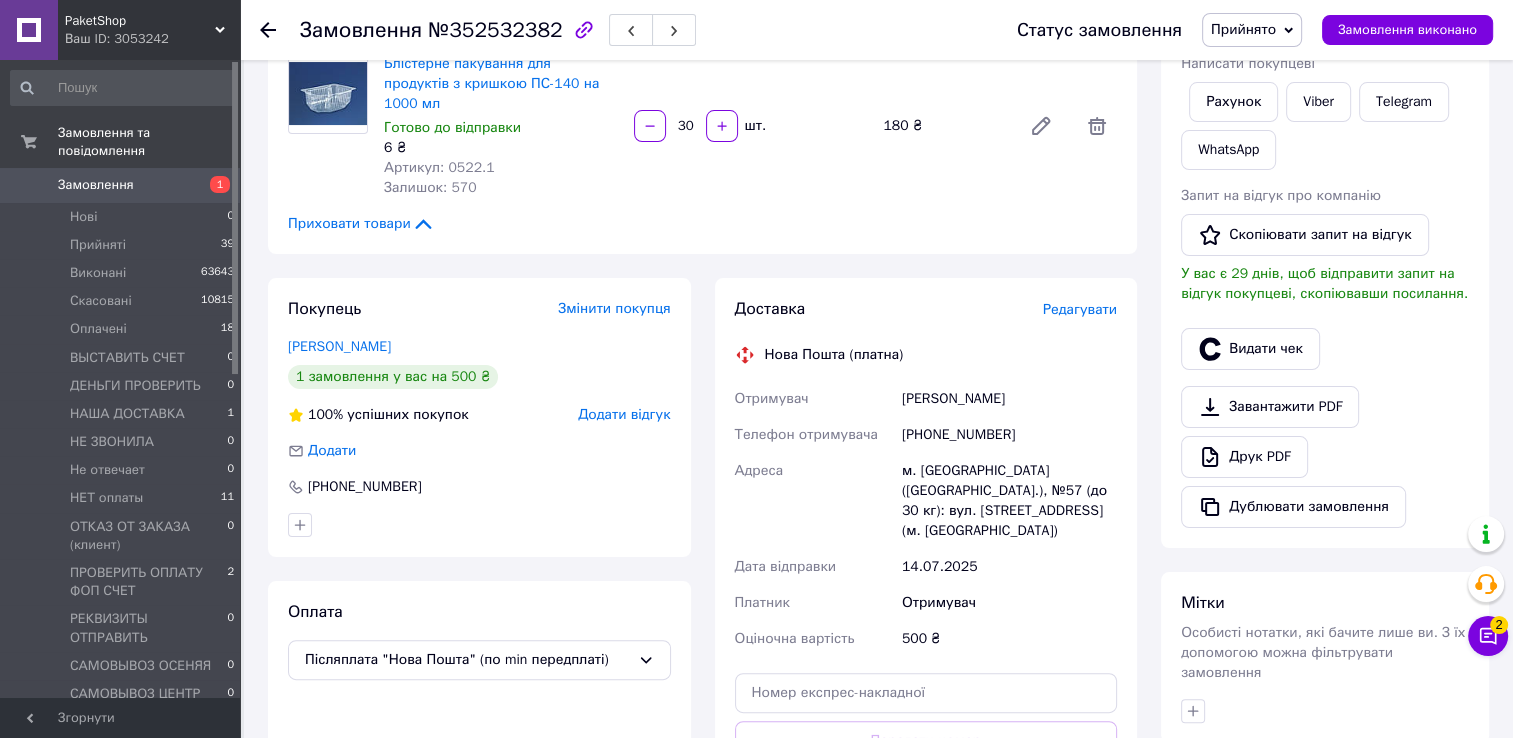 scroll, scrollTop: 0, scrollLeft: 0, axis: both 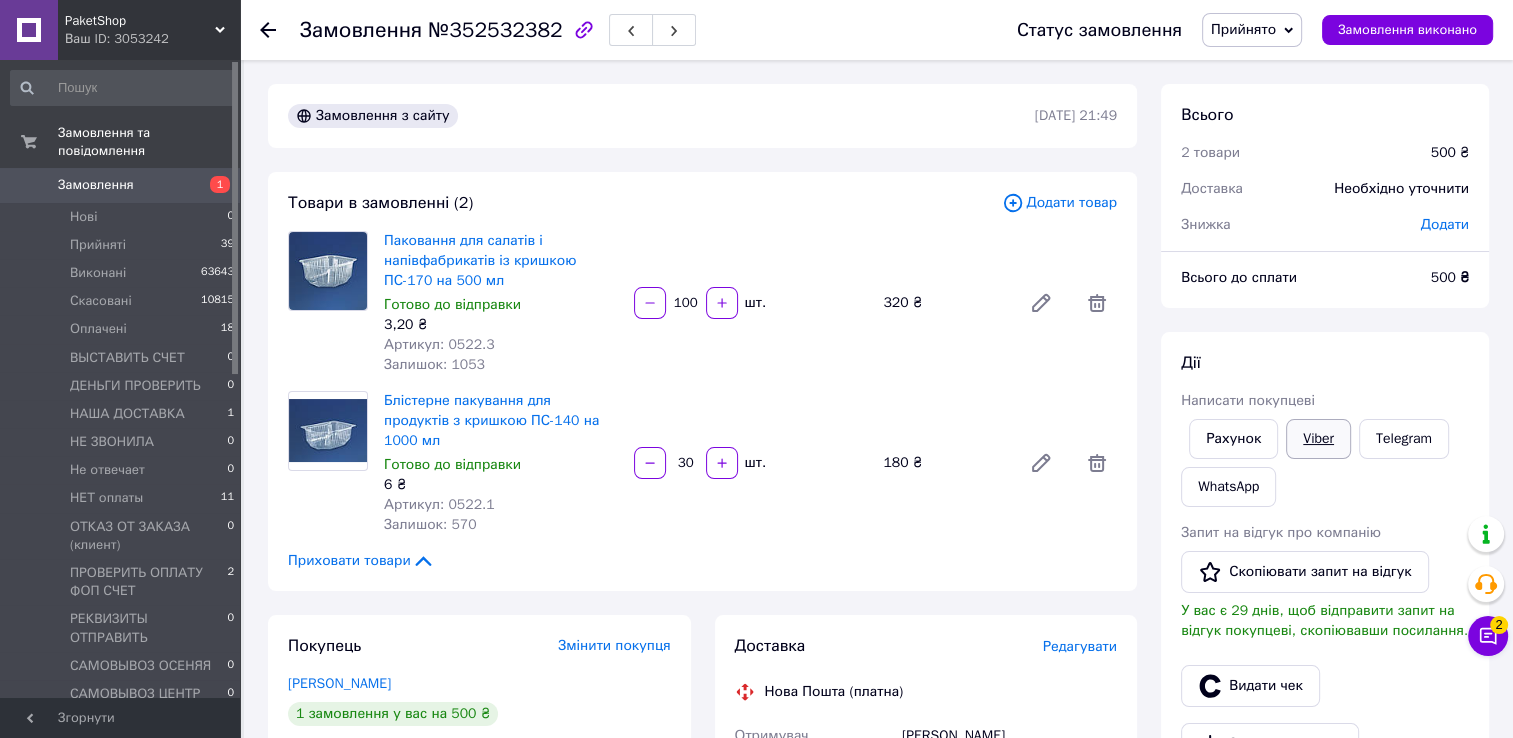 click on "Viber" at bounding box center (1318, 439) 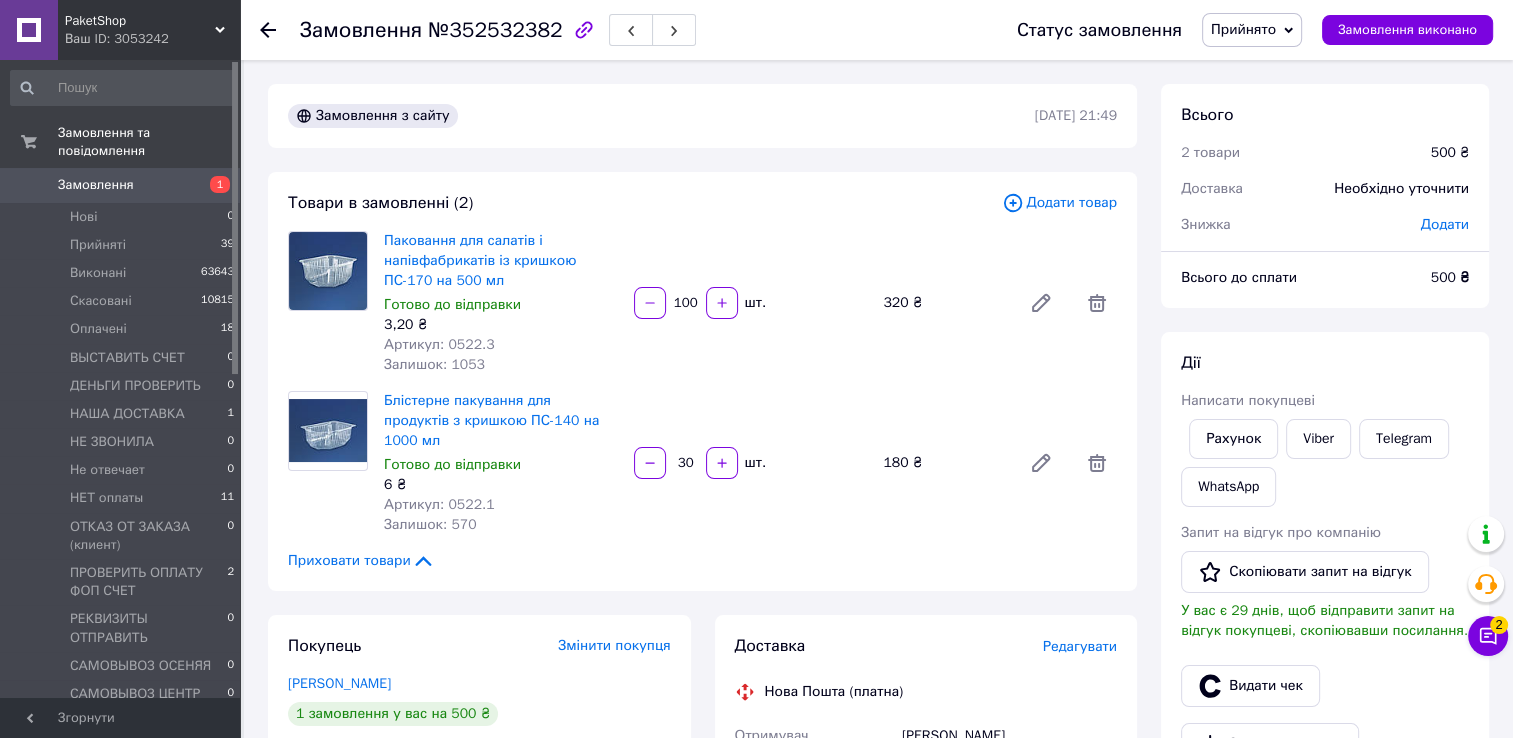 click 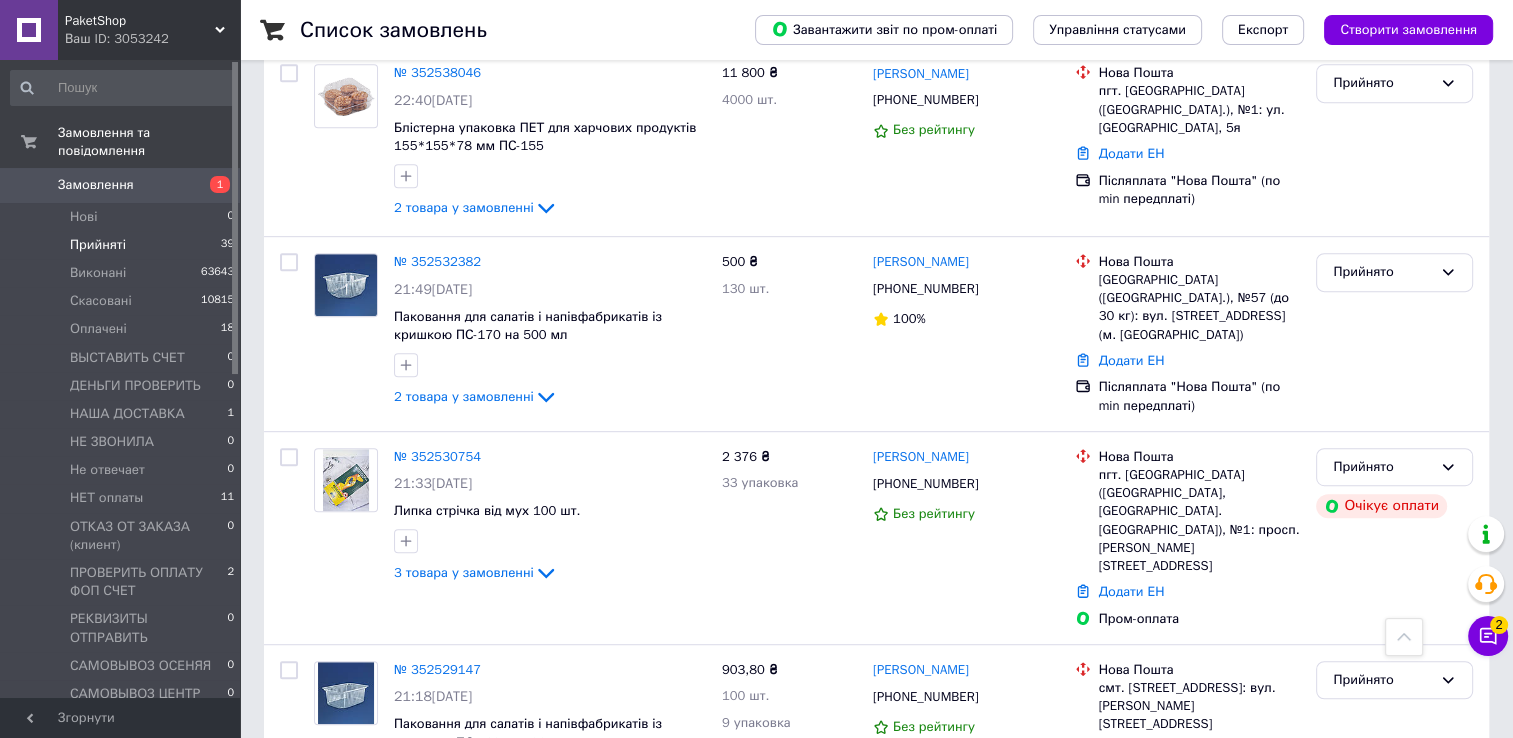 scroll, scrollTop: 1100, scrollLeft: 0, axis: vertical 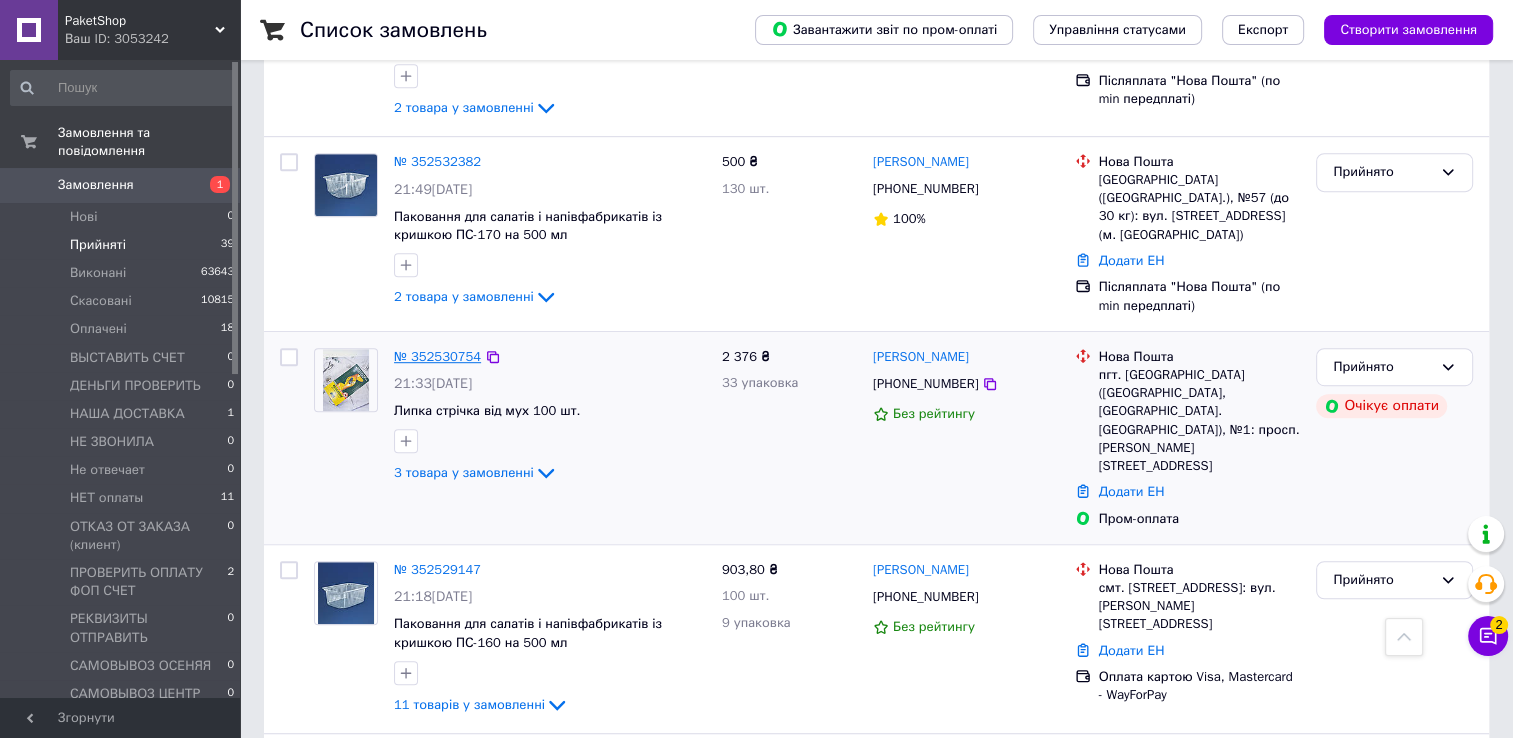 click on "№ 352530754" at bounding box center [437, 356] 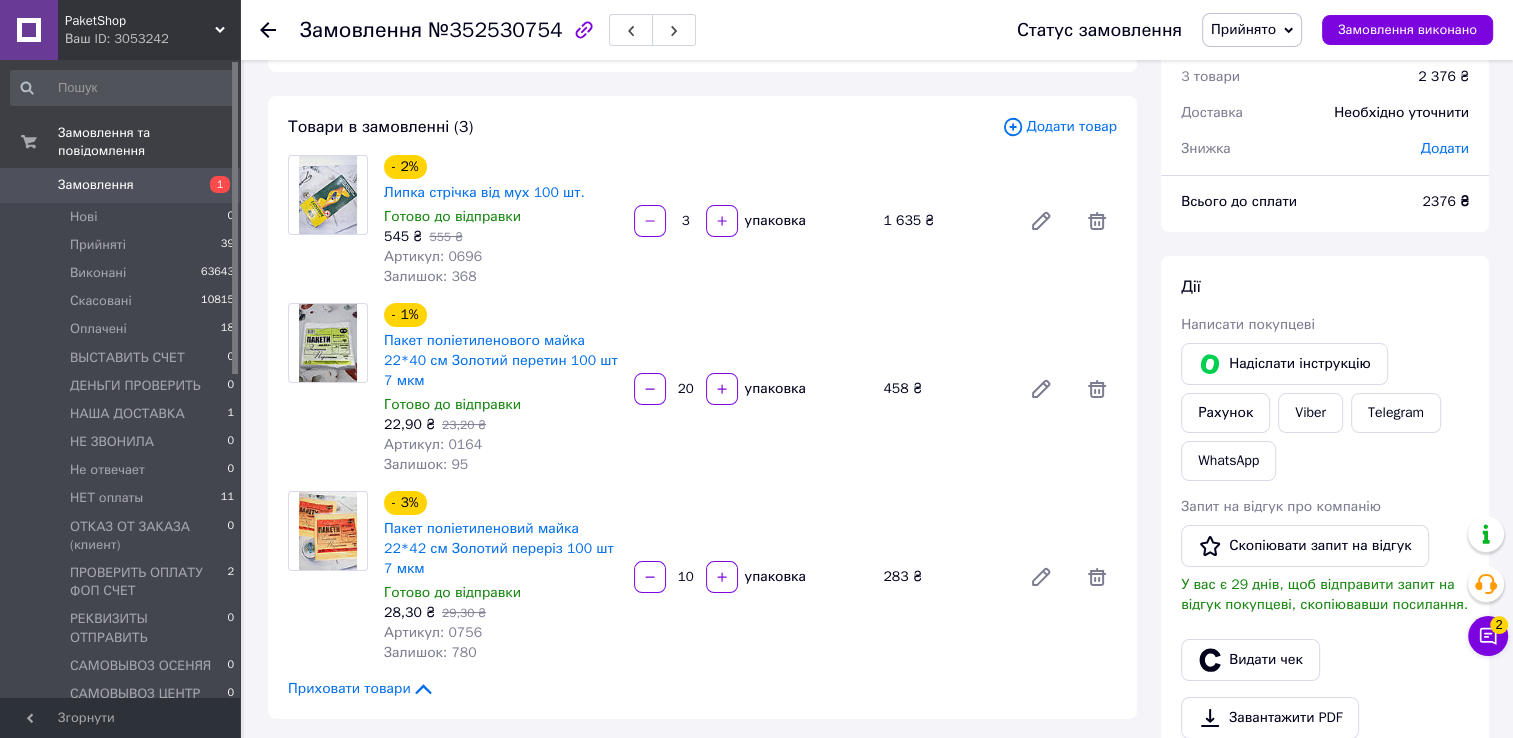 scroll, scrollTop: 200, scrollLeft: 0, axis: vertical 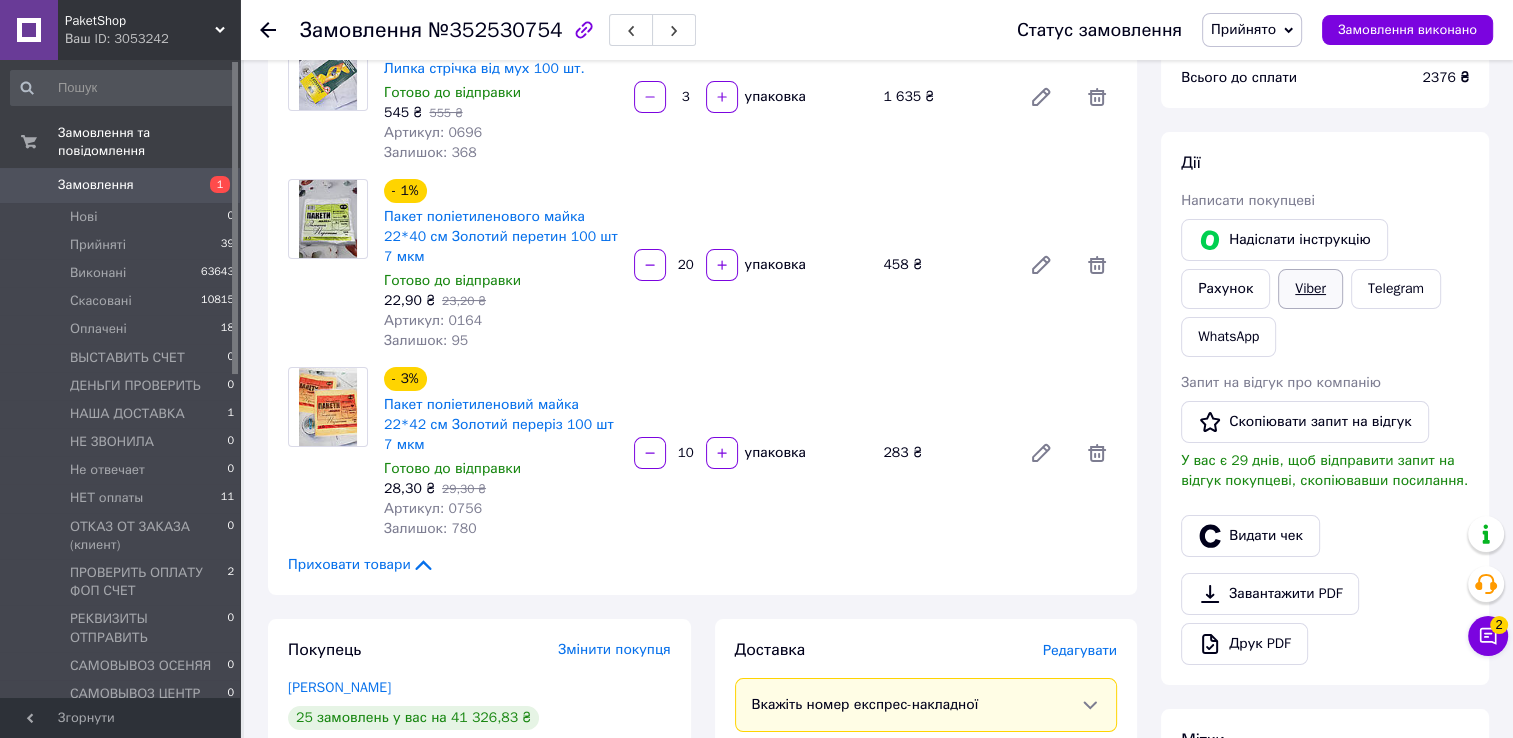 click on "Viber" at bounding box center (1310, 289) 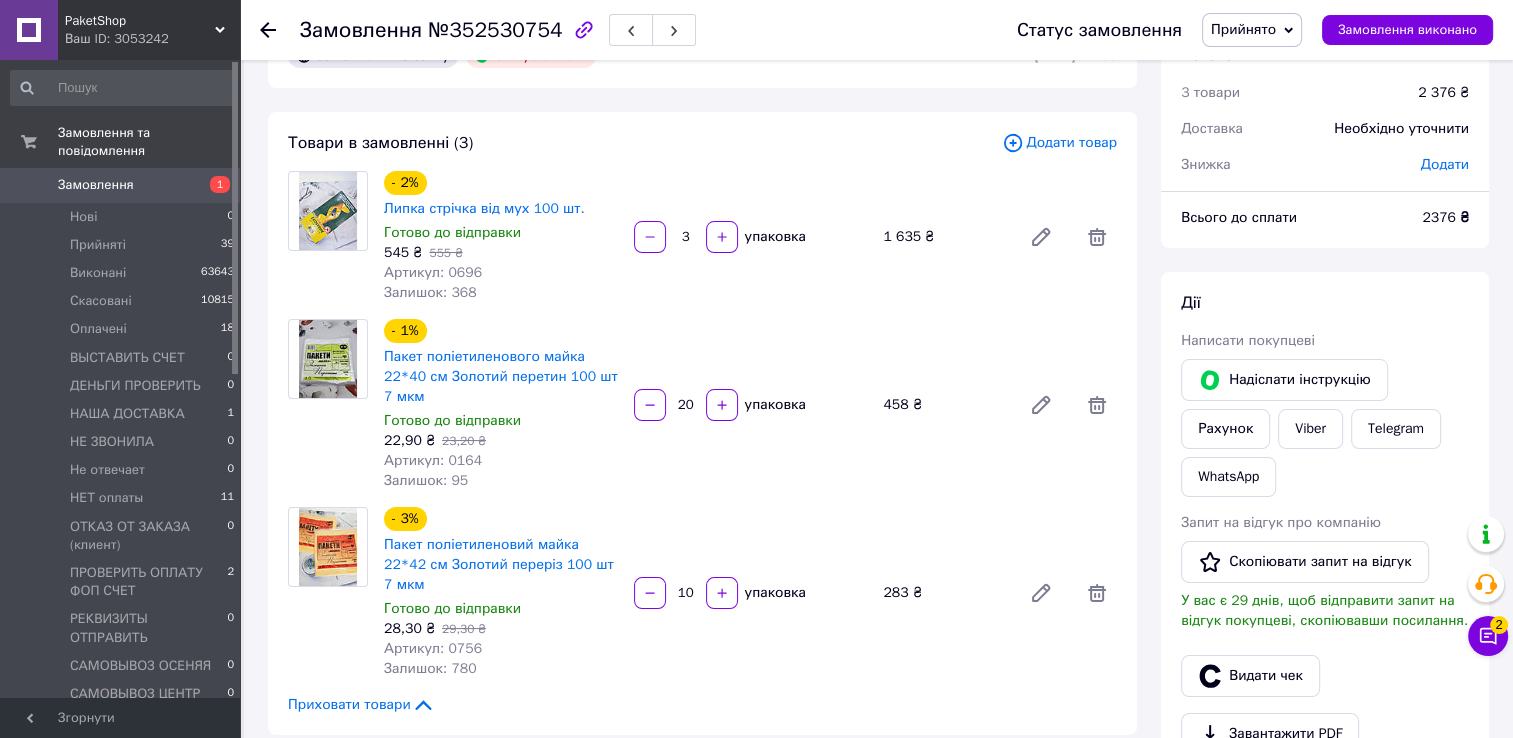 scroll, scrollTop: 0, scrollLeft: 0, axis: both 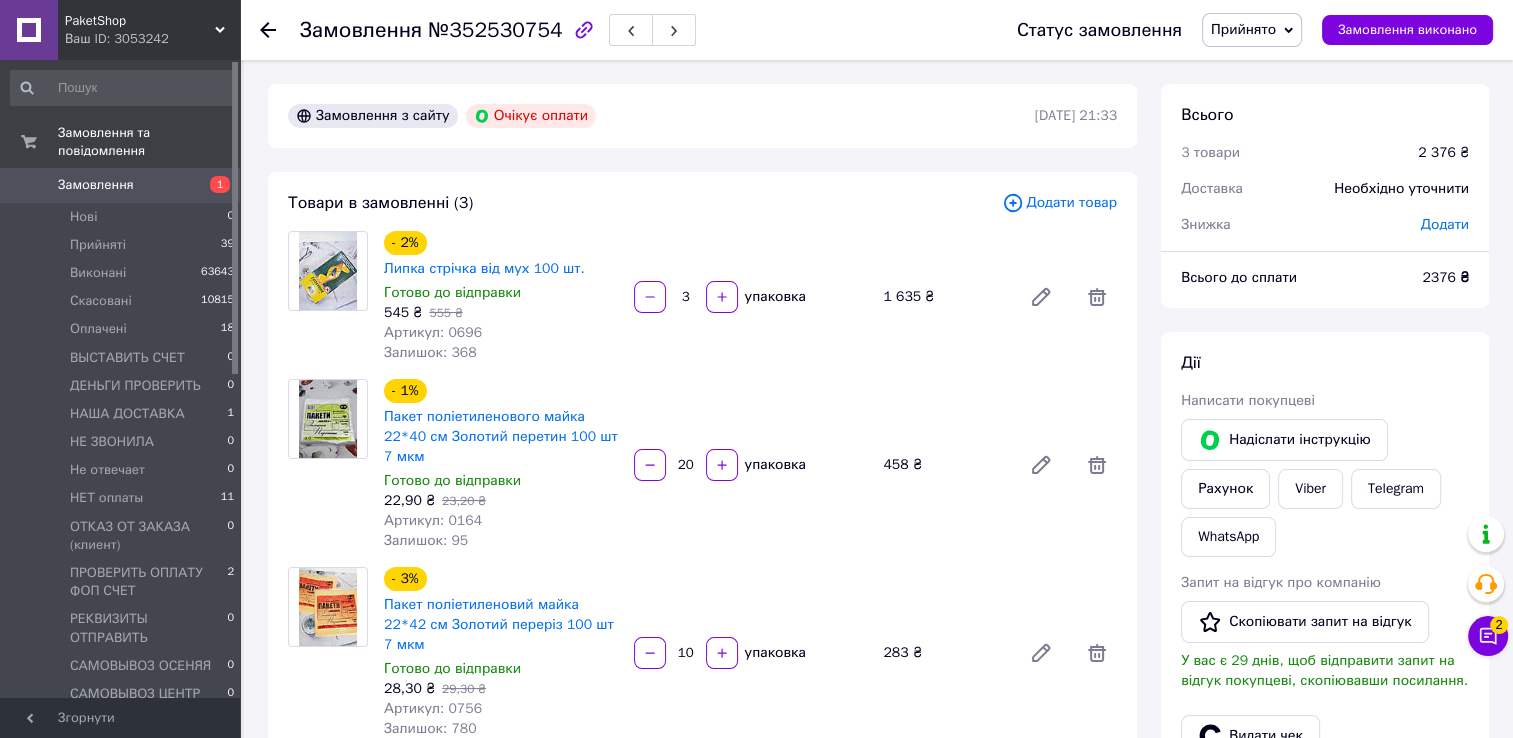 click 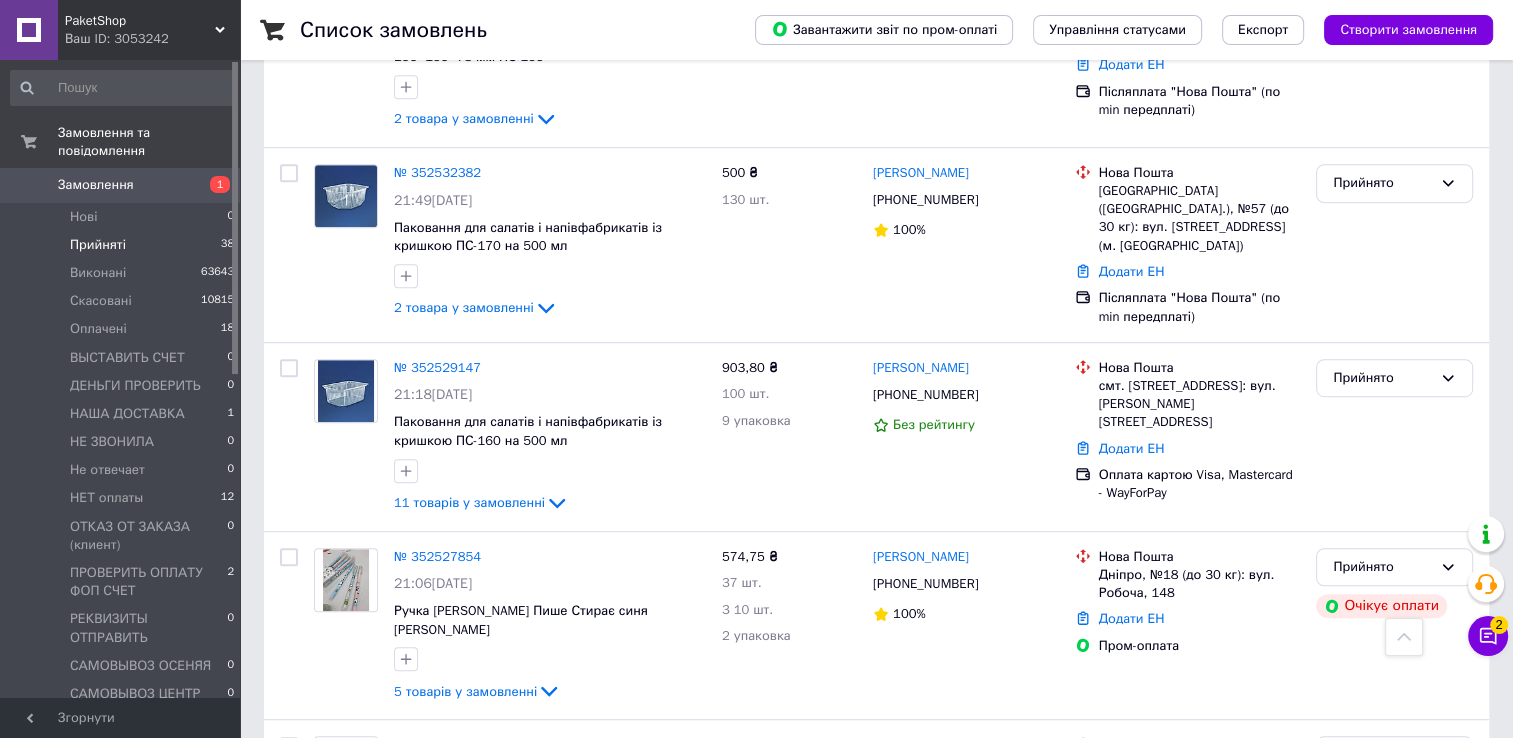 scroll, scrollTop: 1100, scrollLeft: 0, axis: vertical 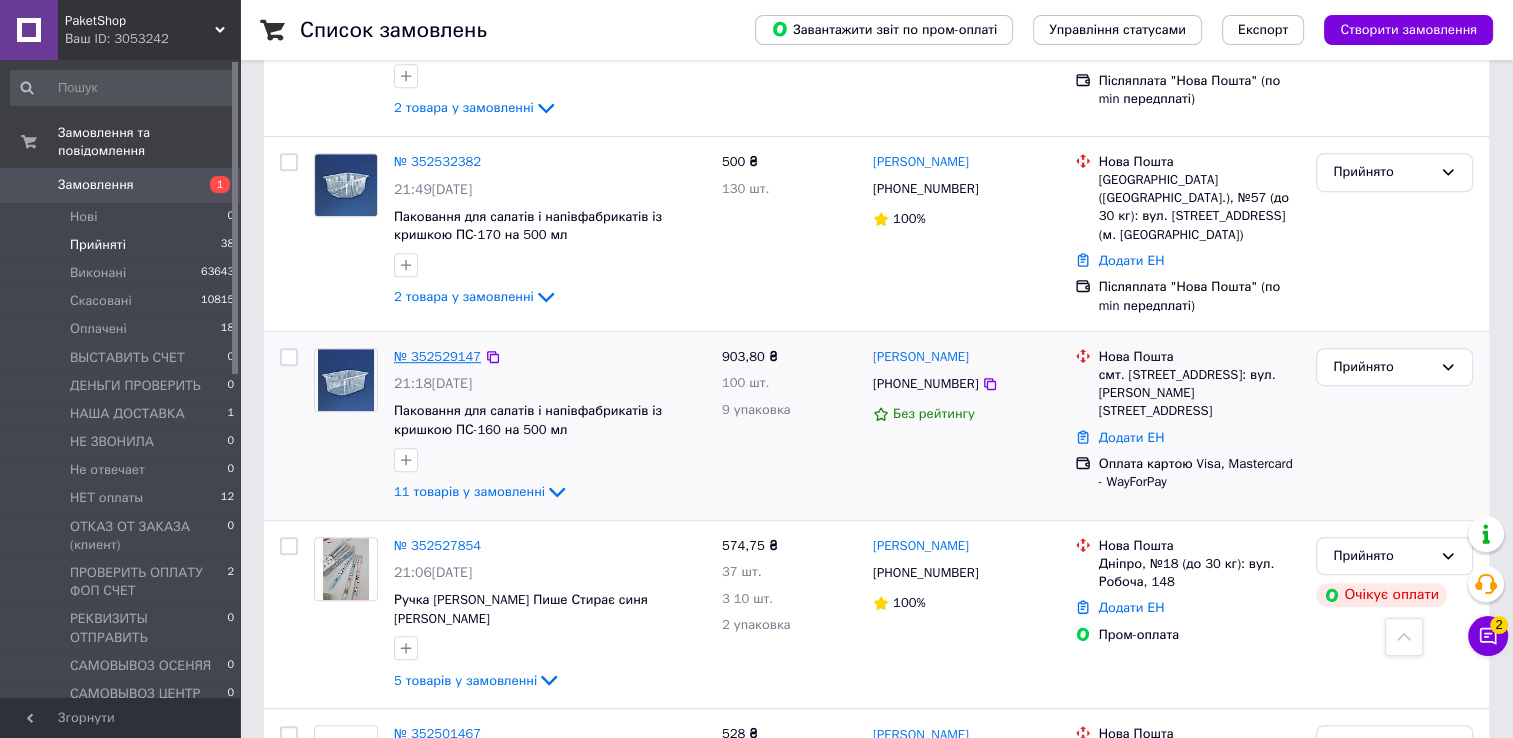 click on "№ 352529147" at bounding box center [437, 356] 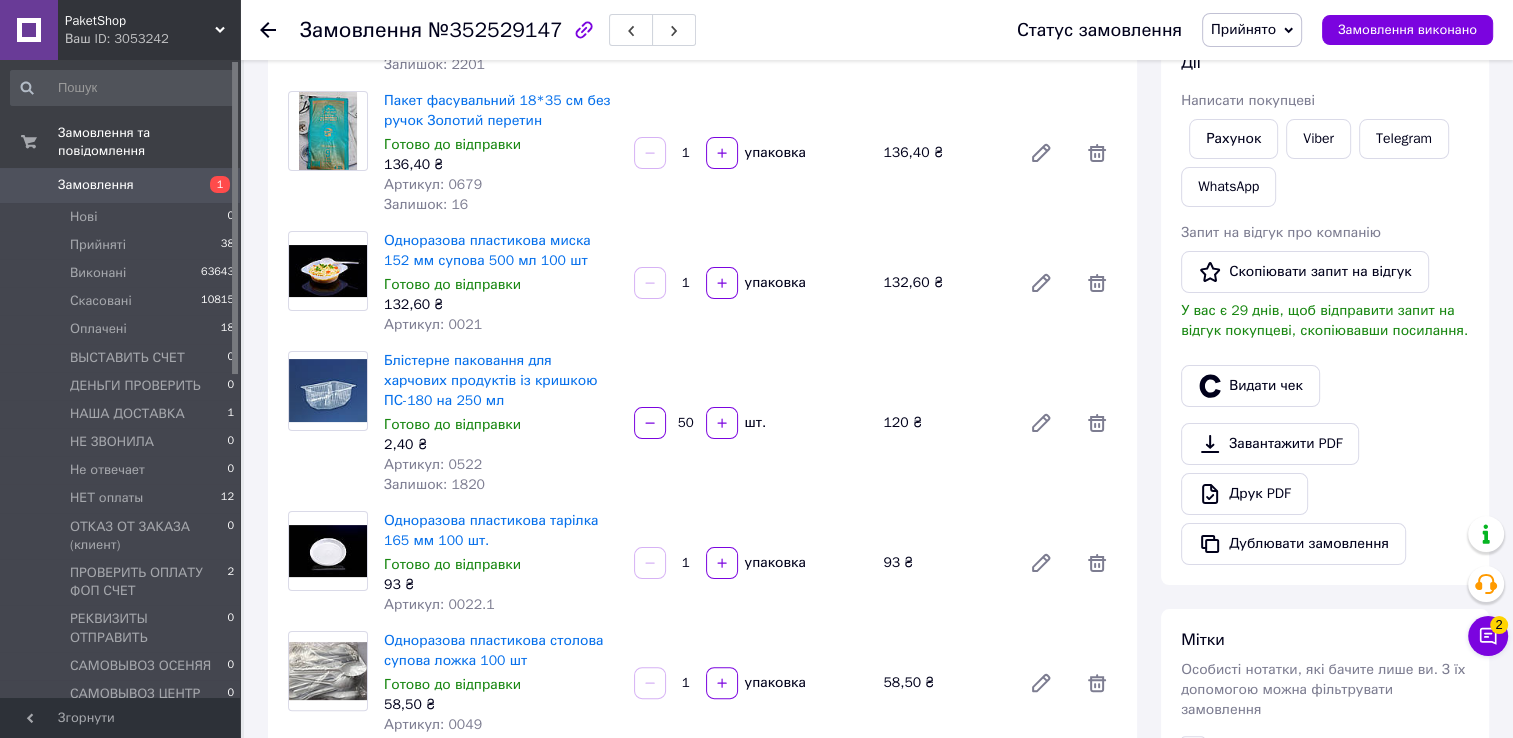 scroll, scrollTop: 0, scrollLeft: 0, axis: both 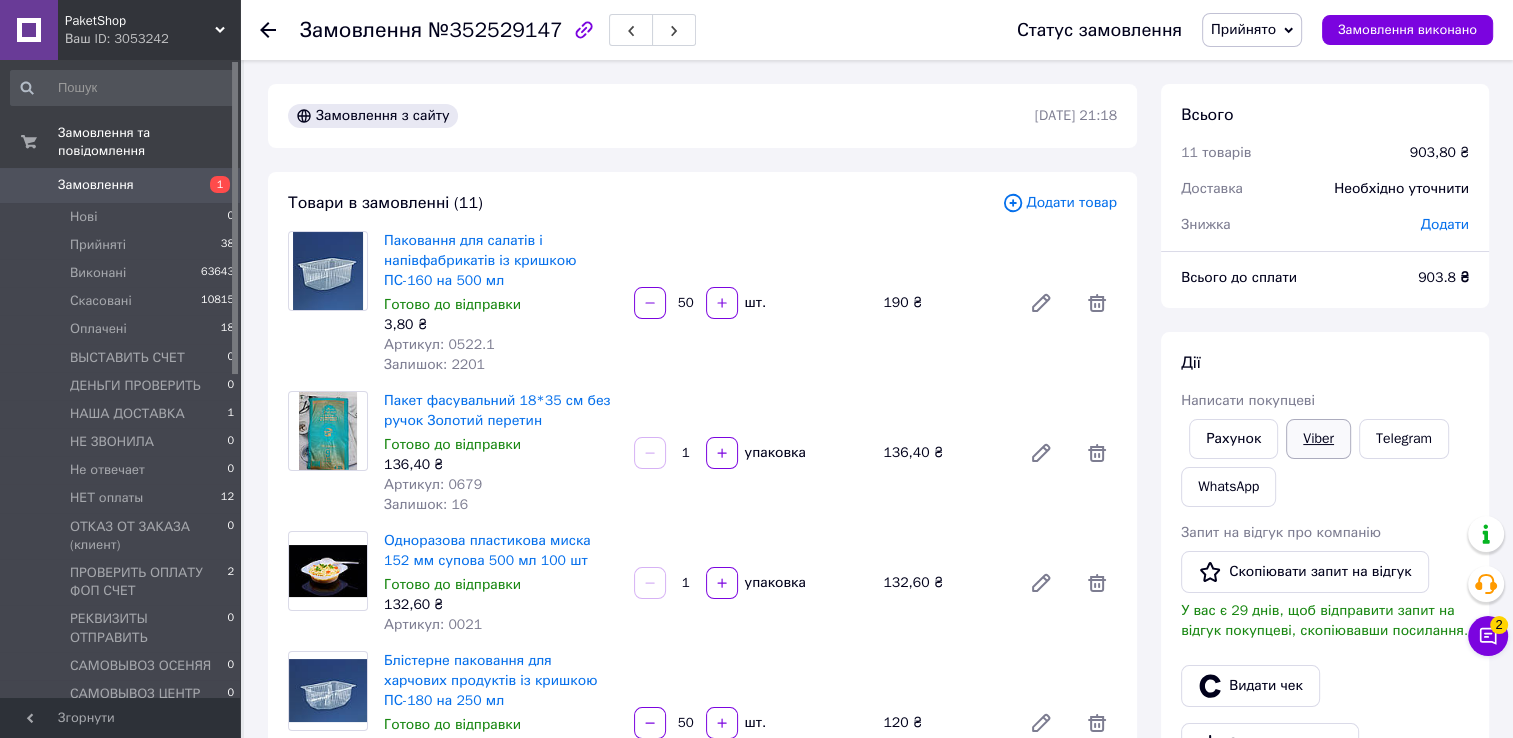 click on "Viber" at bounding box center (1318, 439) 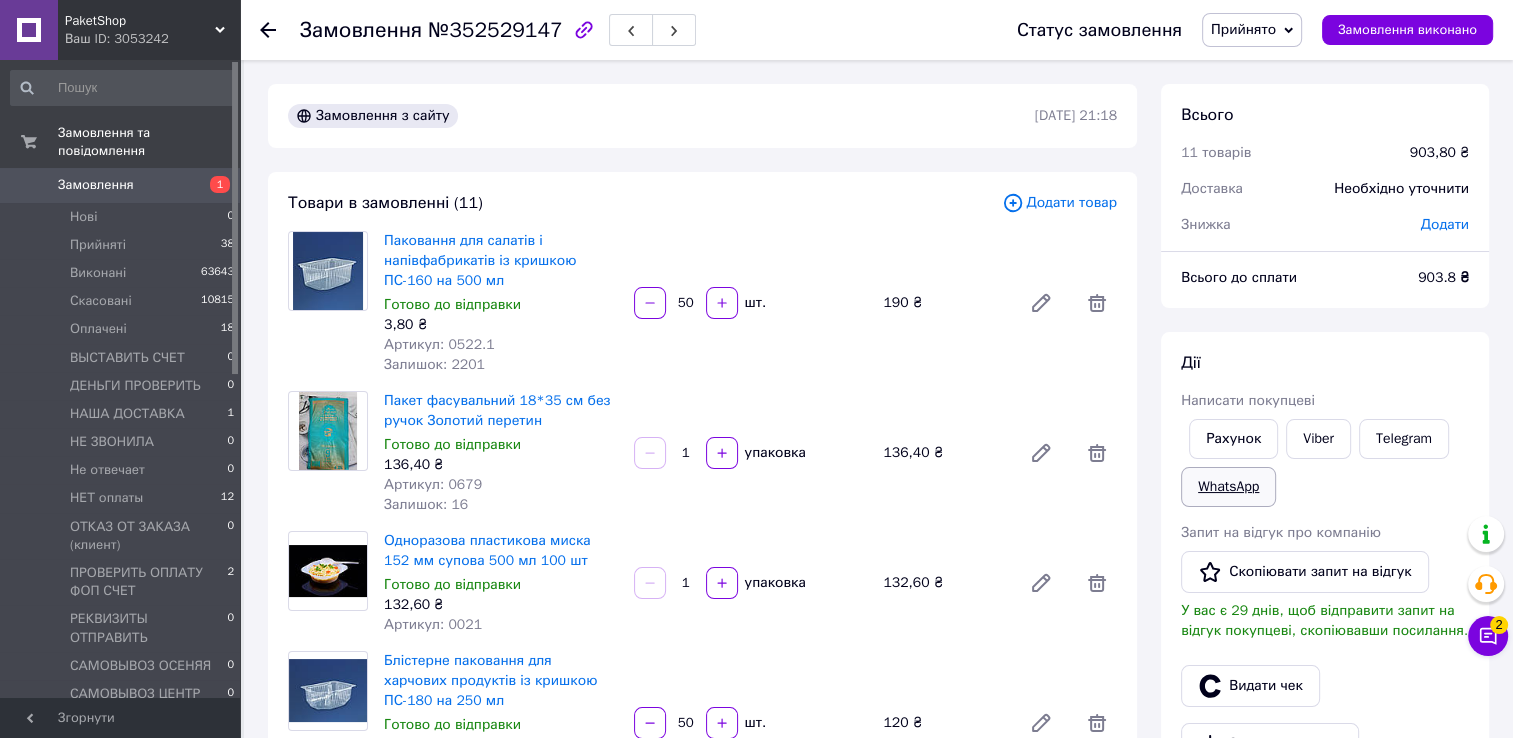 click on "WhatsApp" at bounding box center (1228, 487) 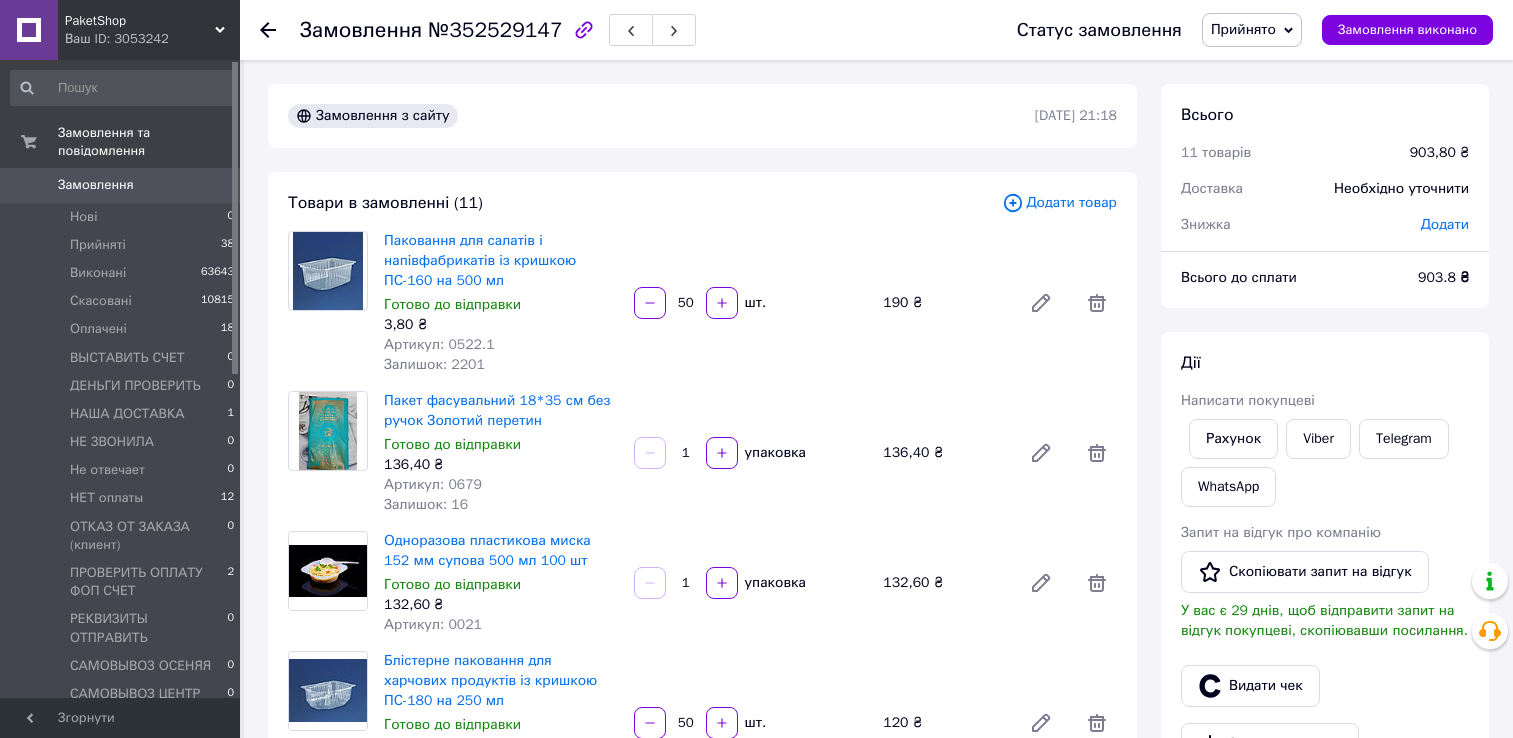 scroll, scrollTop: 0, scrollLeft: 0, axis: both 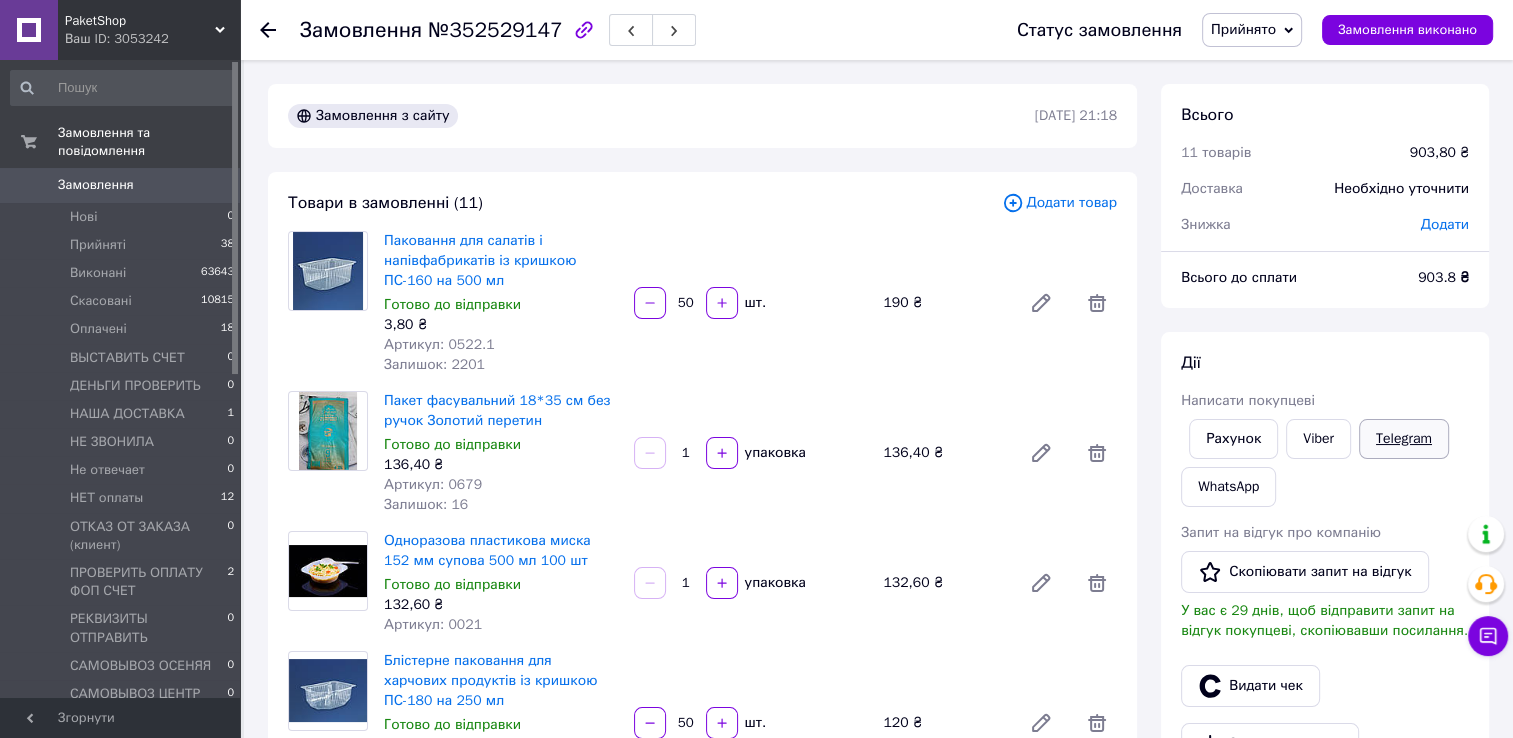 click on "Telegram" at bounding box center [1404, 439] 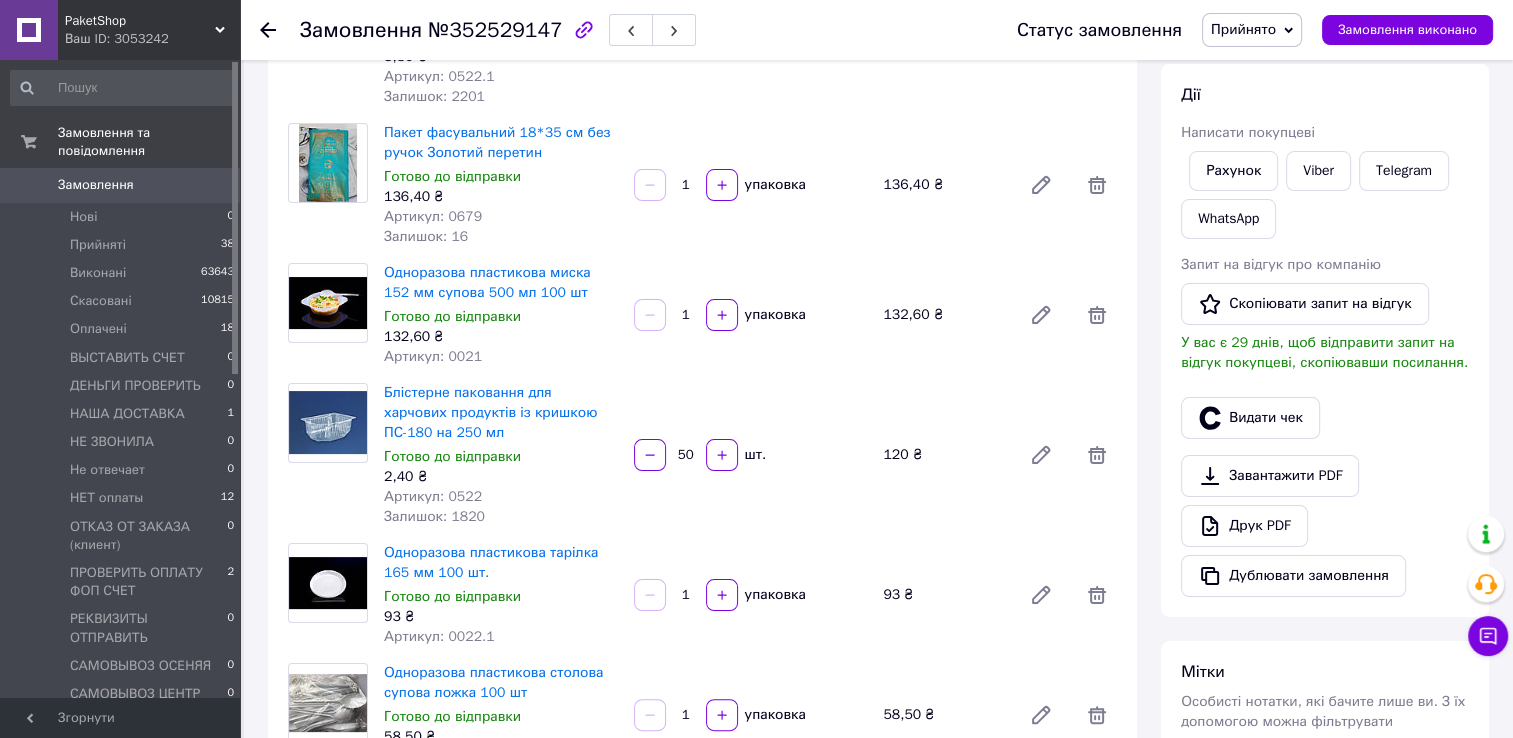 scroll, scrollTop: 0, scrollLeft: 0, axis: both 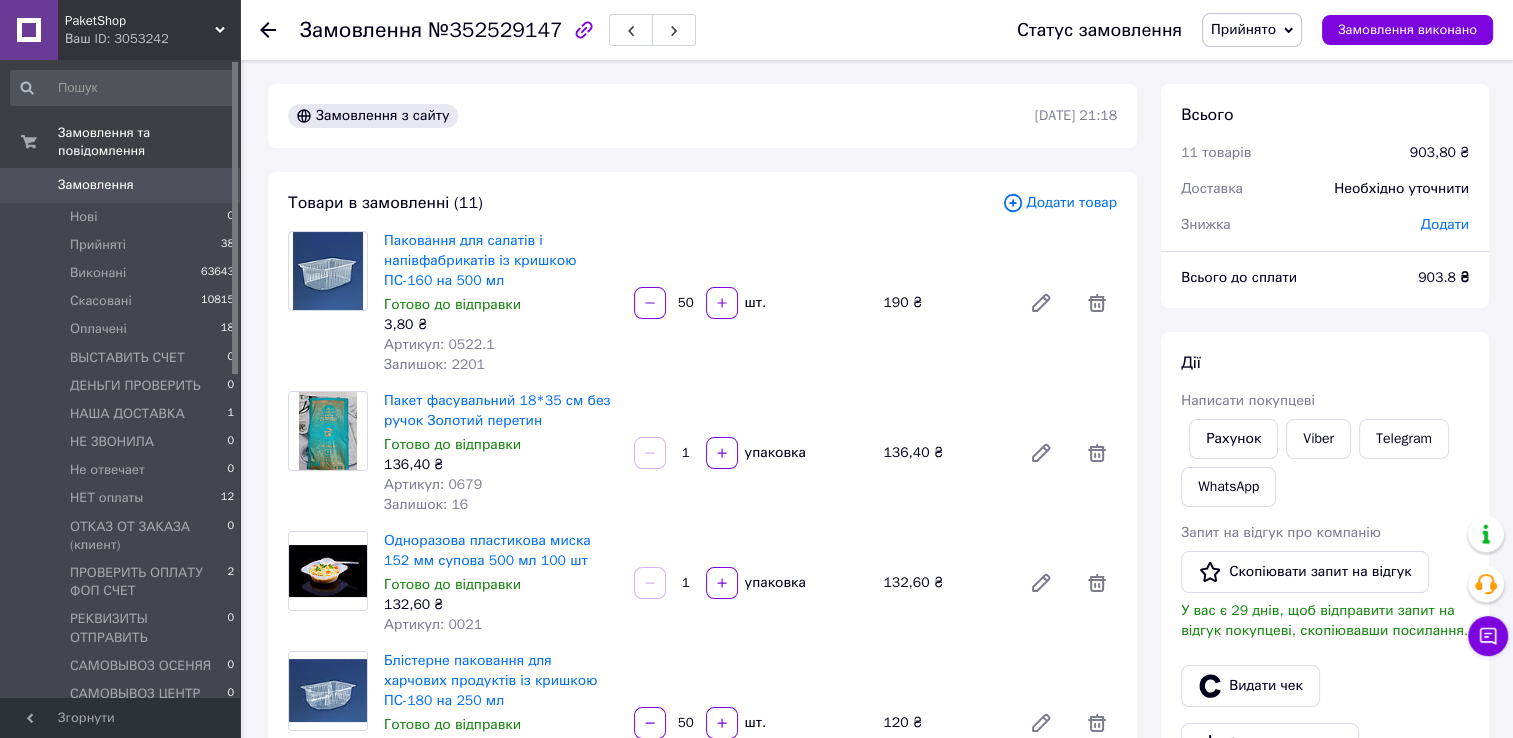 click 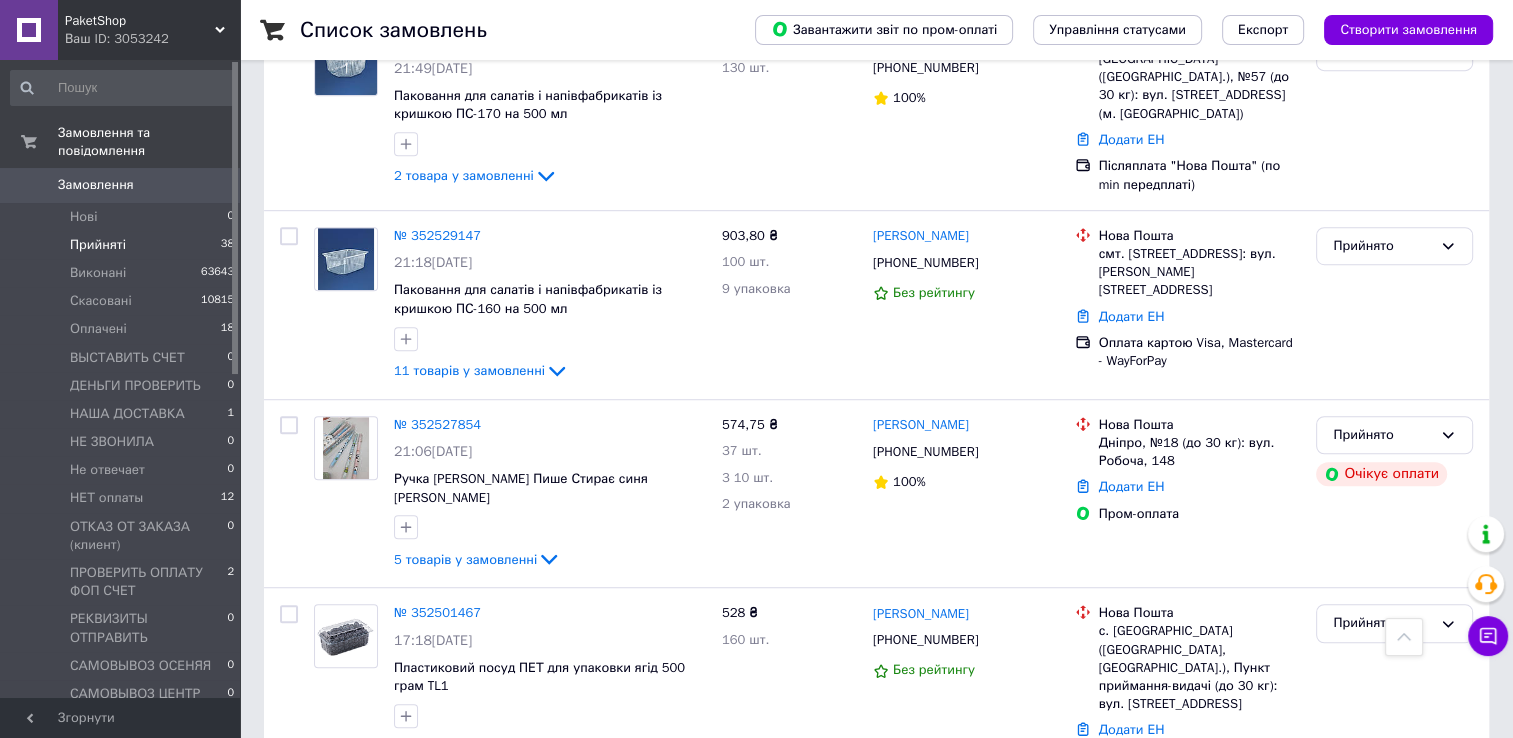 scroll, scrollTop: 1100, scrollLeft: 0, axis: vertical 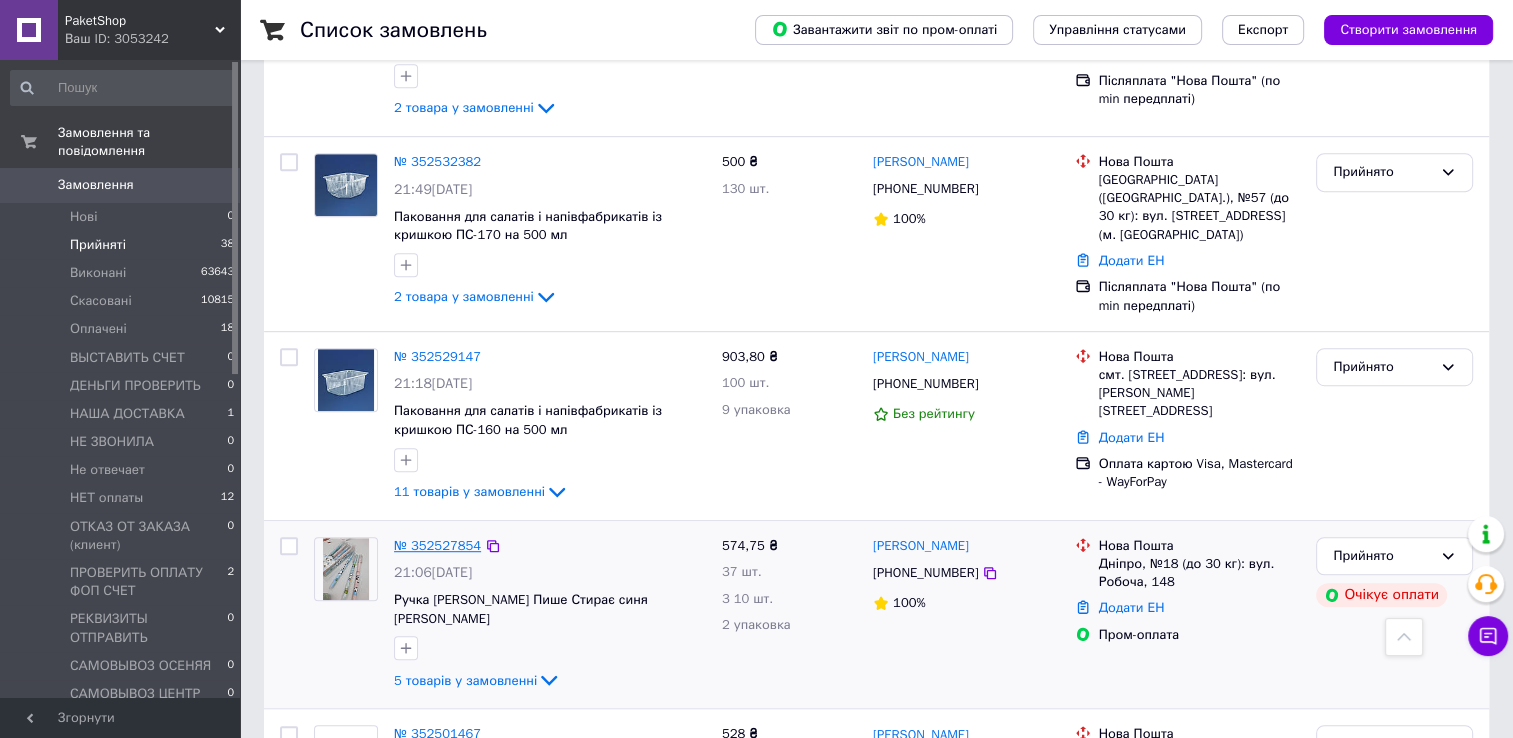 click on "№ 352527854" at bounding box center (437, 545) 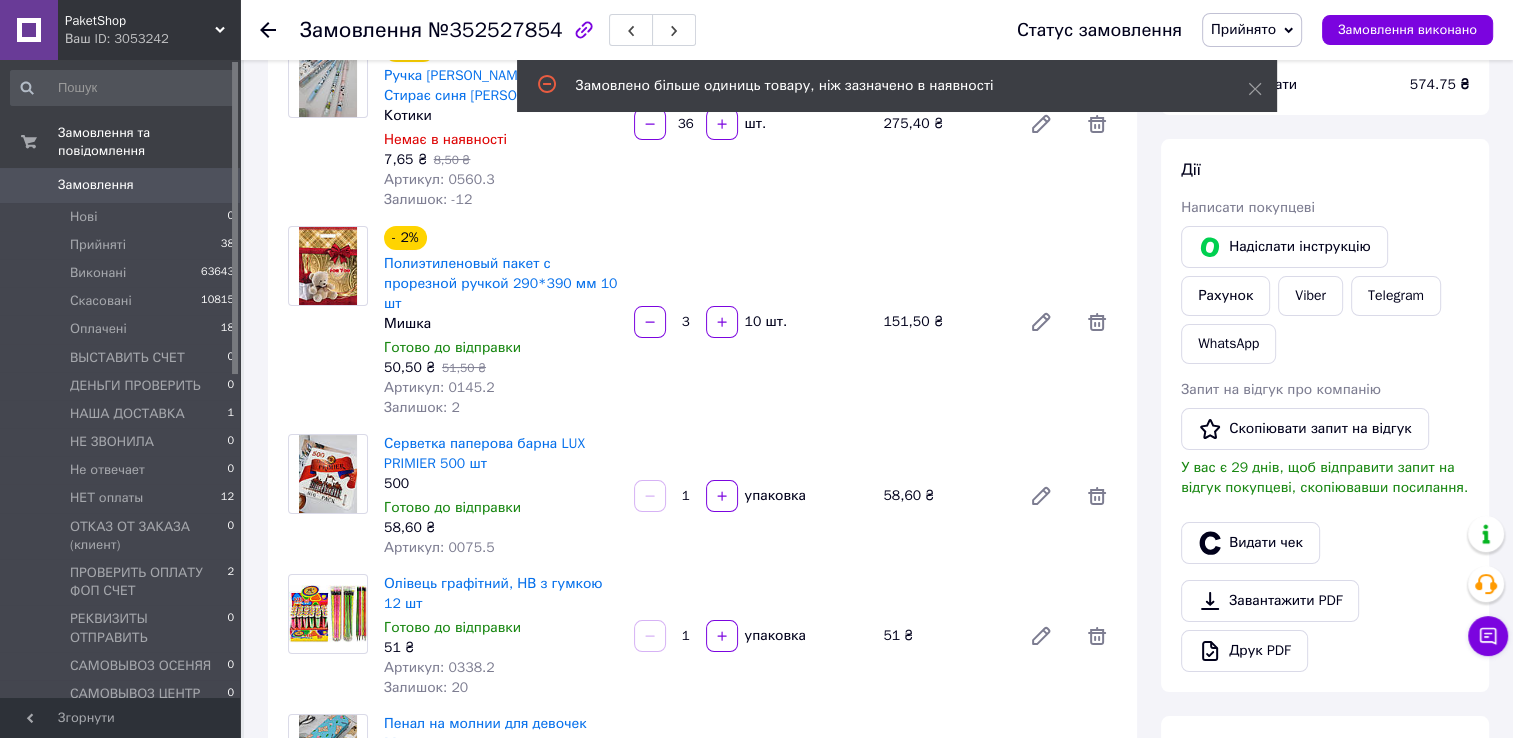 scroll, scrollTop: 300, scrollLeft: 0, axis: vertical 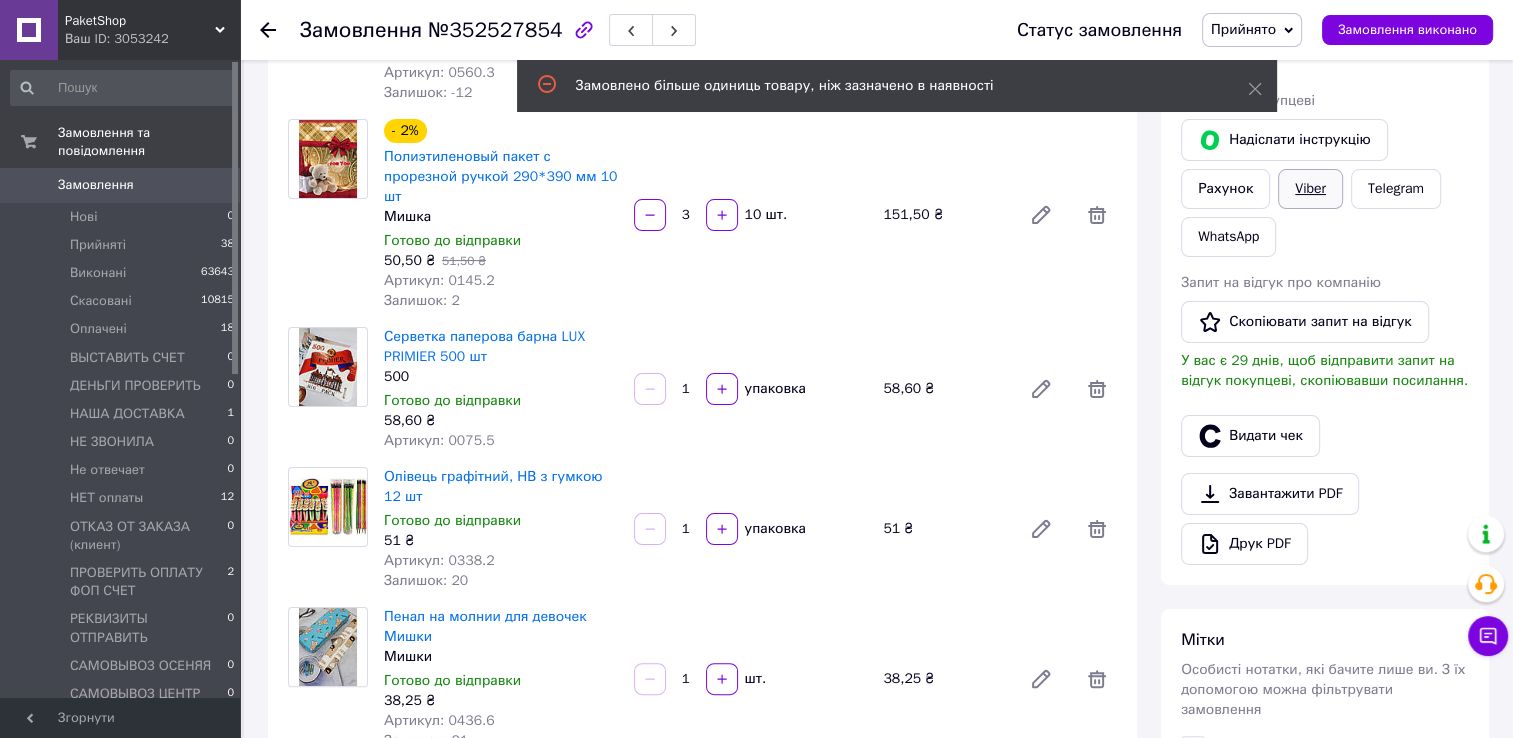 click on "Viber" at bounding box center (1310, 189) 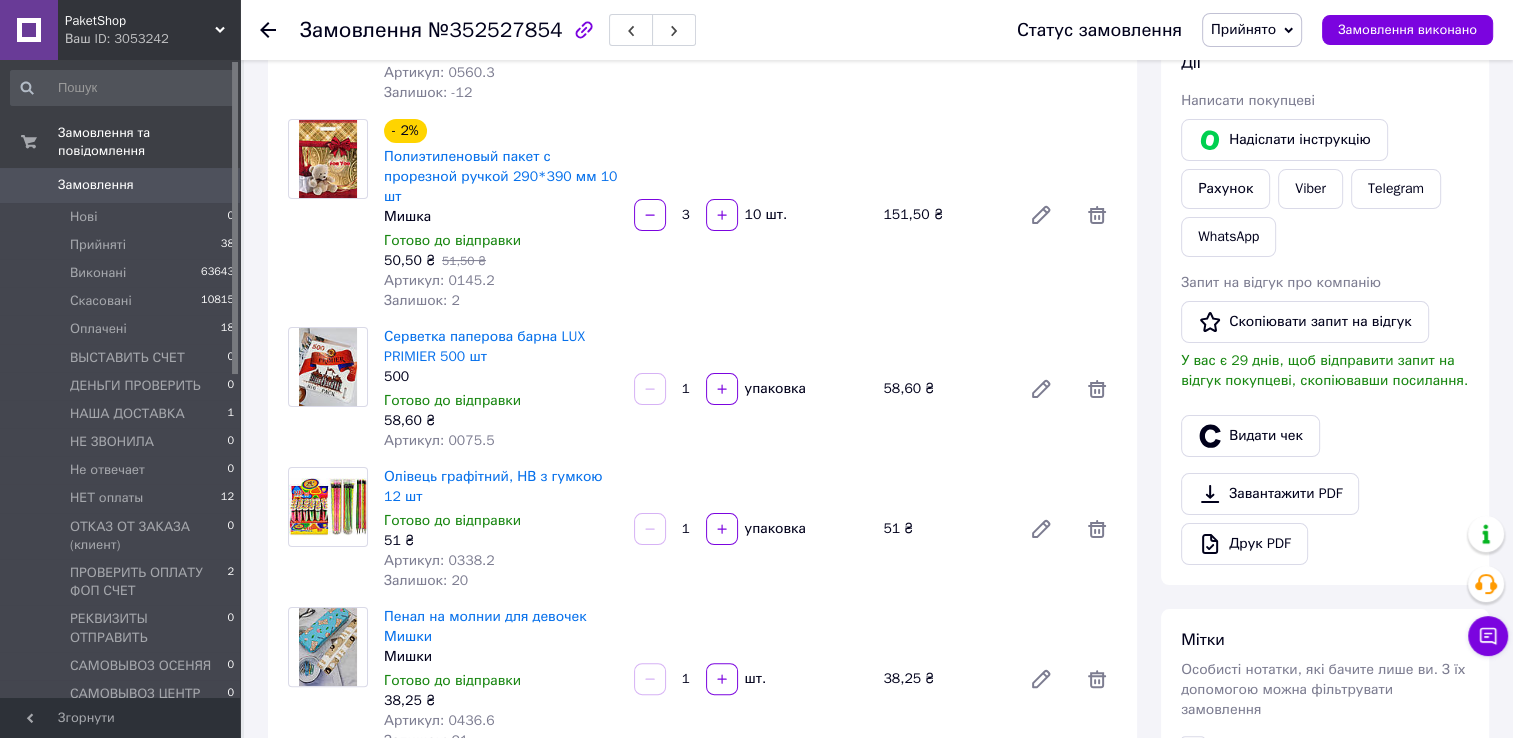 click 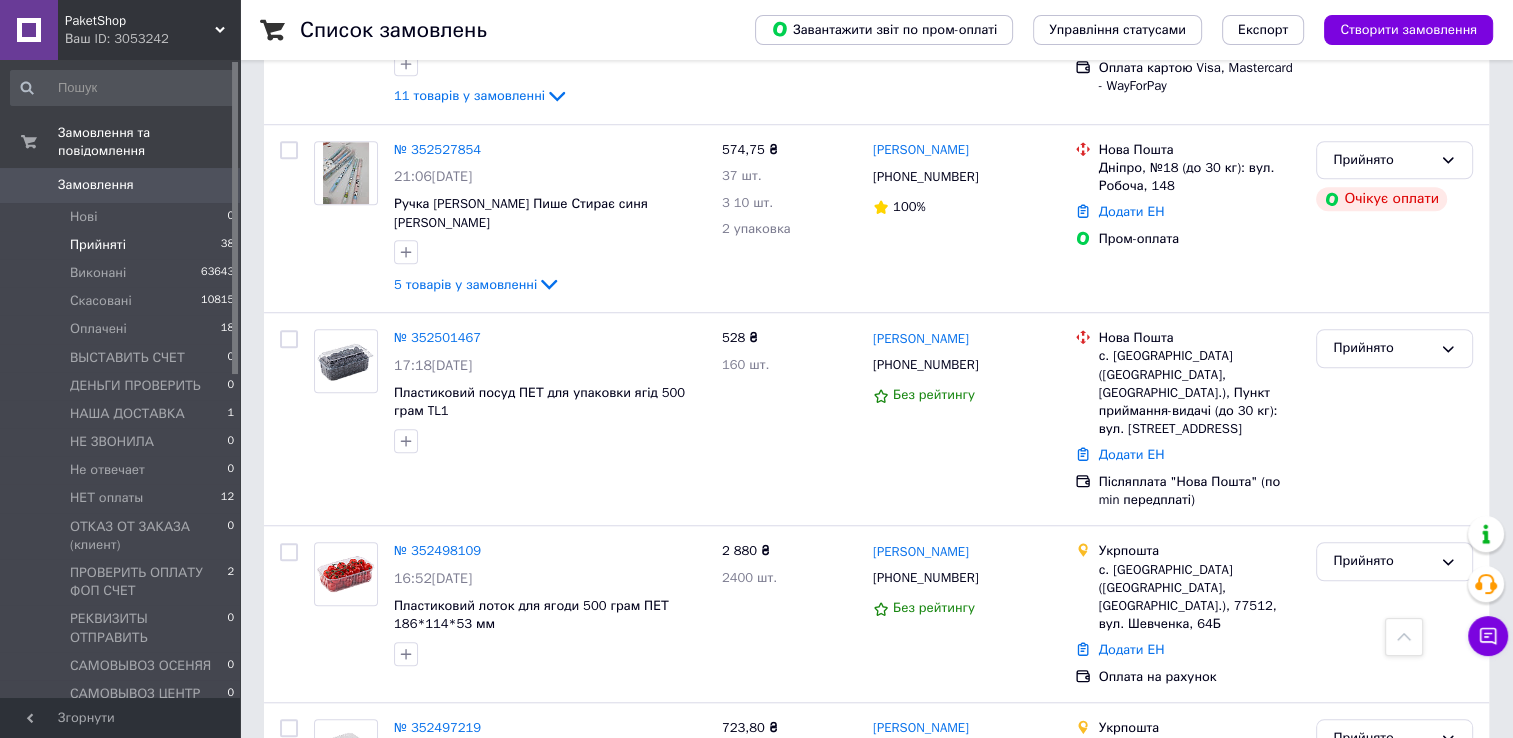 scroll, scrollTop: 1500, scrollLeft: 0, axis: vertical 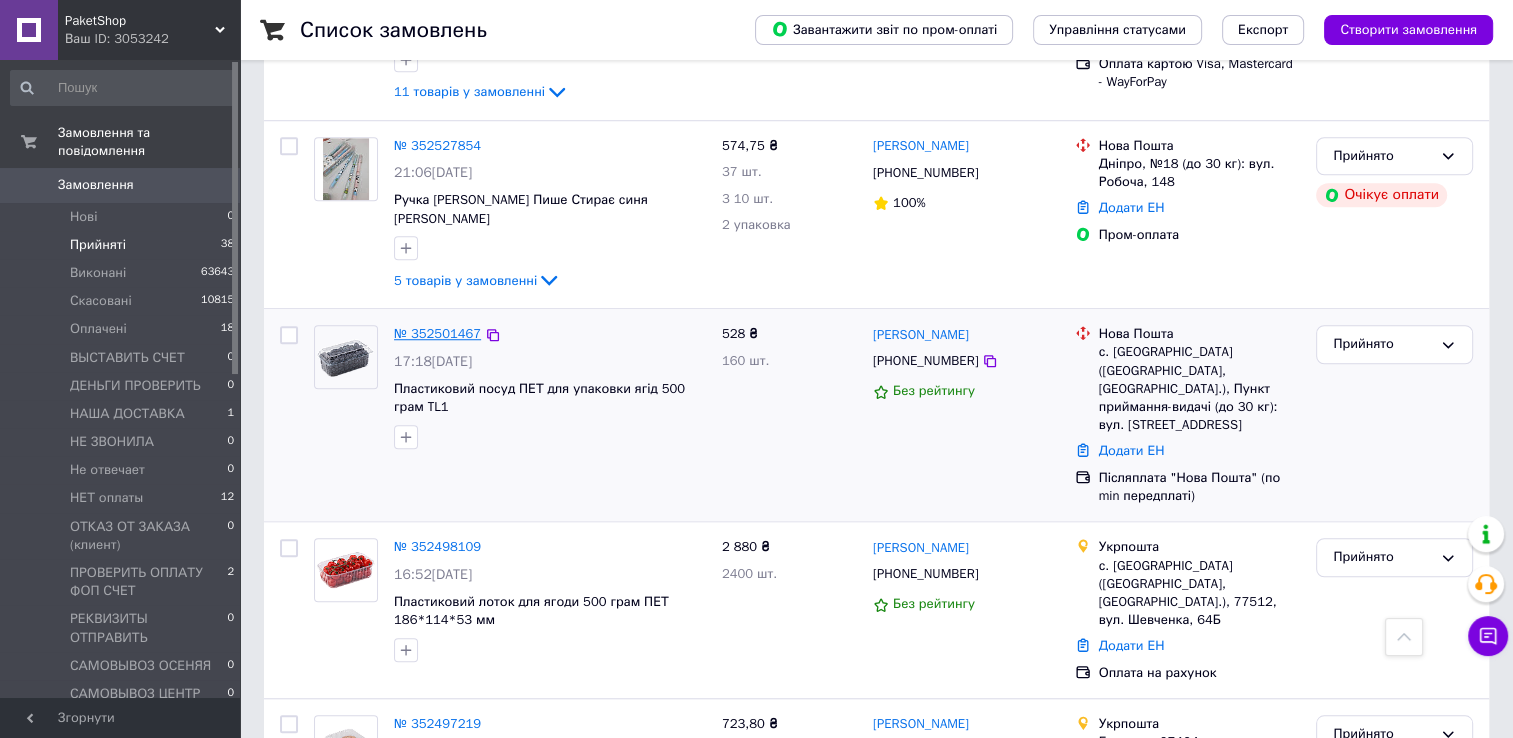 click on "№ 352501467" at bounding box center [437, 333] 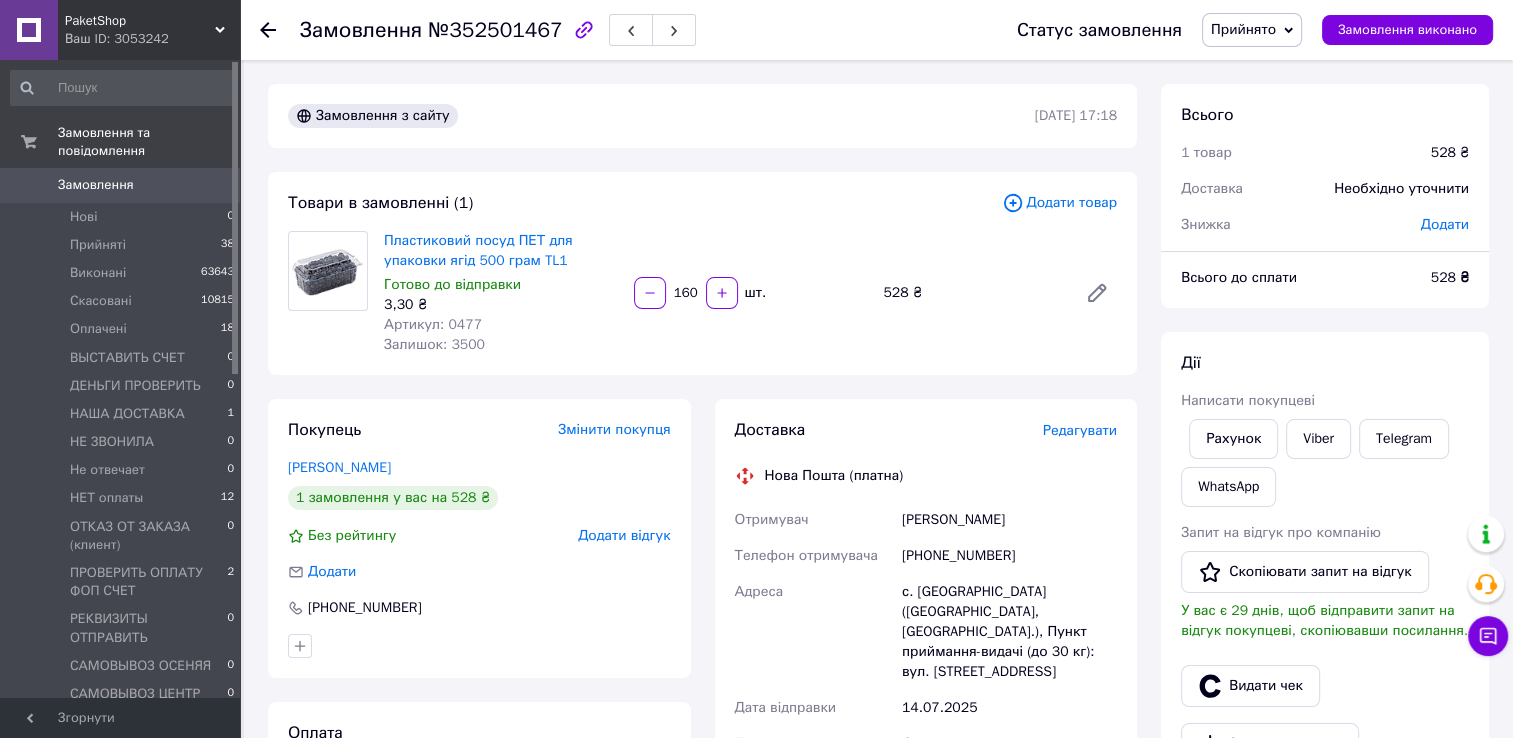 scroll, scrollTop: 0, scrollLeft: 0, axis: both 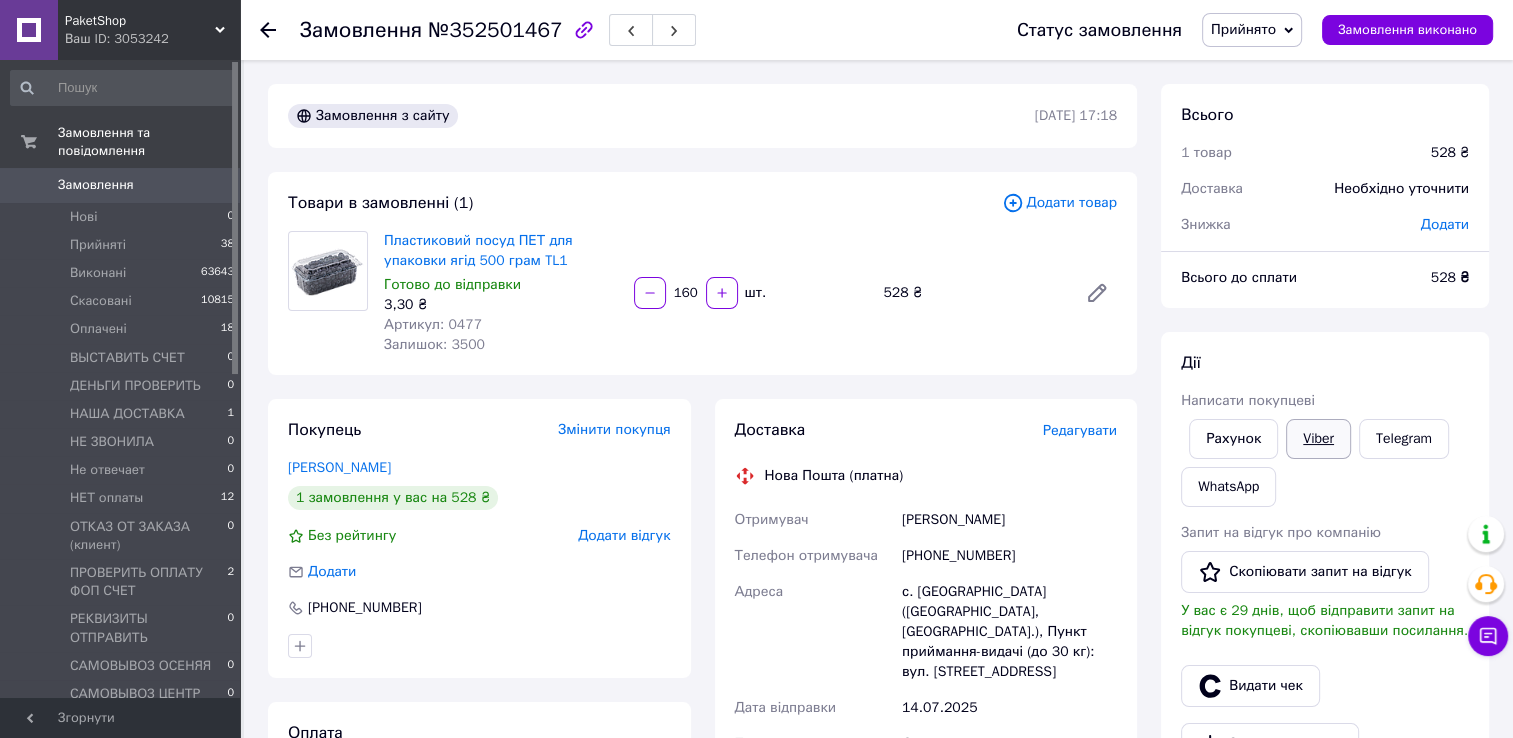 click on "Viber" at bounding box center [1318, 439] 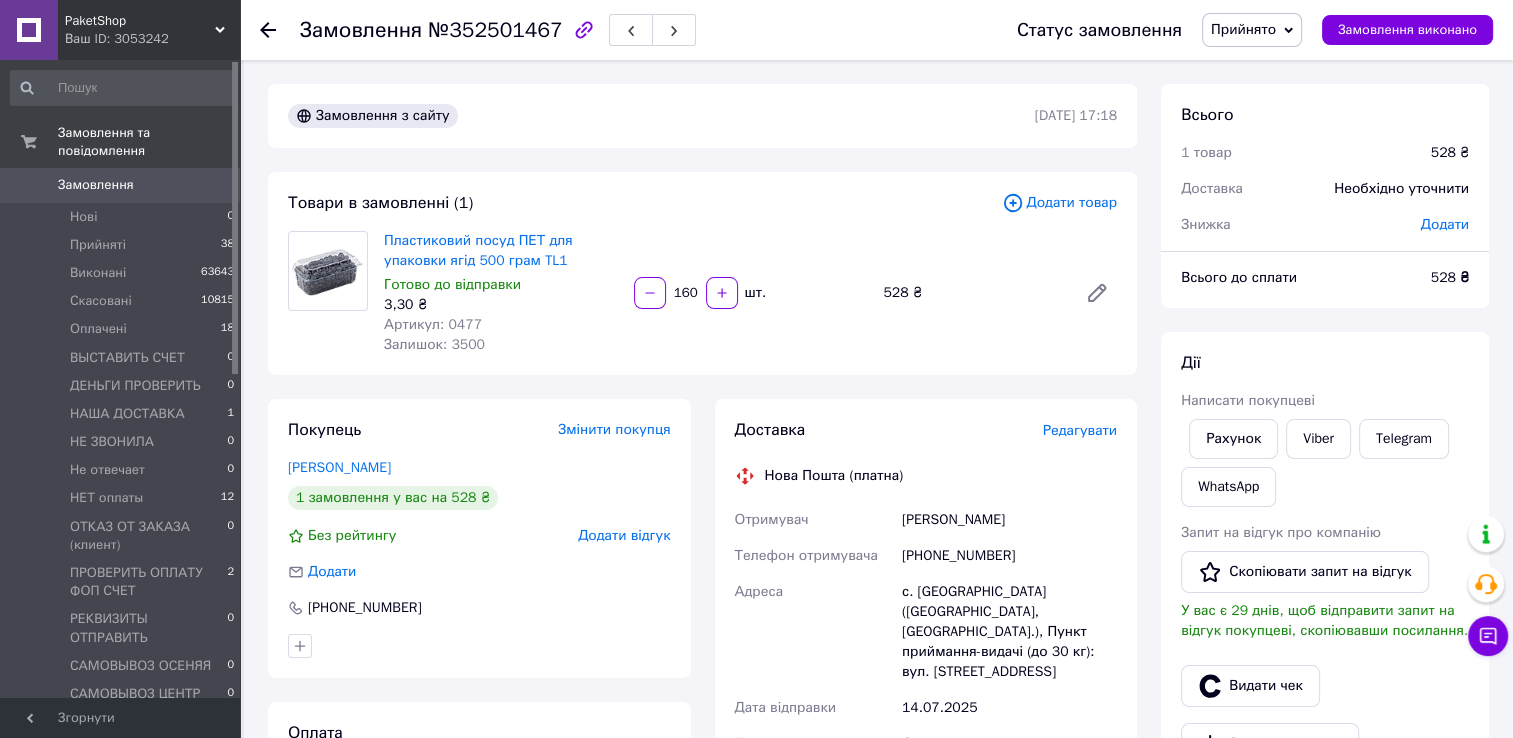 click on "Замовлення з сайту [DATE] 17:18 Товари в замовленні (1) Додати товар Пластиковий посуд ПЕТ для упаковки ягід 500 грам TL1 Готово до відправки 3,30 ₴ Артикул: 0477 Залишок: 3500 160   шт. 528 ₴ Покупець Змінити покупця [PERSON_NAME] 1 замовлення у вас на 528 ₴ Без рейтингу   Додати відгук Додати [PHONE_NUMBER] Оплата Післяплата "Нова Пошта" (по min передплаті) Доставка Редагувати Нова Пошта (платна) Отримувач [PERSON_NAME] Телефон отримувача [PHONE_NUMBER] Адреса с. [GEOGRAPHIC_DATA] ([GEOGRAPHIC_DATA], [GEOGRAPHIC_DATA].), Пункт приймання-видачі (до 30 кг): вул. [STREET_ADDRESS] Дата відправки [DATE] Платник <" at bounding box center (702, 726) 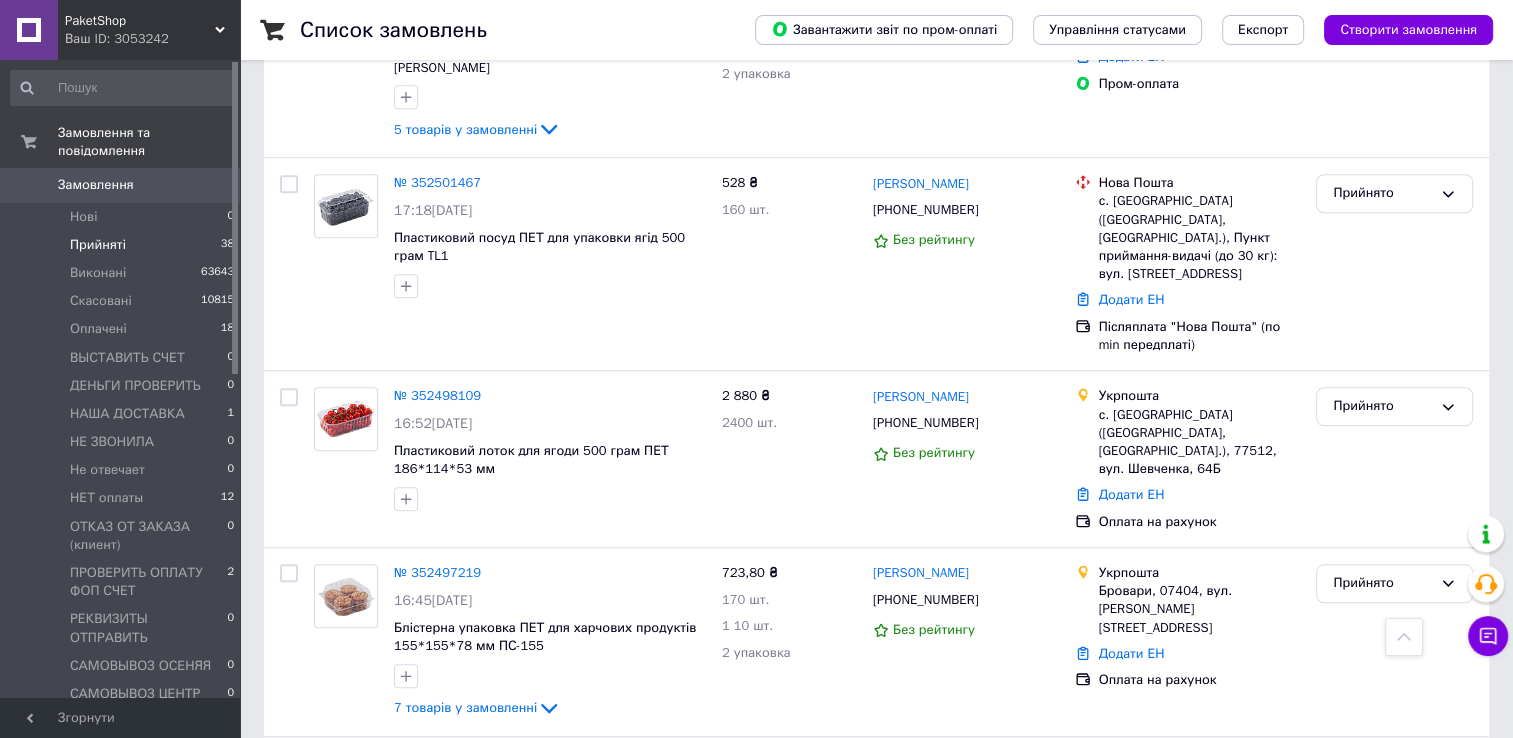 scroll, scrollTop: 1700, scrollLeft: 0, axis: vertical 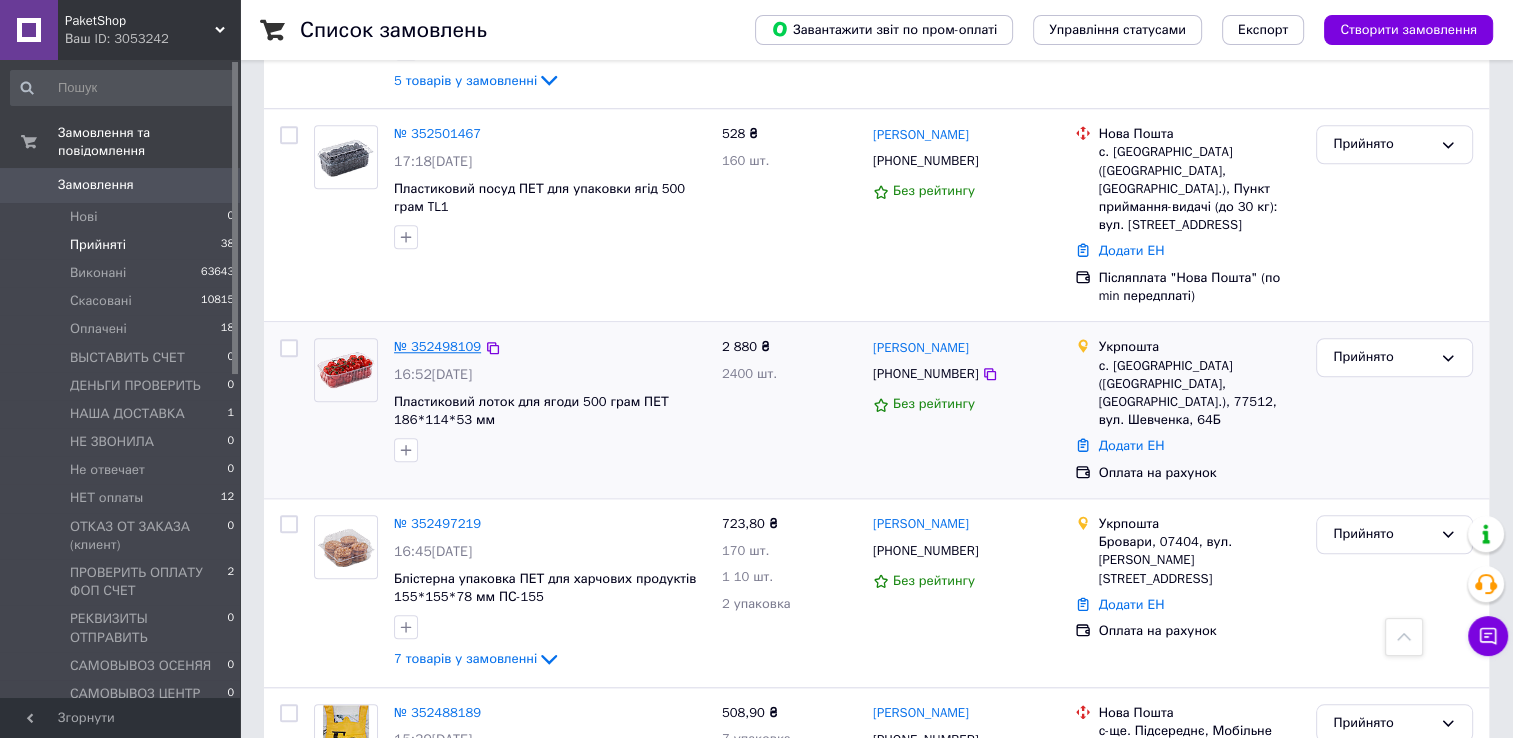 click on "№ 352498109" at bounding box center (437, 346) 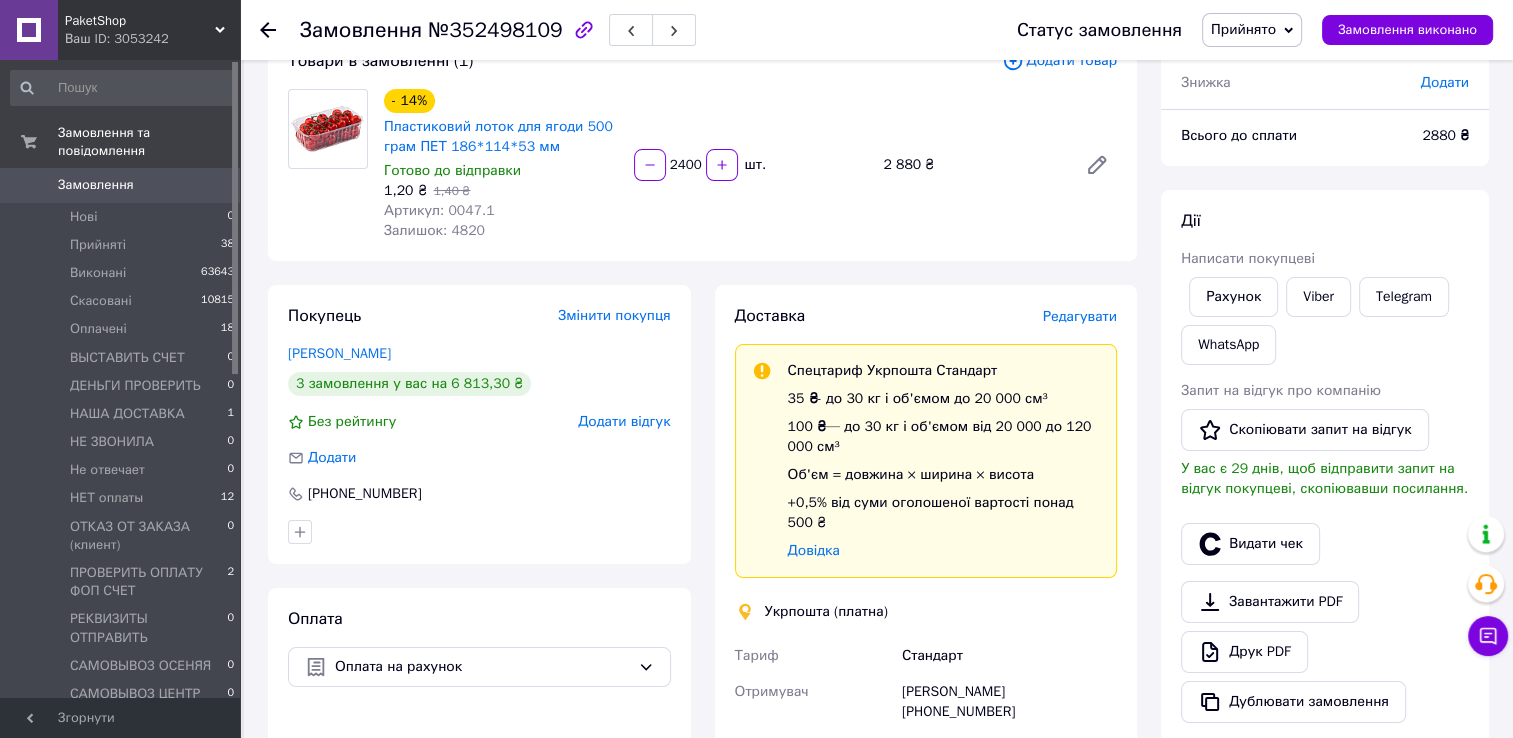 scroll, scrollTop: 0, scrollLeft: 0, axis: both 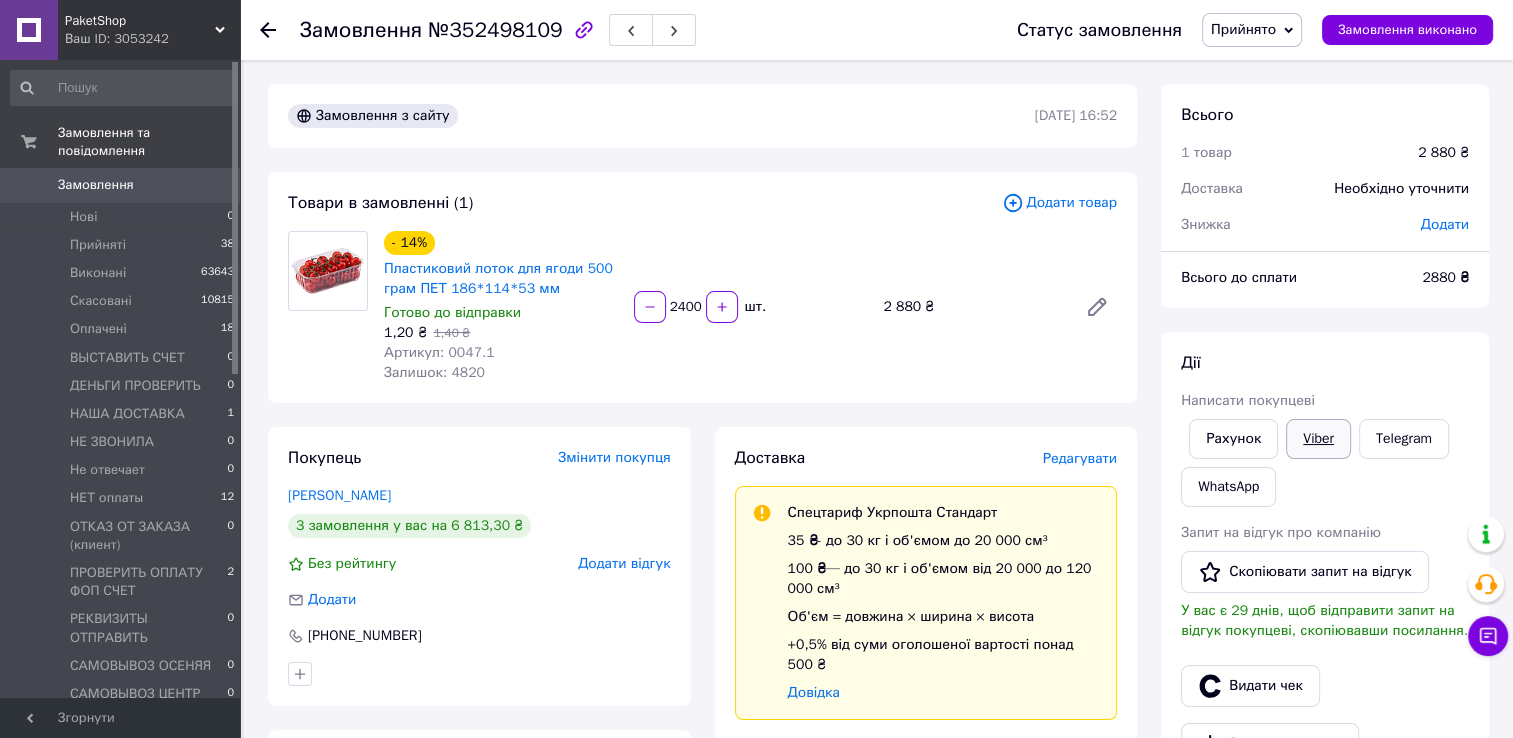 click on "Viber" at bounding box center (1318, 439) 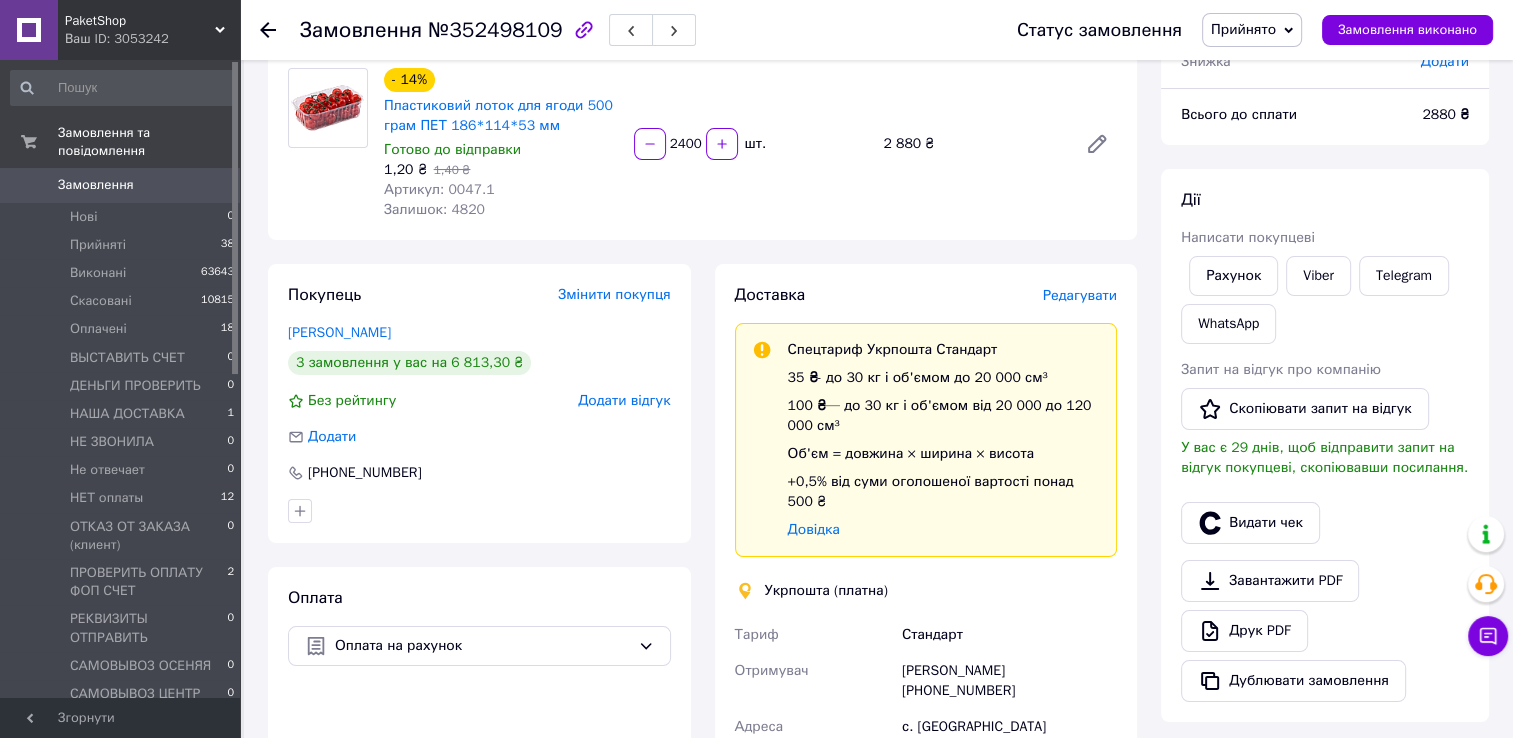 scroll, scrollTop: 400, scrollLeft: 0, axis: vertical 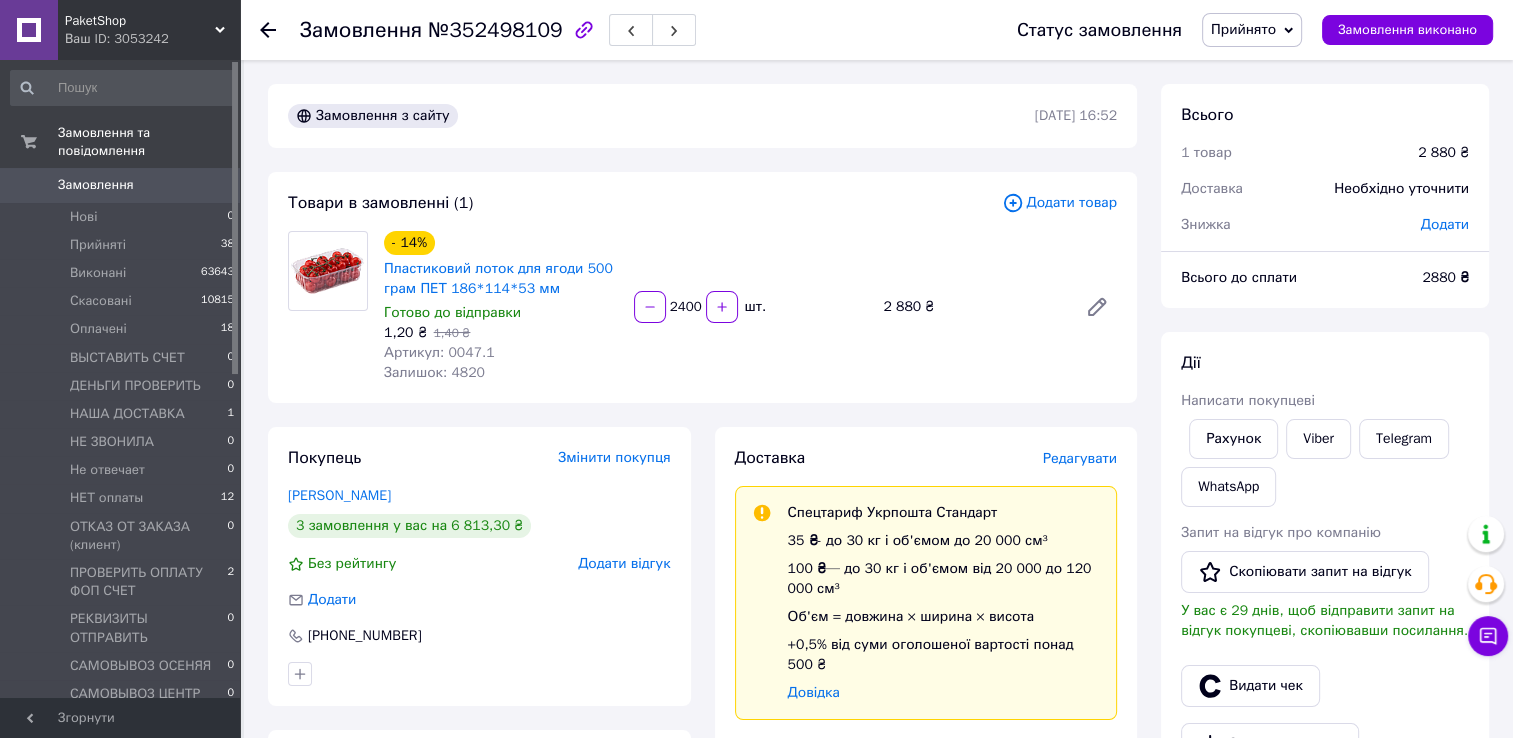 click 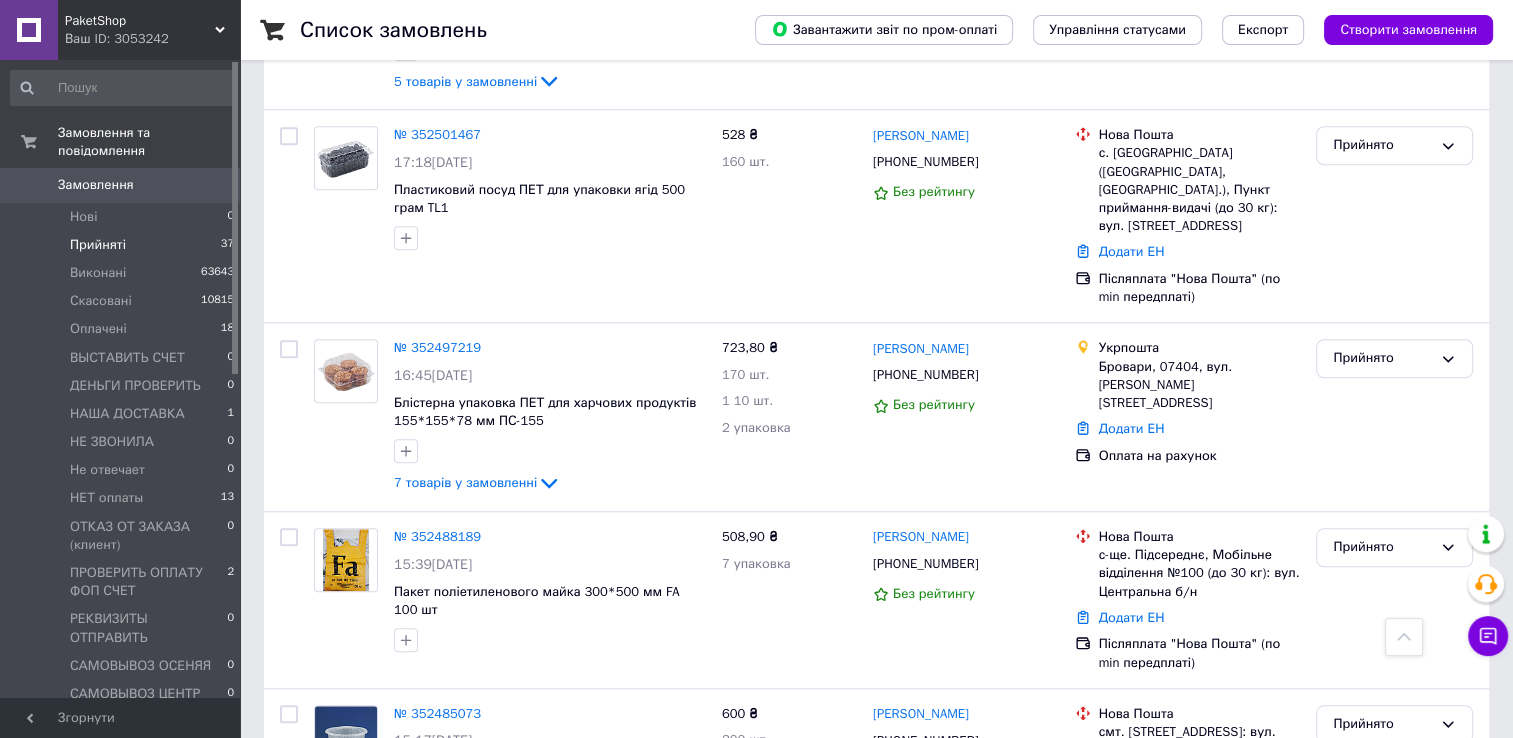 scroll, scrollTop: 1700, scrollLeft: 0, axis: vertical 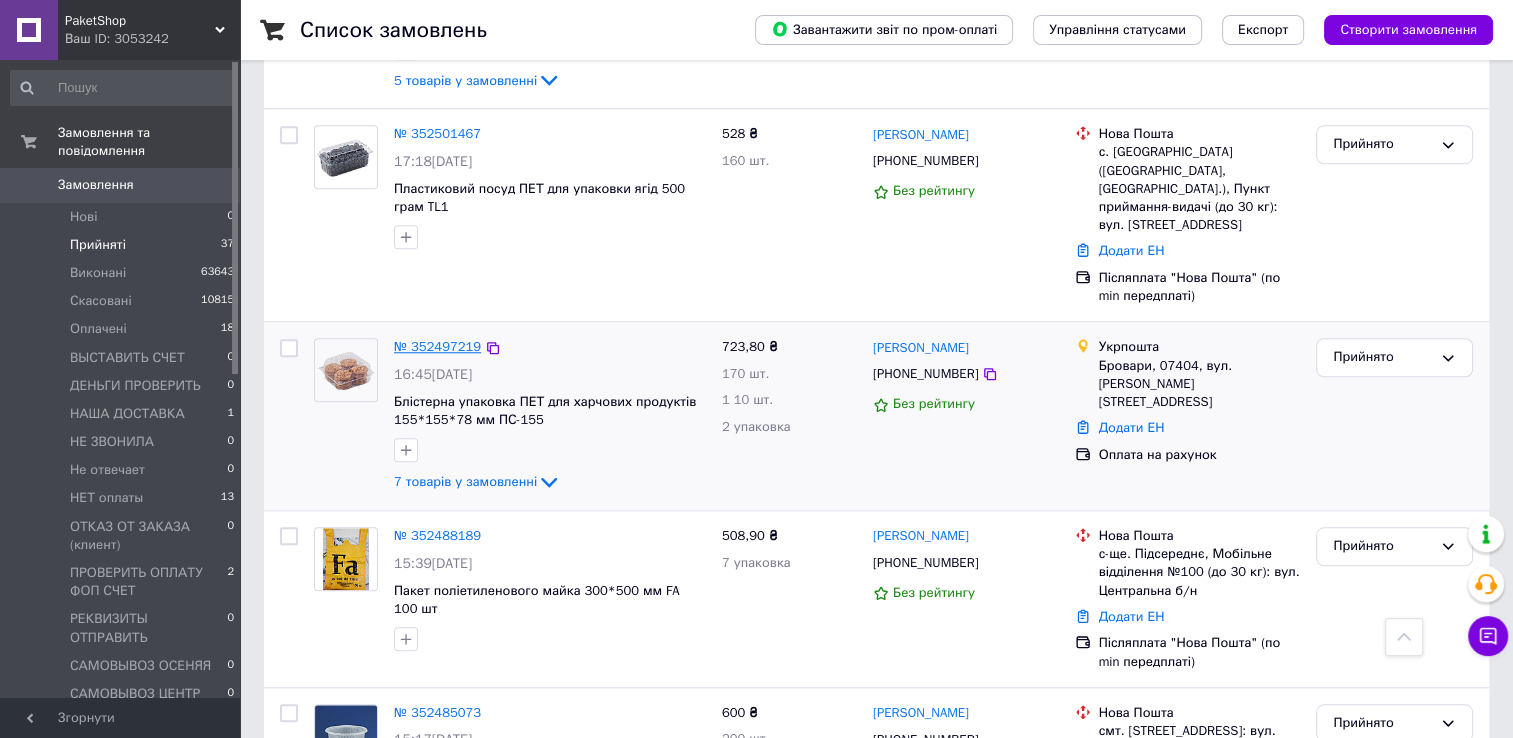 click on "№ 352497219" at bounding box center (437, 346) 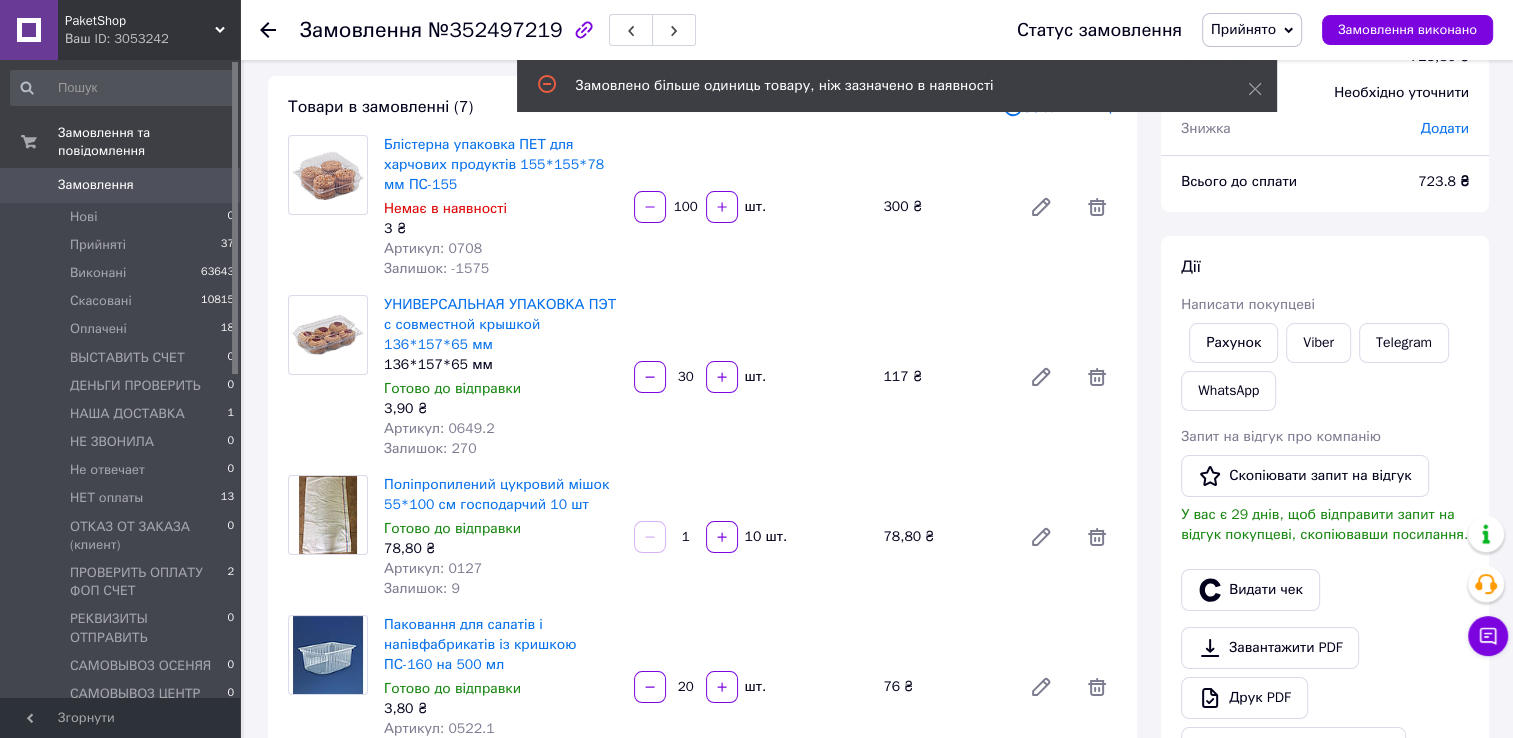 scroll, scrollTop: 0, scrollLeft: 0, axis: both 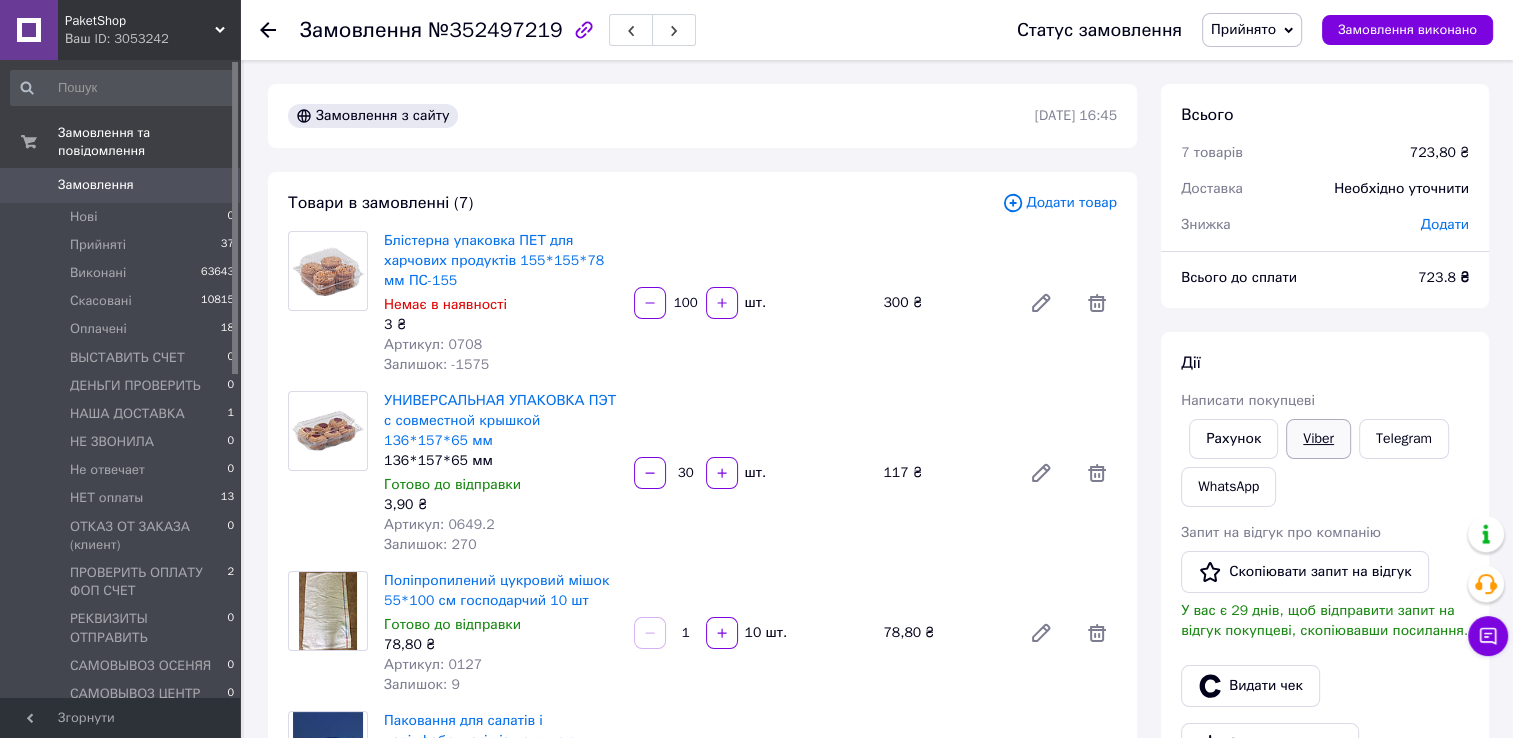 click on "Viber" at bounding box center (1318, 439) 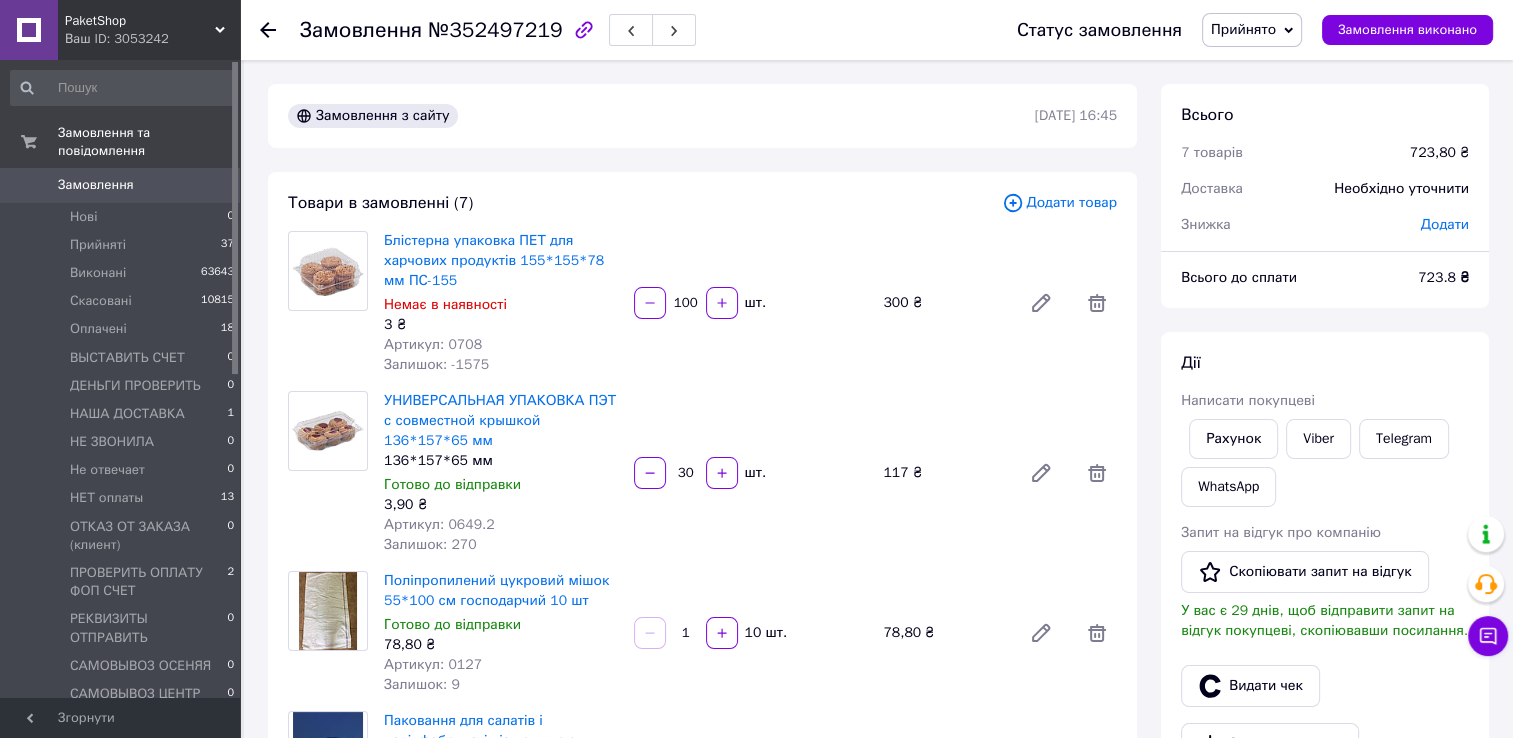 click 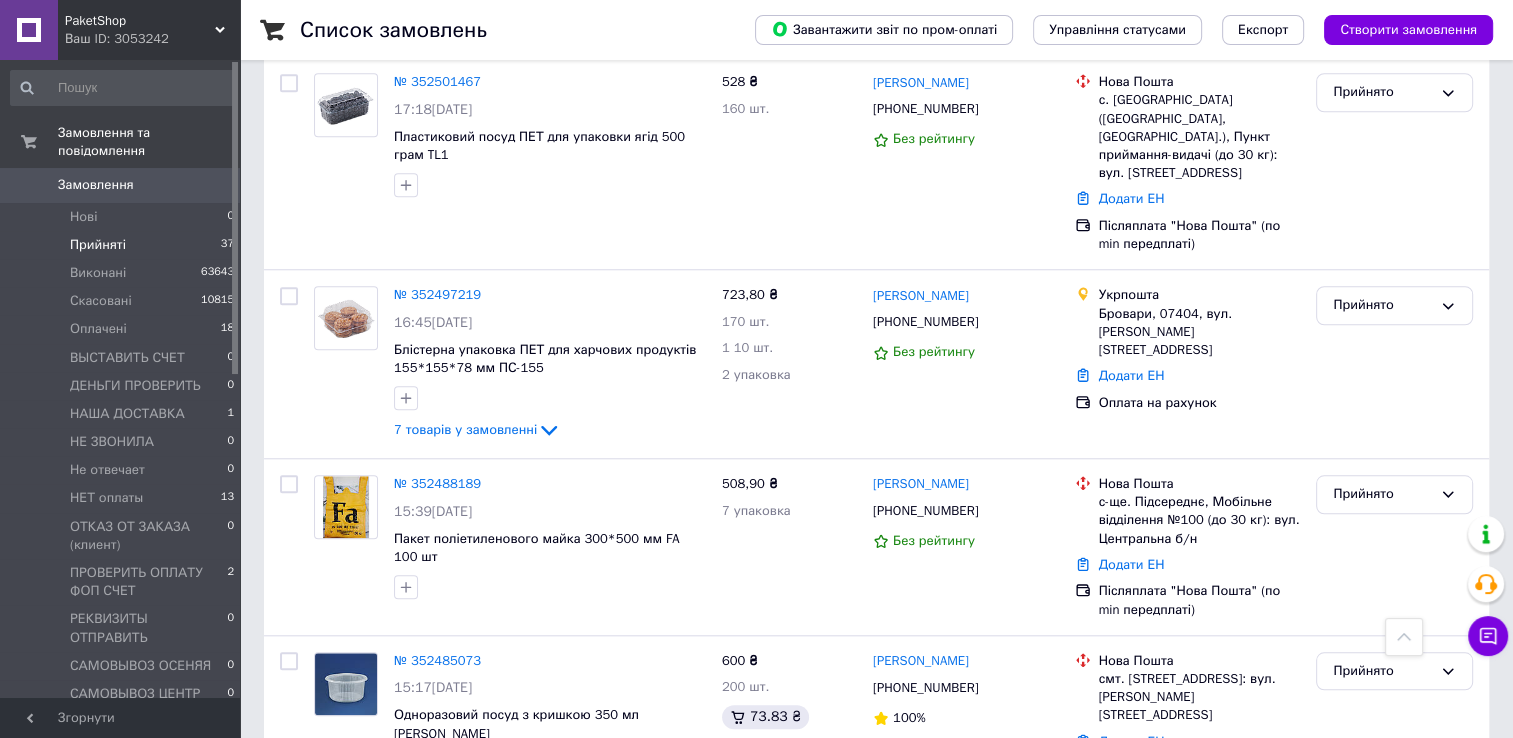 scroll, scrollTop: 1800, scrollLeft: 0, axis: vertical 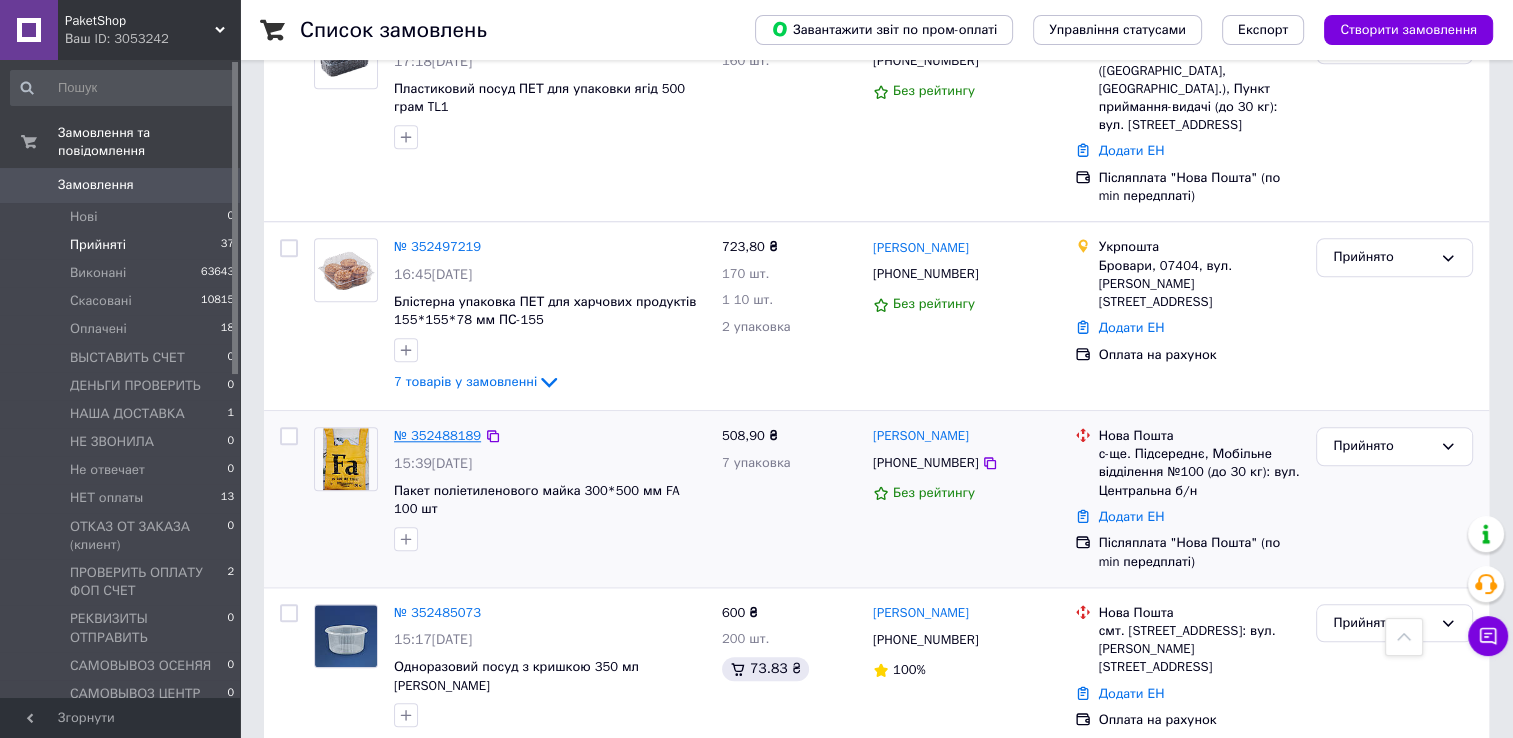click on "№ 352488189" at bounding box center (437, 435) 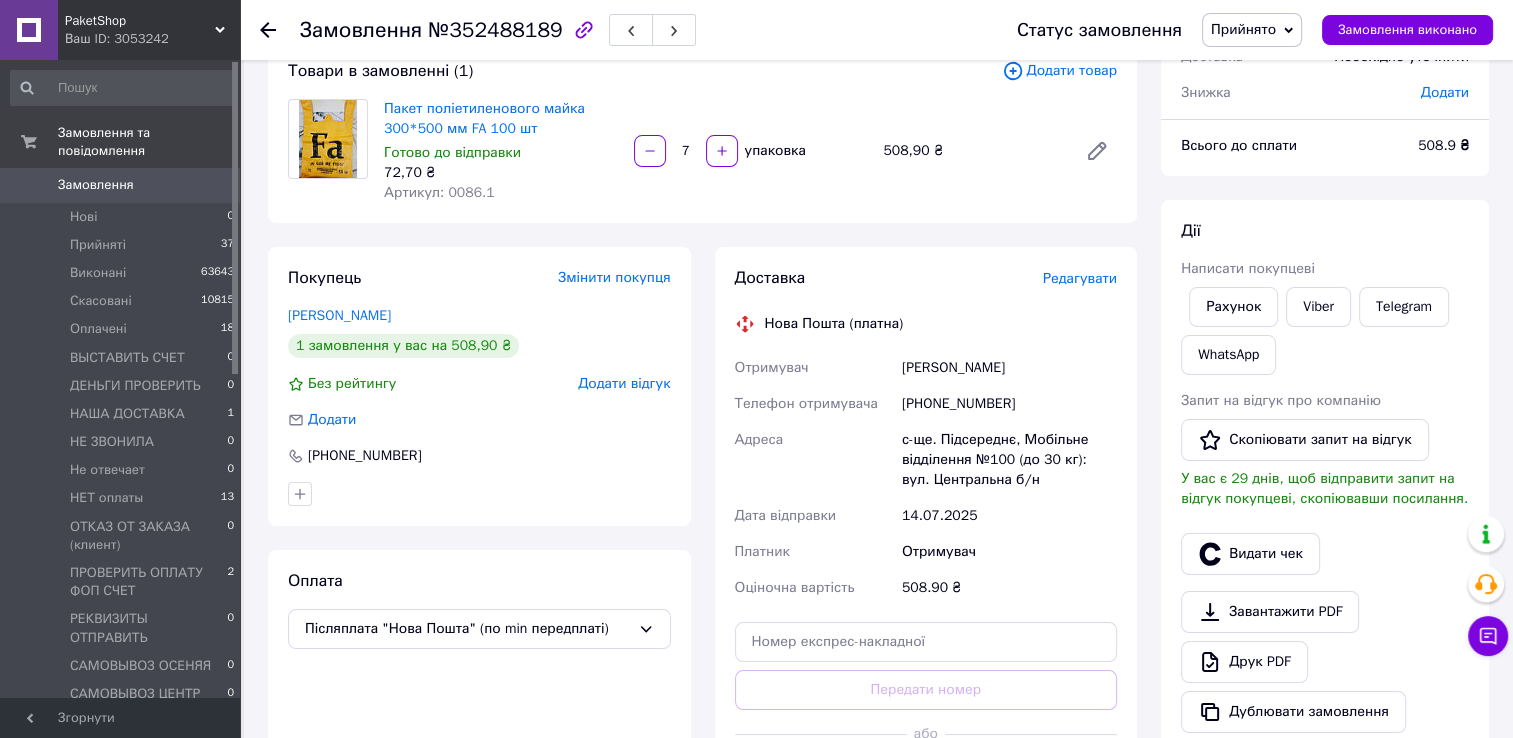 scroll, scrollTop: 0, scrollLeft: 0, axis: both 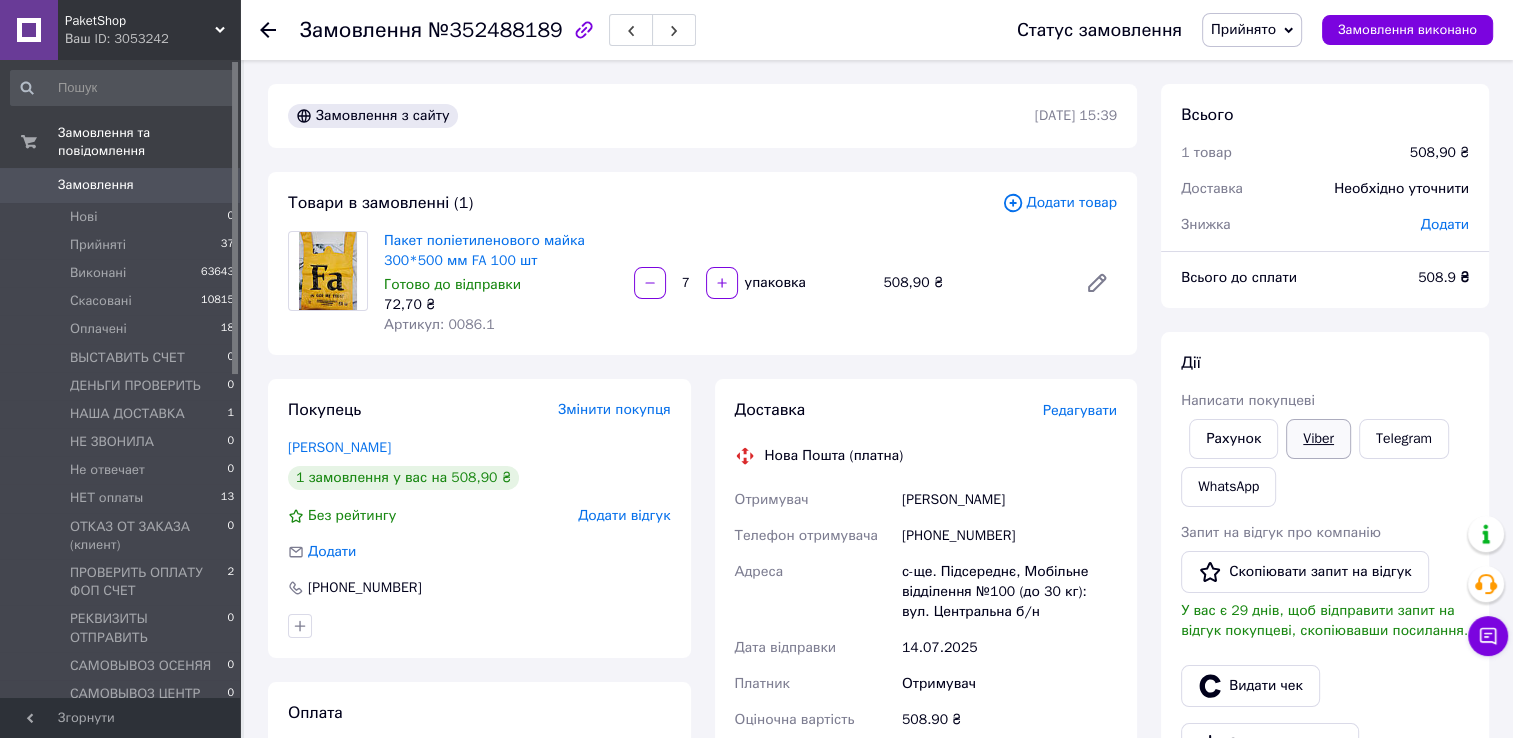 click on "Viber" at bounding box center (1318, 439) 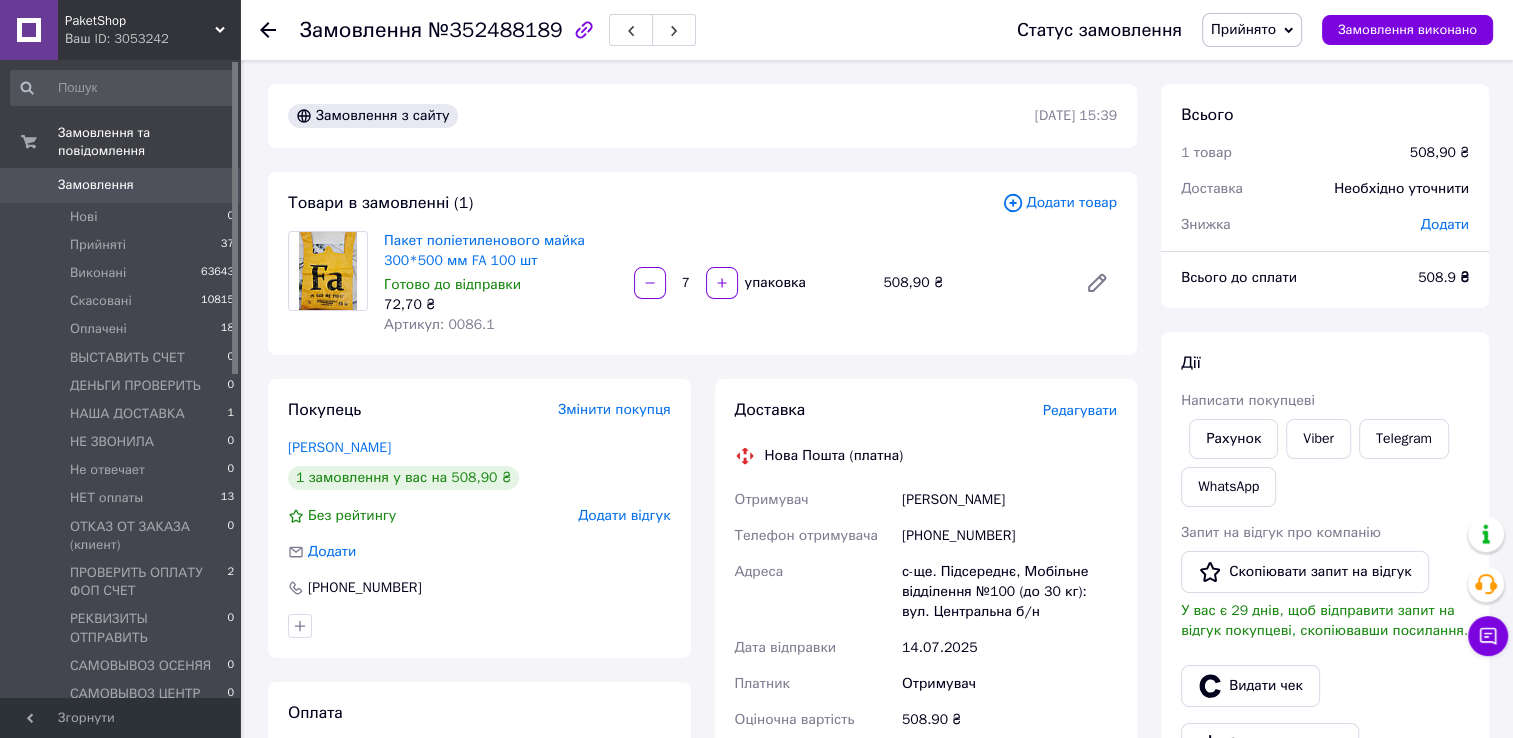 click 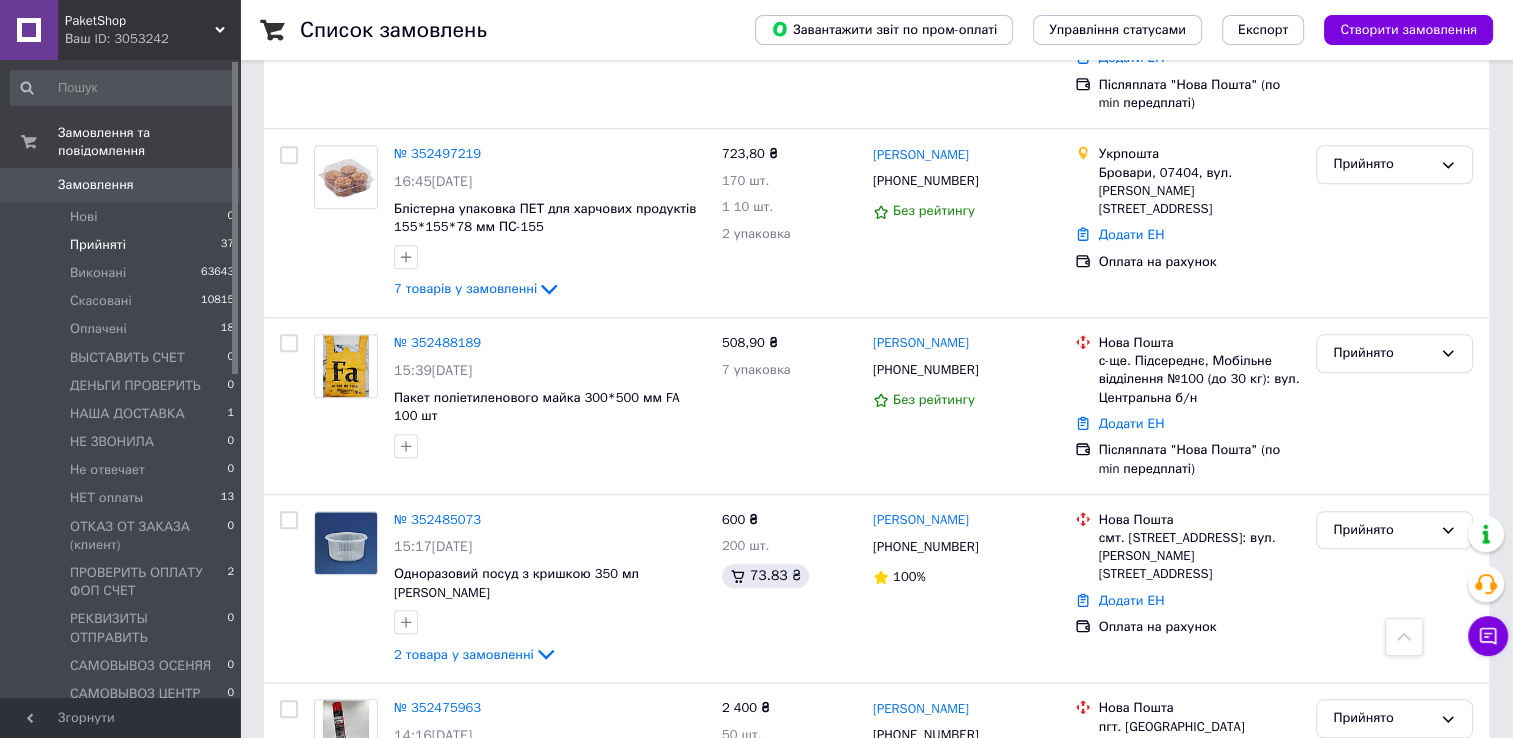 scroll, scrollTop: 2000, scrollLeft: 0, axis: vertical 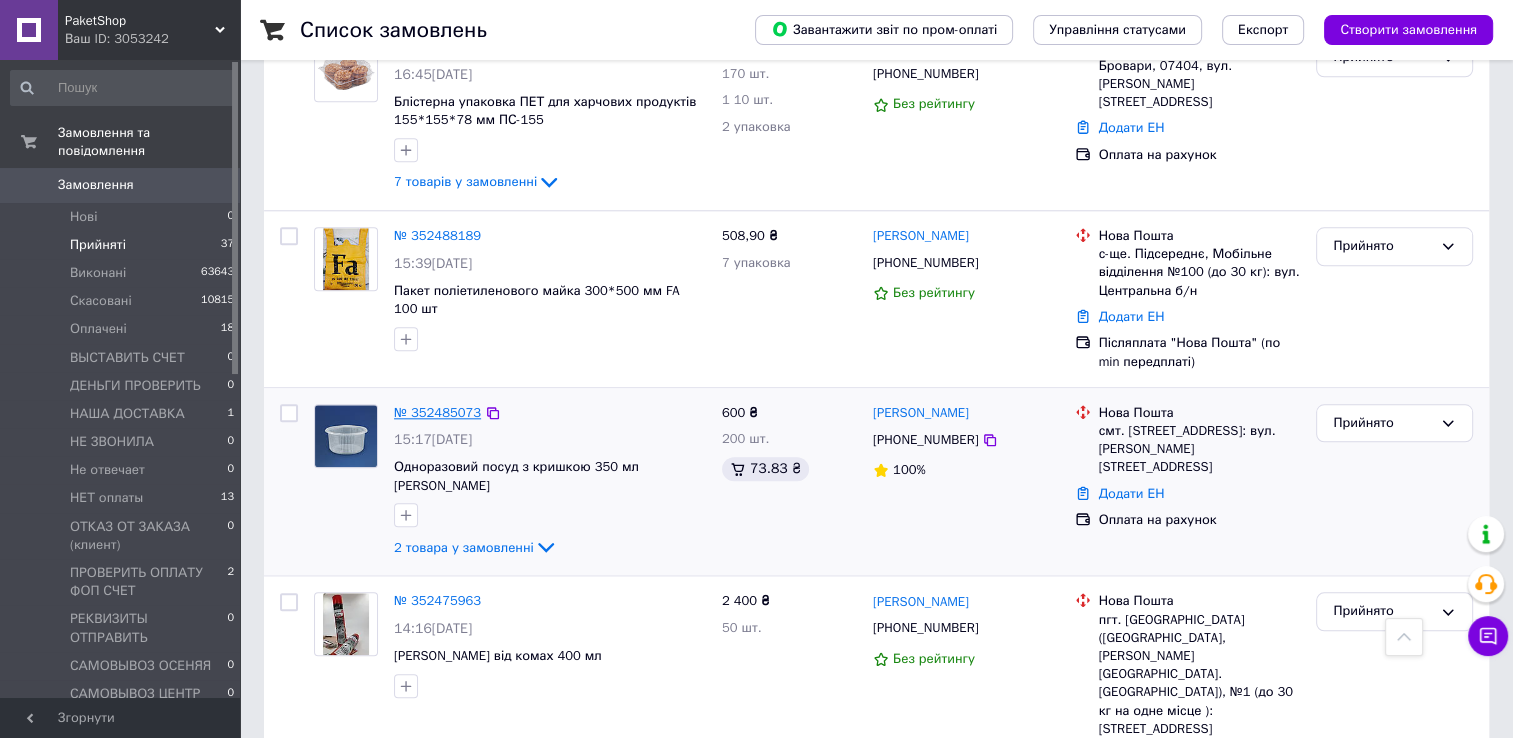 click on "№ 352485073" at bounding box center (437, 412) 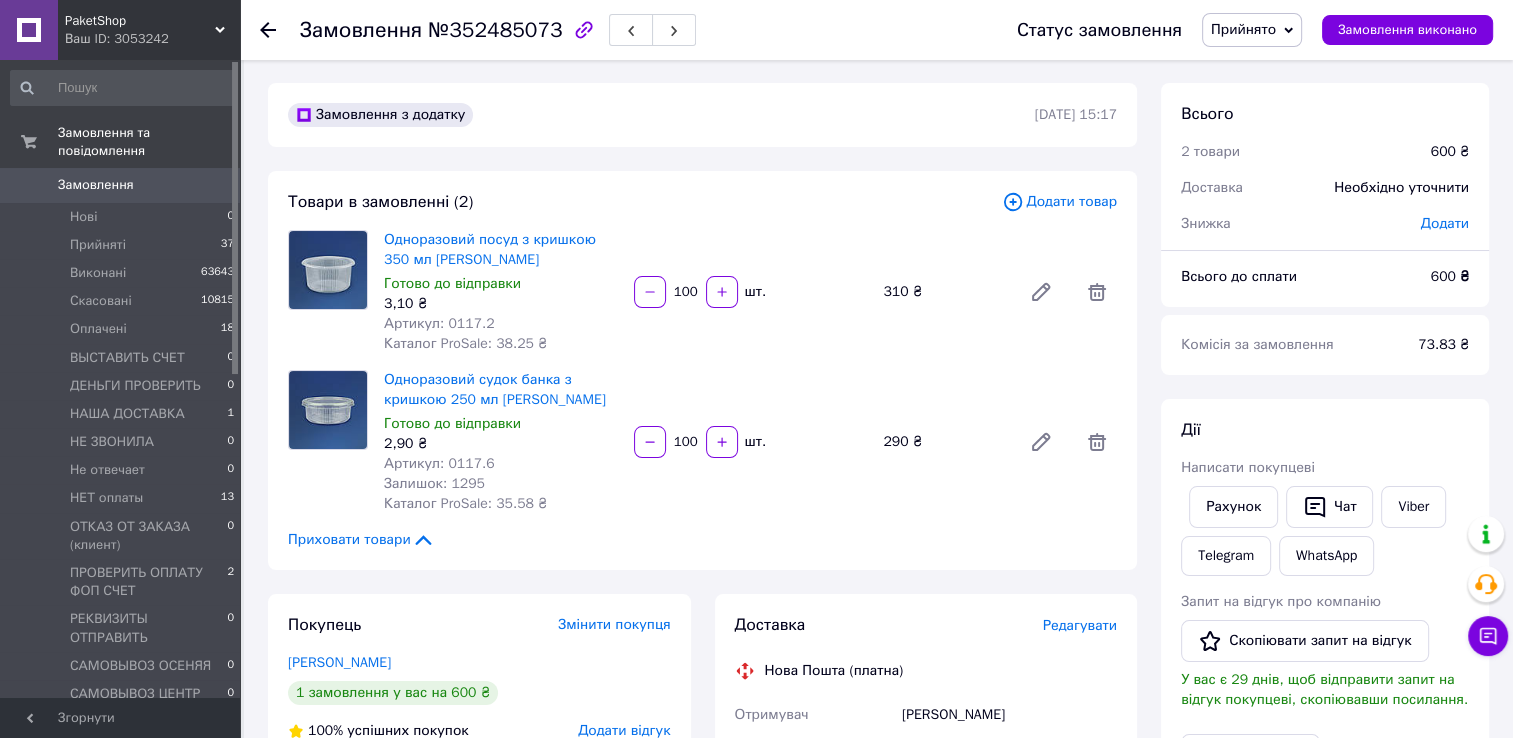 scroll, scrollTop: 0, scrollLeft: 0, axis: both 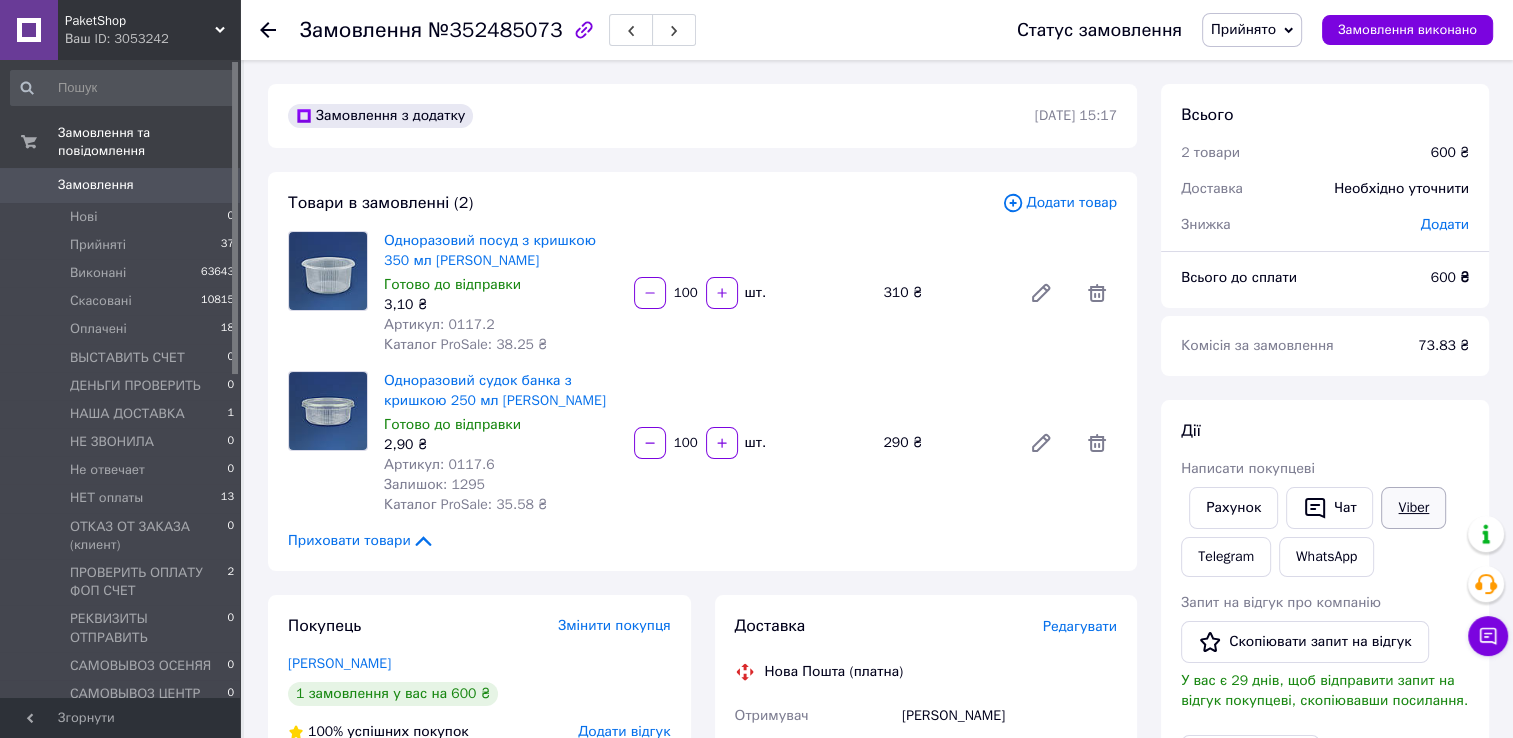 click on "Viber" at bounding box center [1413, 508] 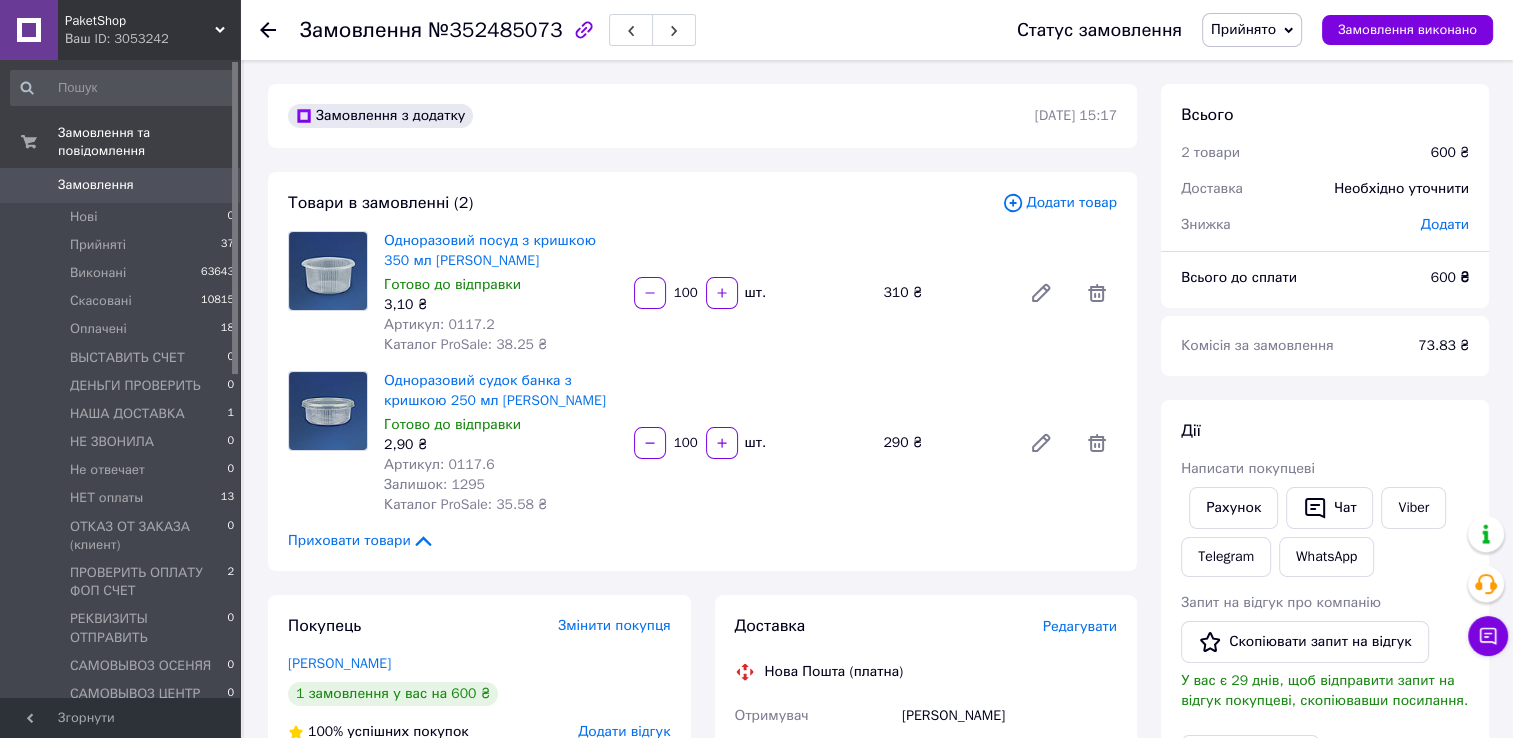 click 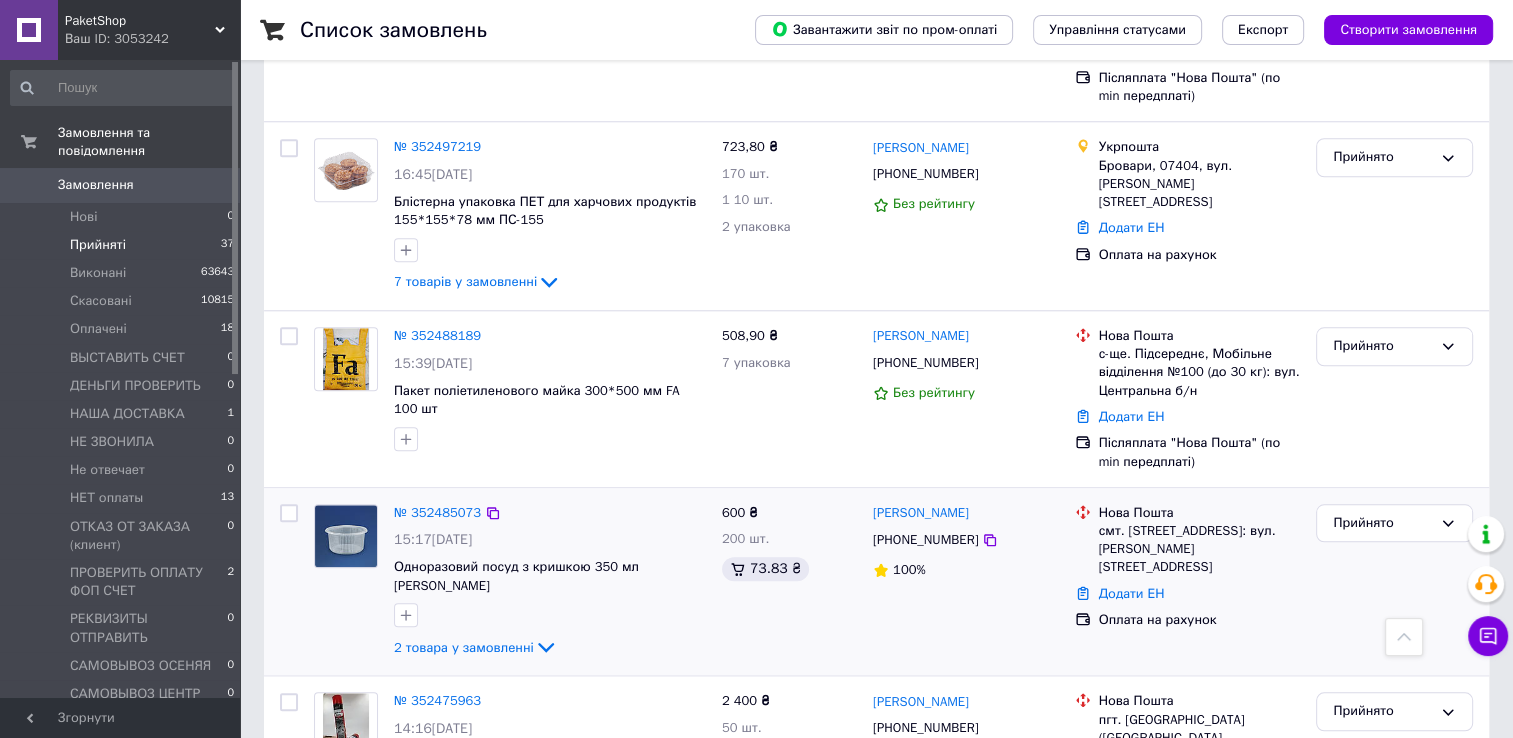 scroll, scrollTop: 2000, scrollLeft: 0, axis: vertical 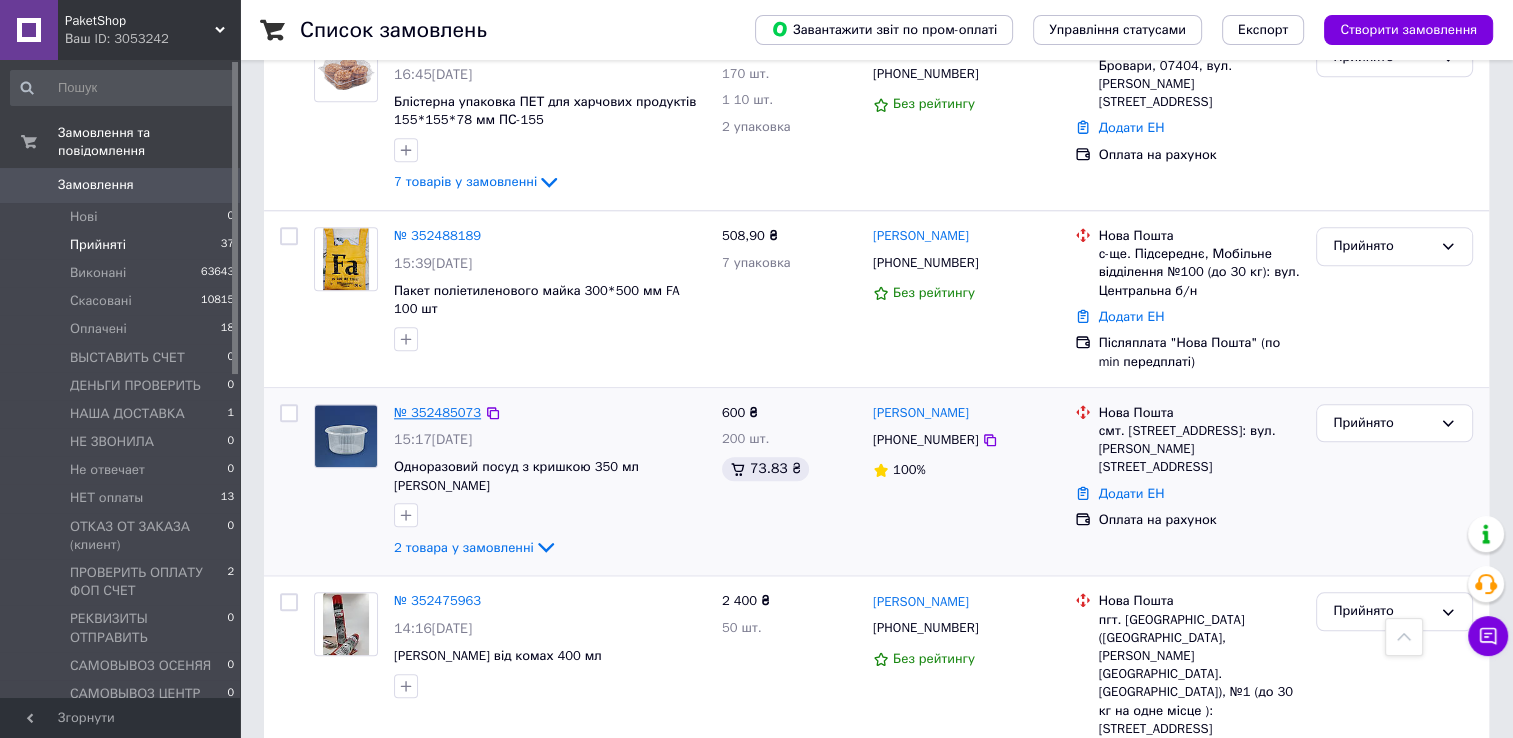 click on "№ 352485073" at bounding box center (437, 412) 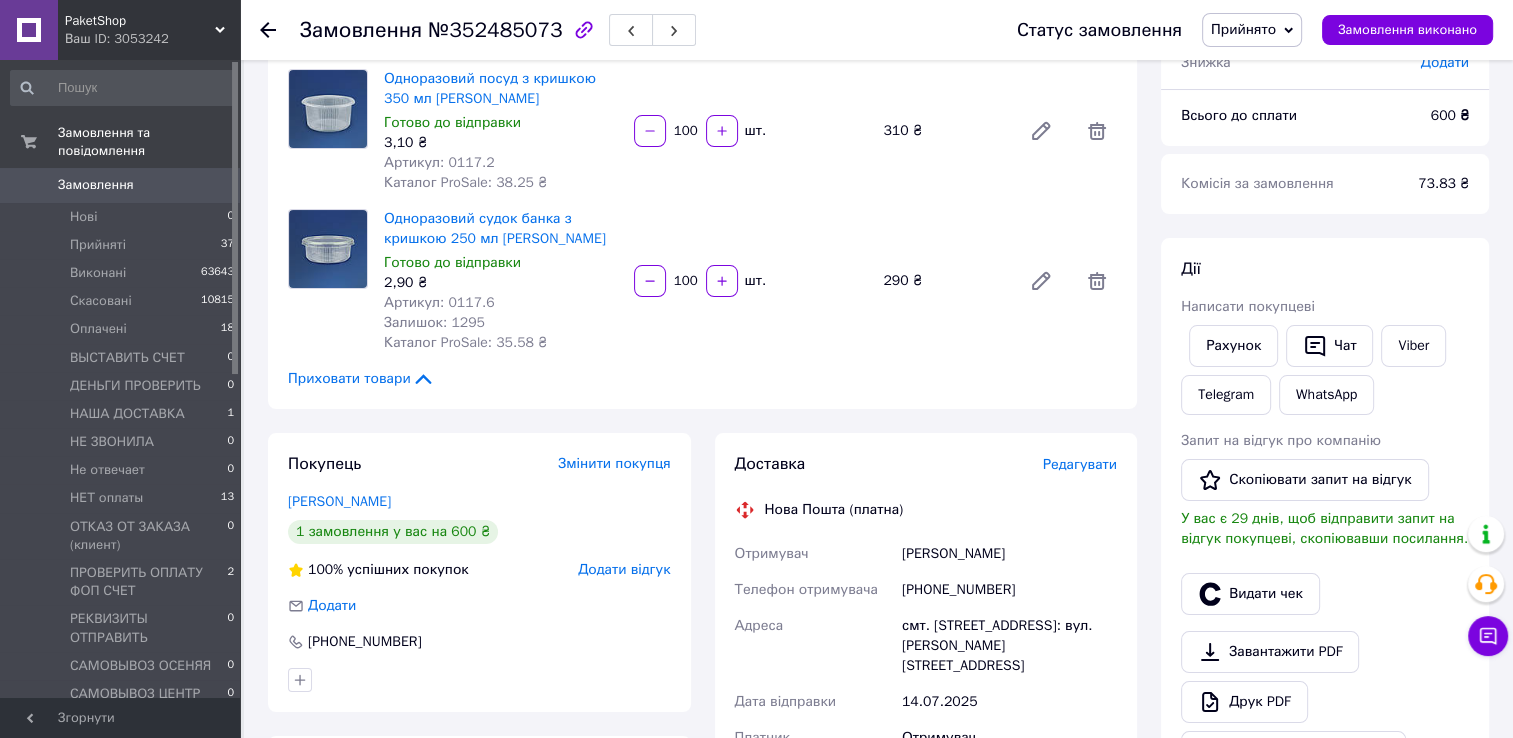 scroll, scrollTop: 0, scrollLeft: 0, axis: both 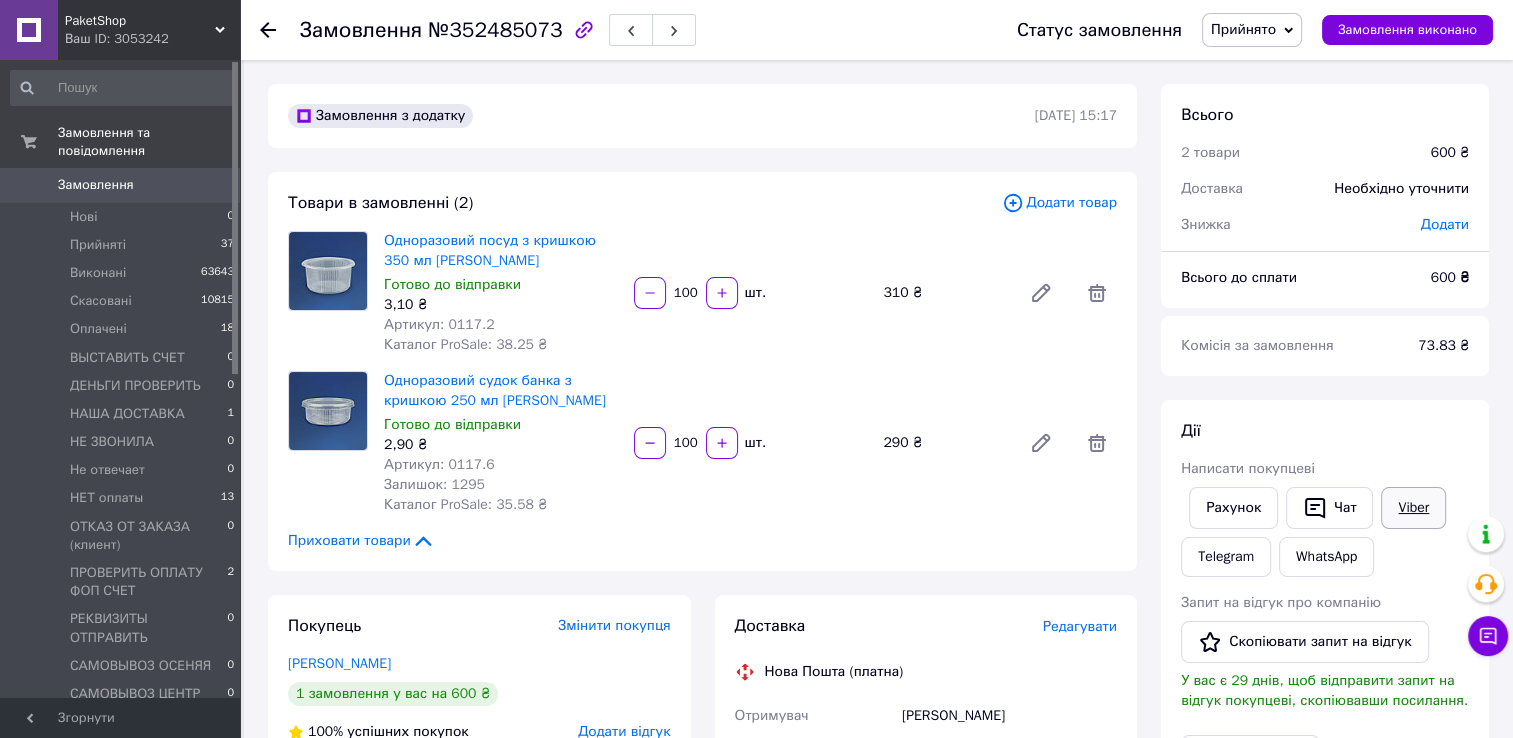 click on "Viber" at bounding box center (1413, 508) 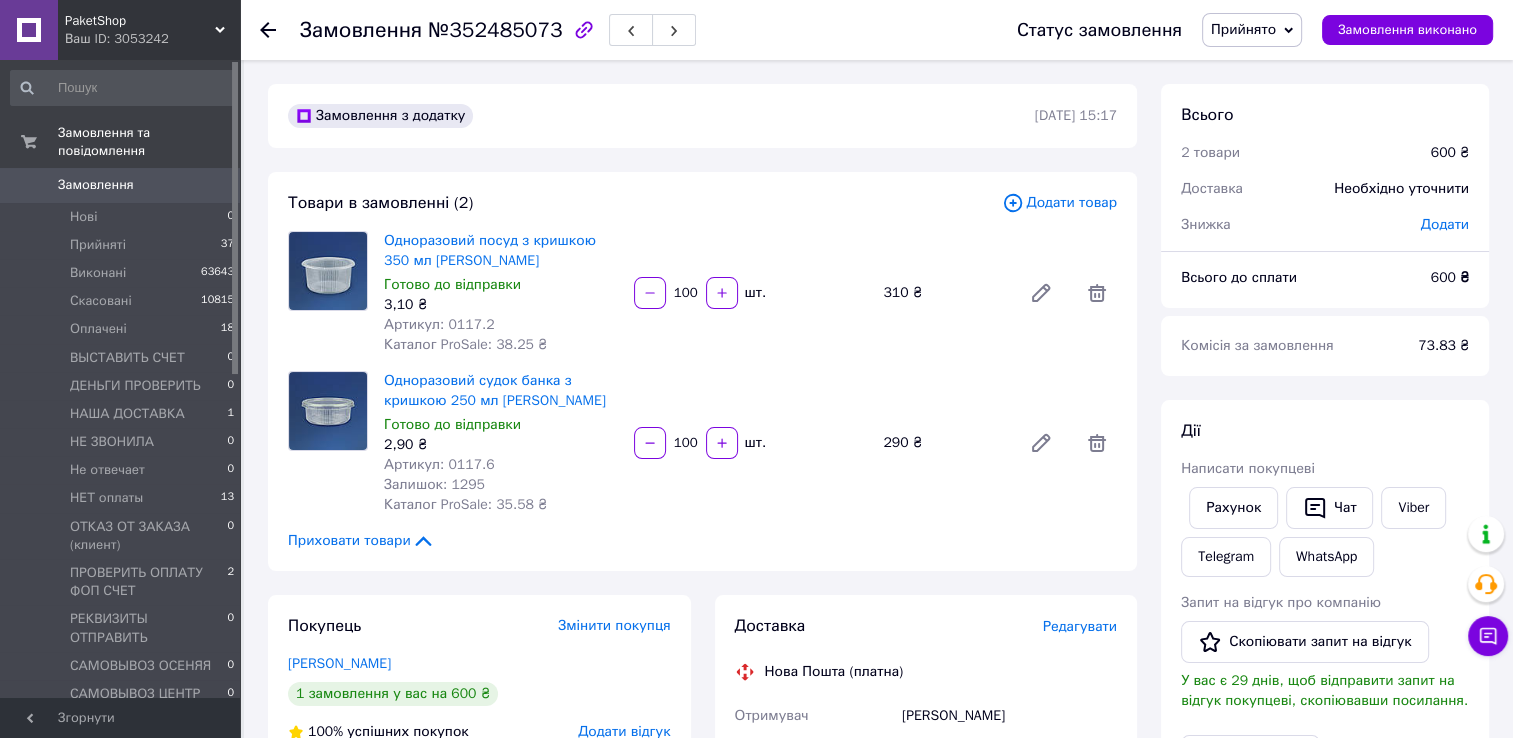 click 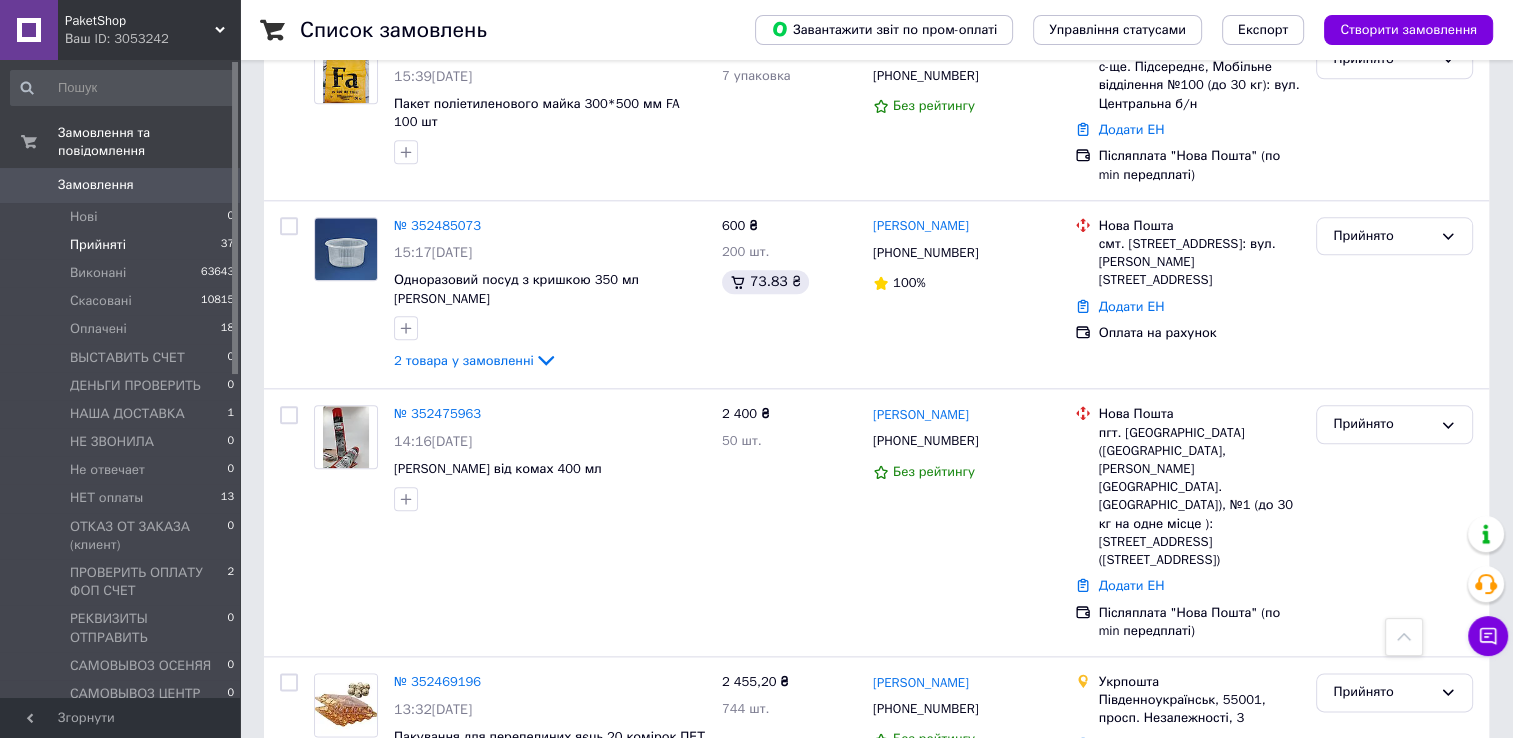 scroll, scrollTop: 2200, scrollLeft: 0, axis: vertical 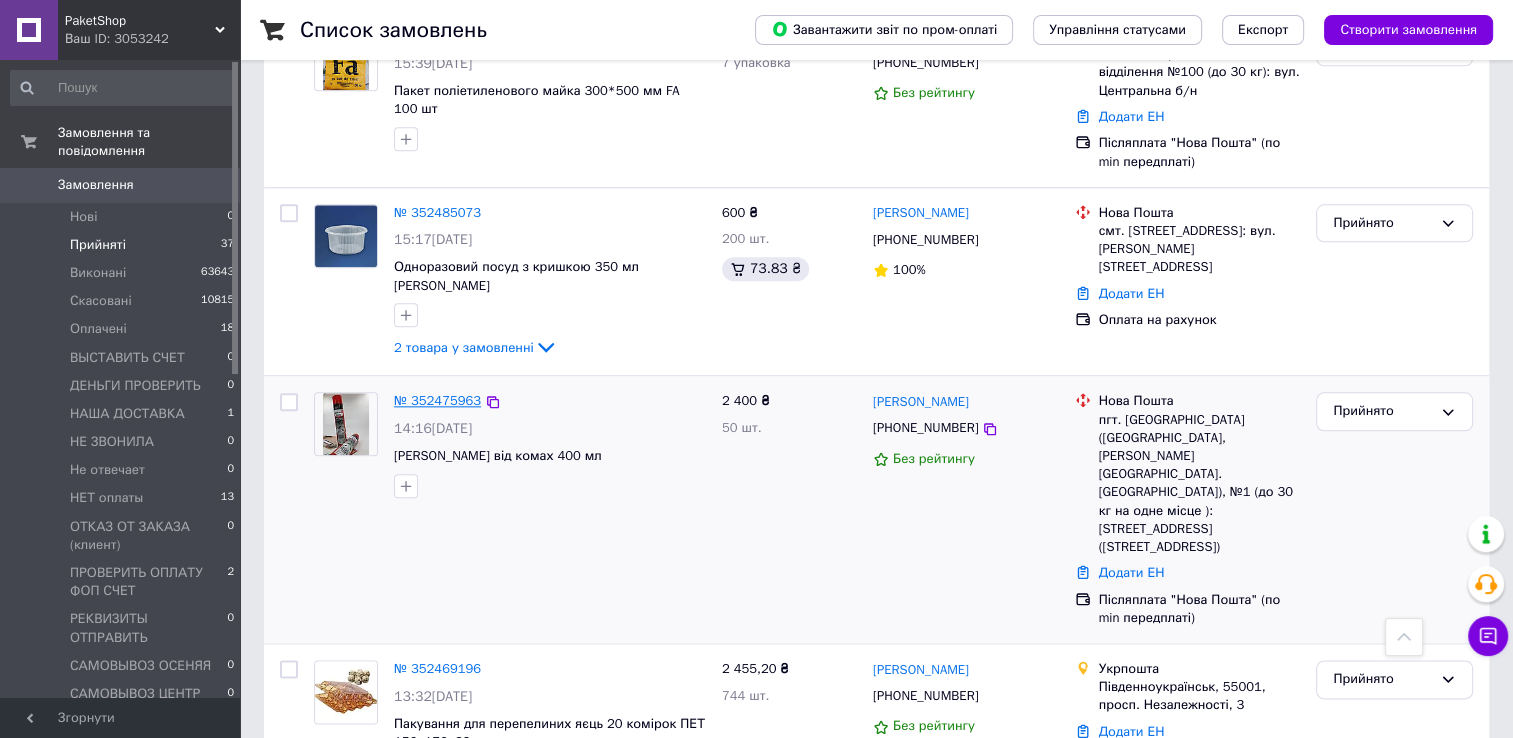 click on "№ 352475963" at bounding box center [437, 400] 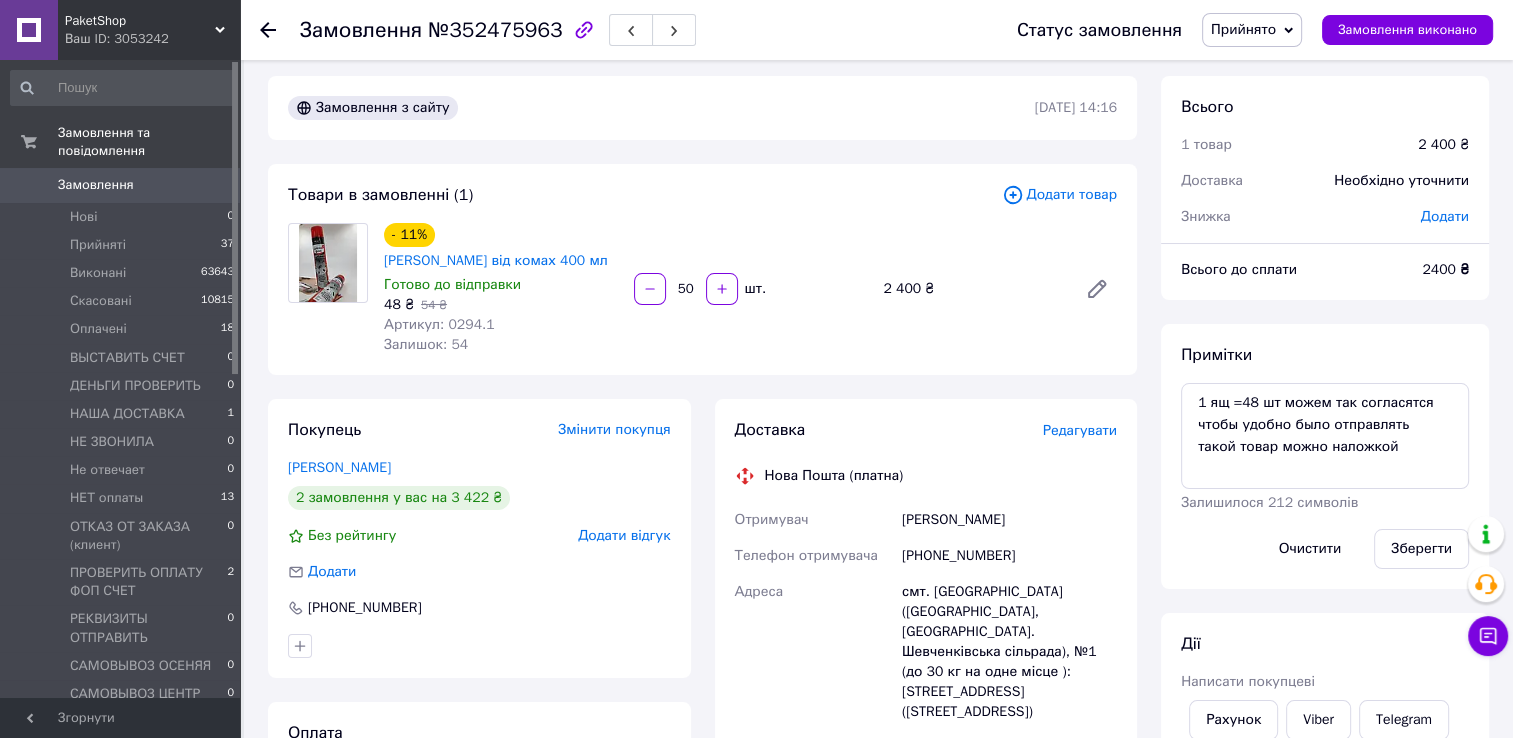 scroll, scrollTop: 0, scrollLeft: 0, axis: both 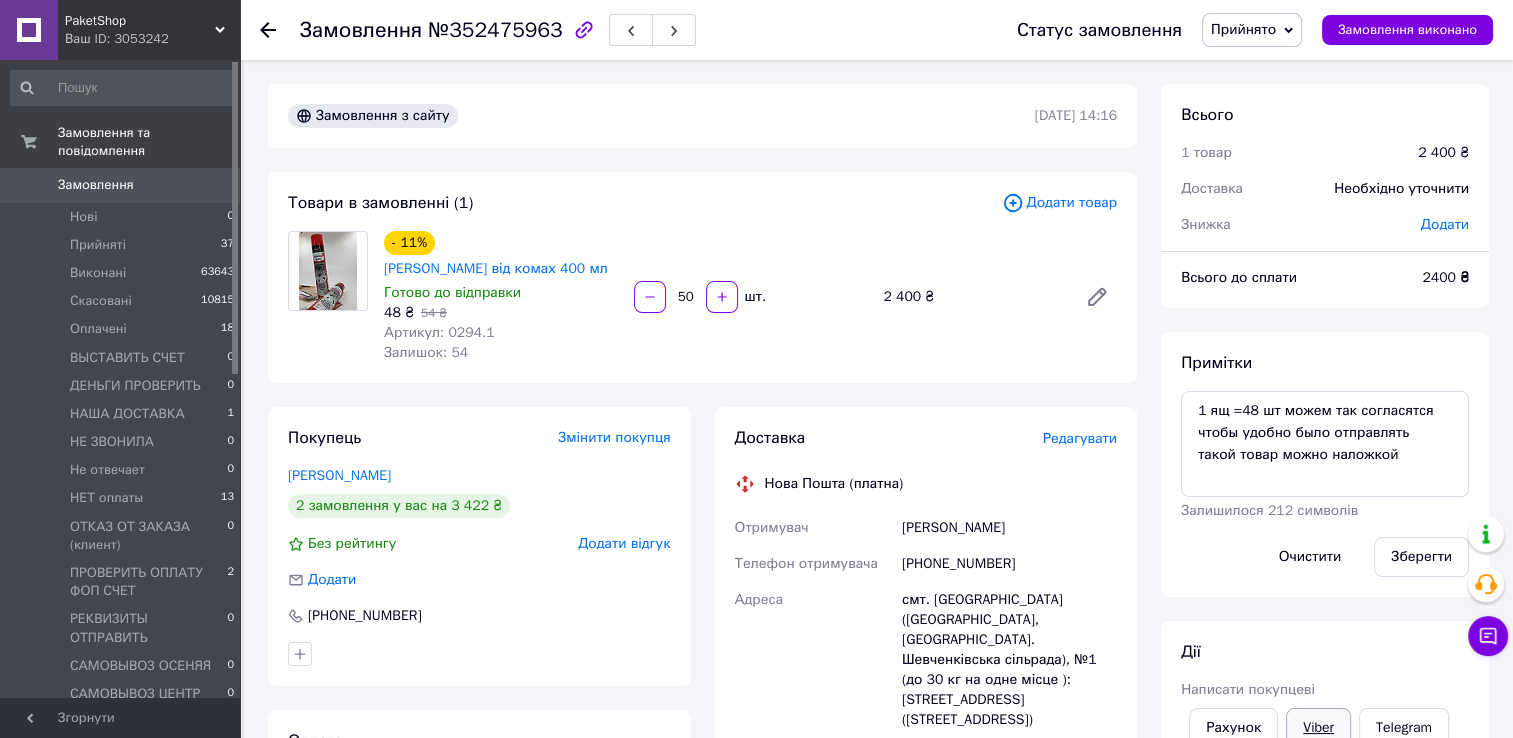 click on "Viber" at bounding box center [1318, 728] 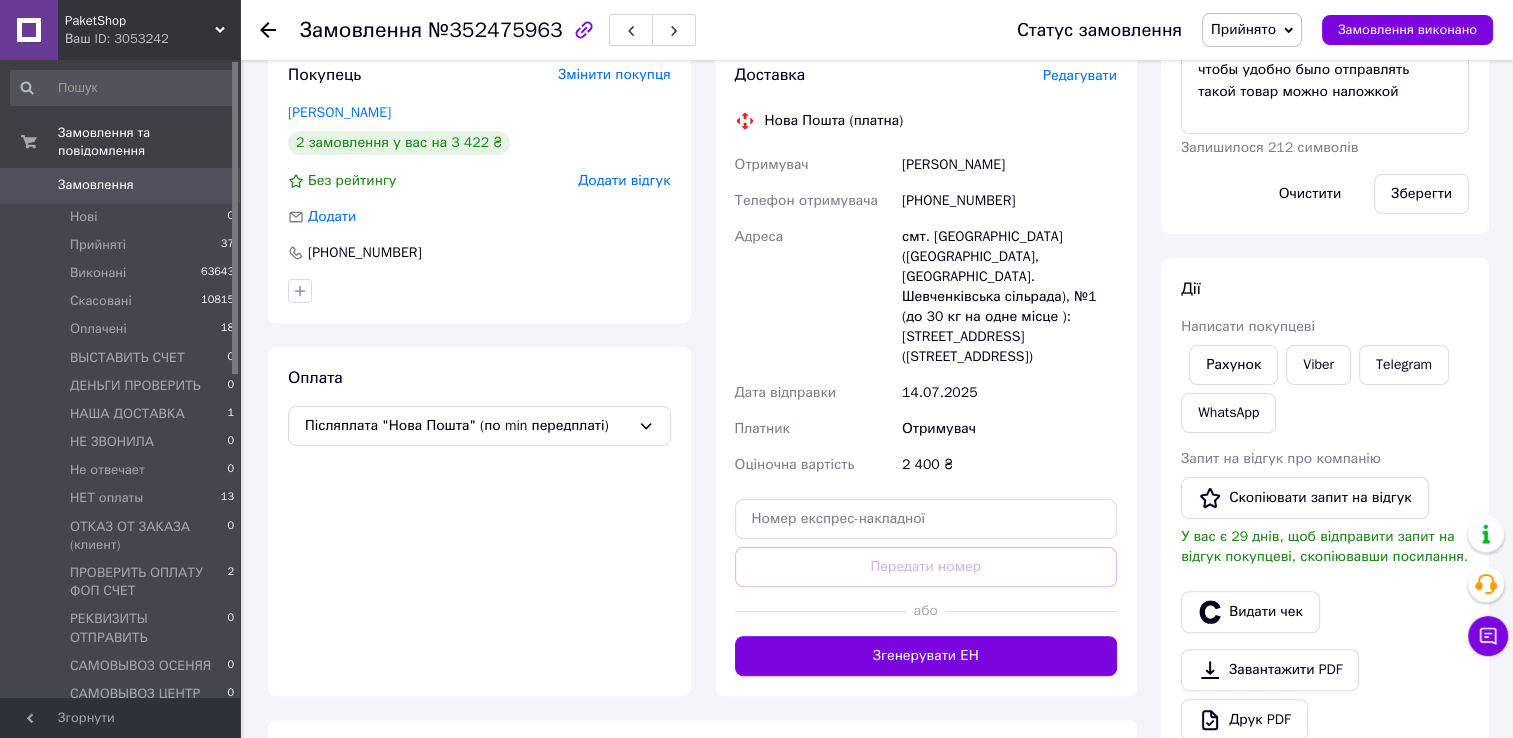 scroll, scrollTop: 400, scrollLeft: 0, axis: vertical 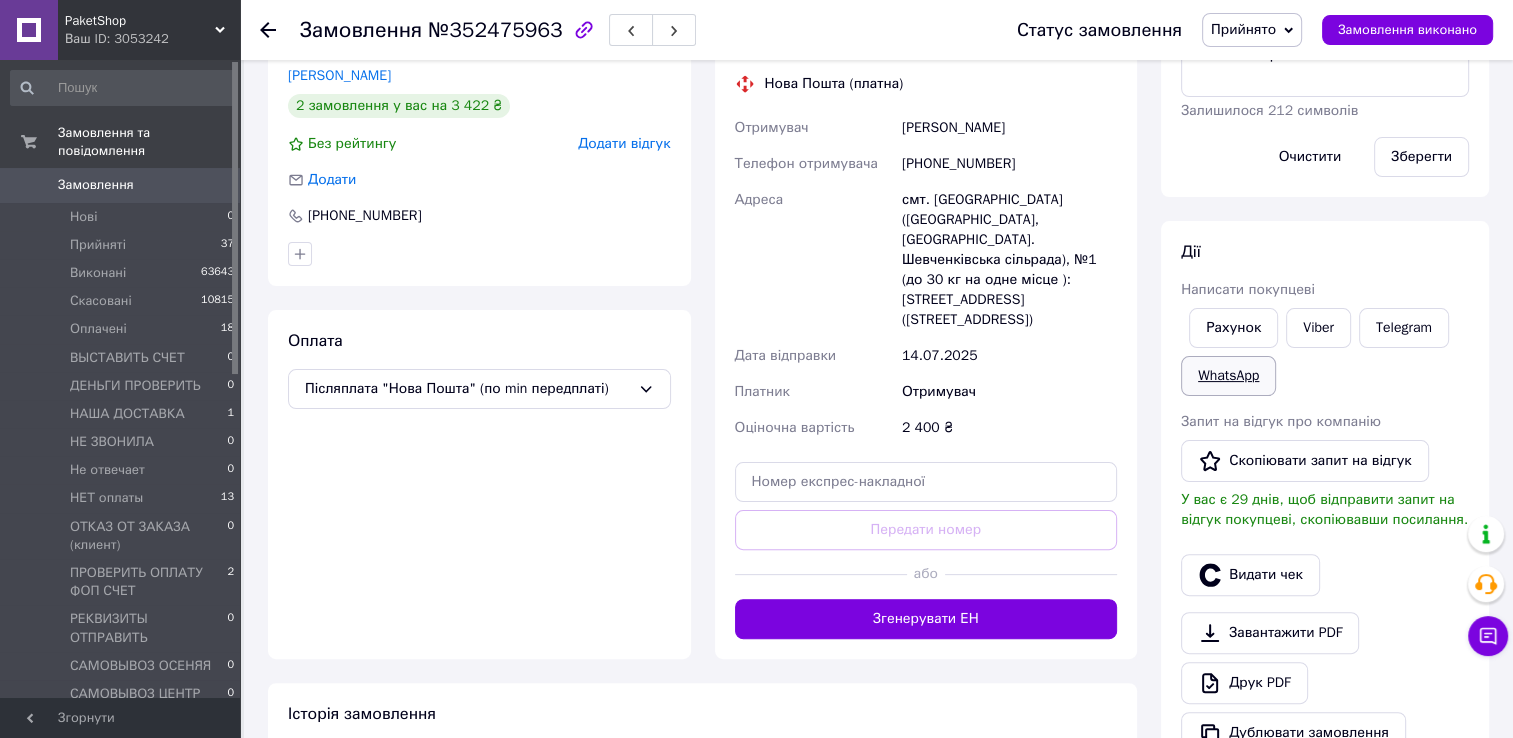 click on "WhatsApp" at bounding box center [1228, 376] 